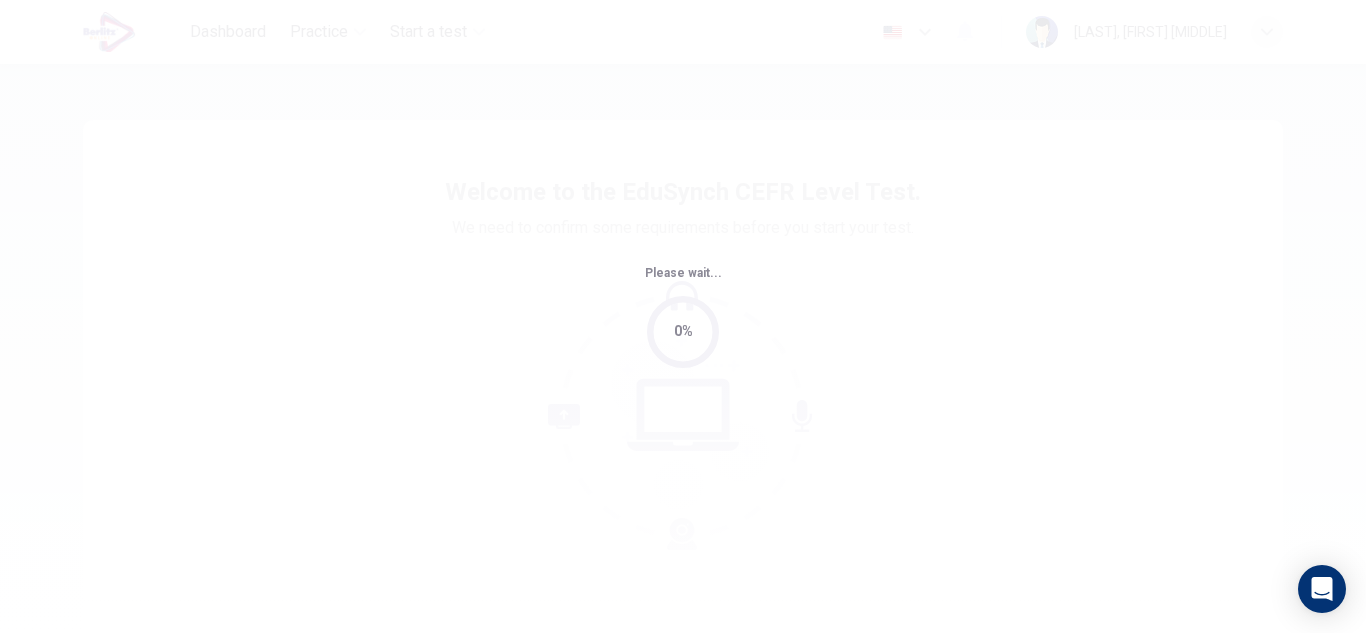 scroll, scrollTop: 0, scrollLeft: 0, axis: both 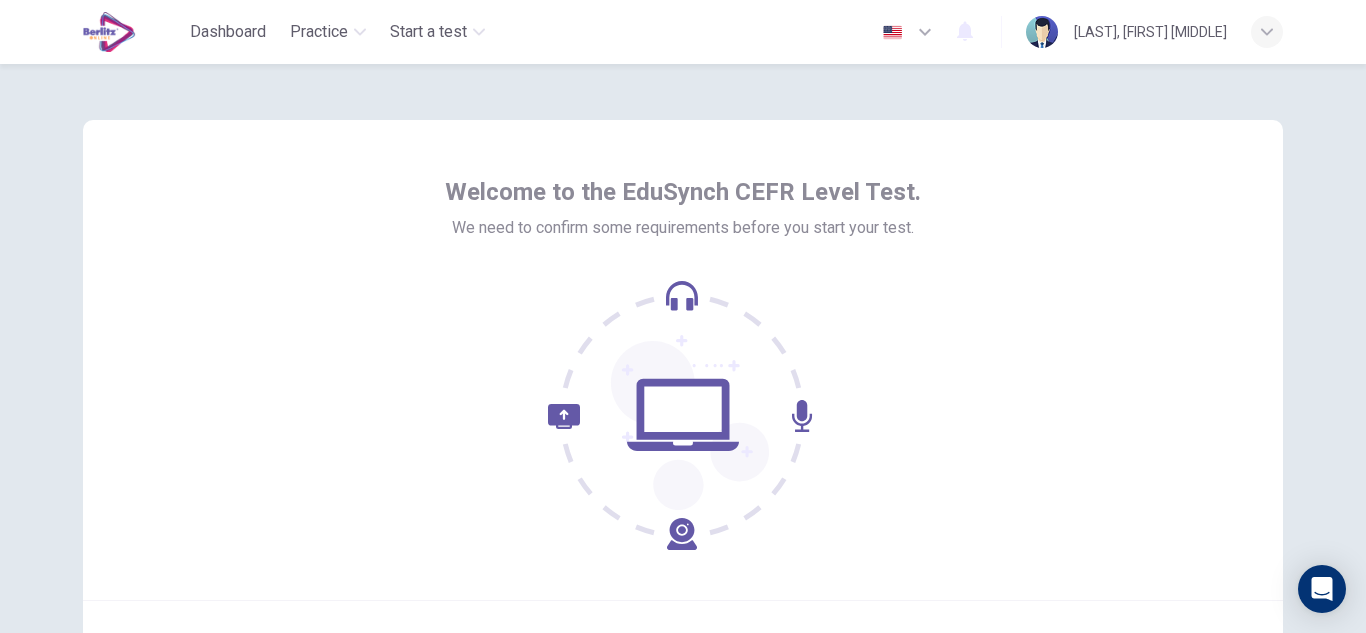drag, startPoint x: 1363, startPoint y: 190, endPoint x: 945, endPoint y: 279, distance: 427.36987 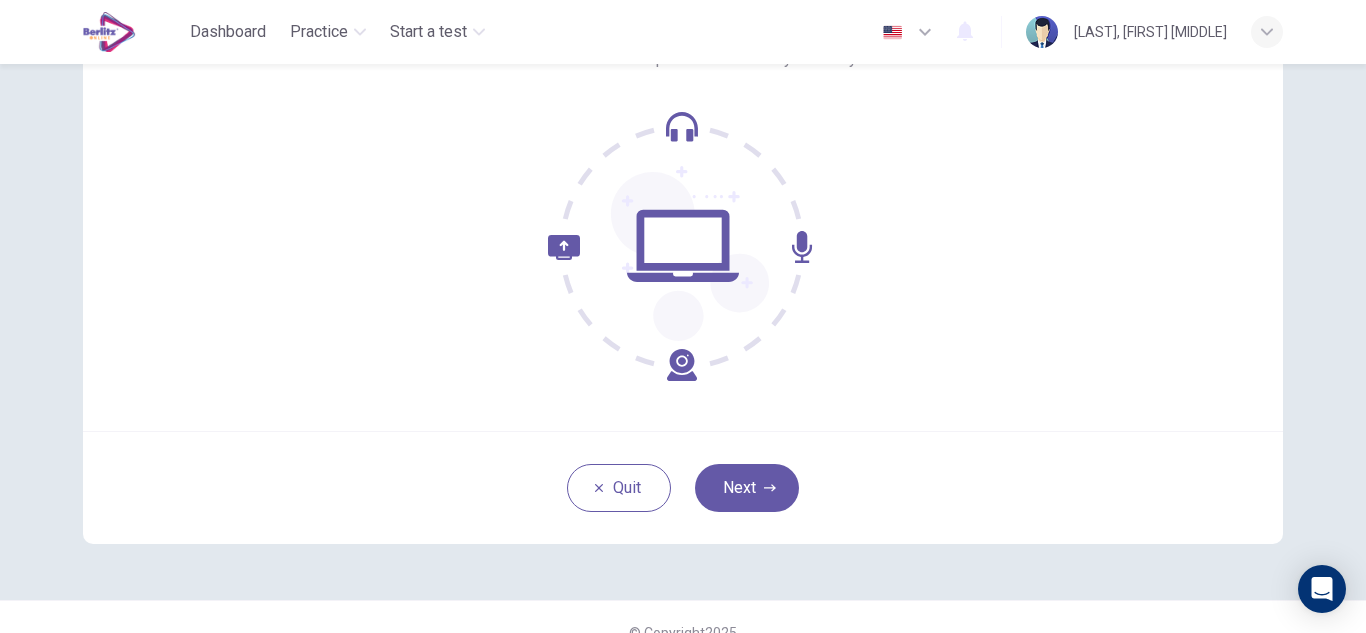 scroll, scrollTop: 200, scrollLeft: 0, axis: vertical 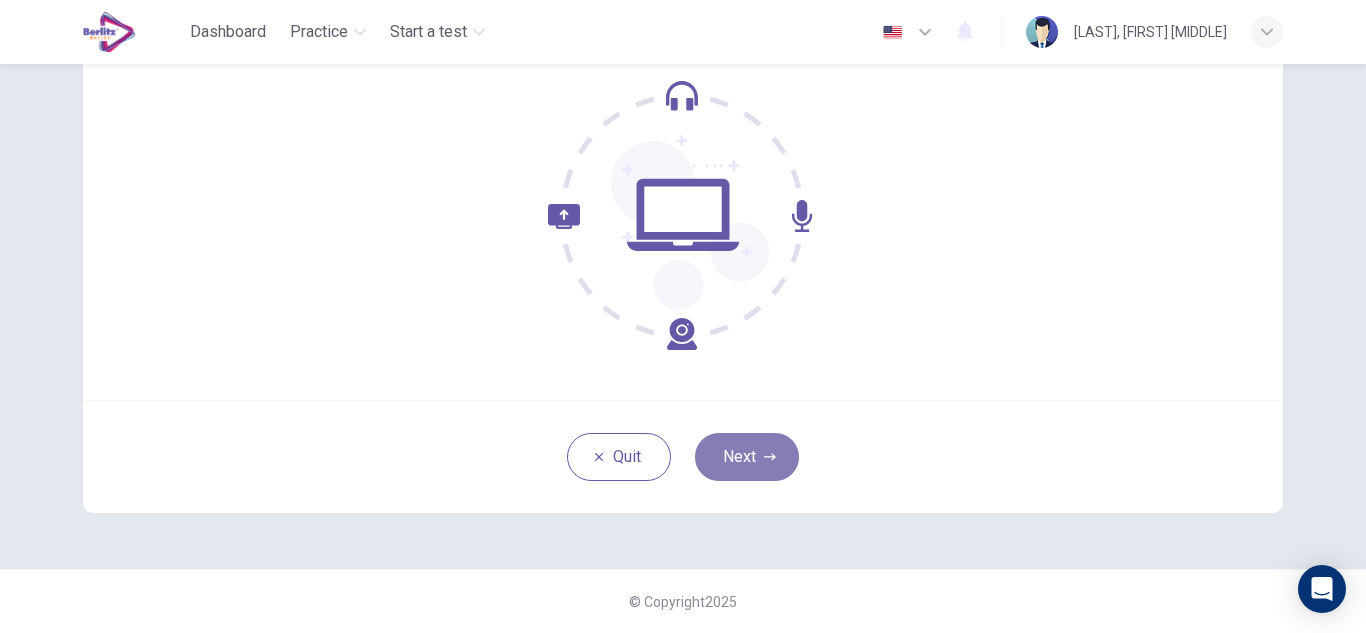 click on "Next" at bounding box center (747, 457) 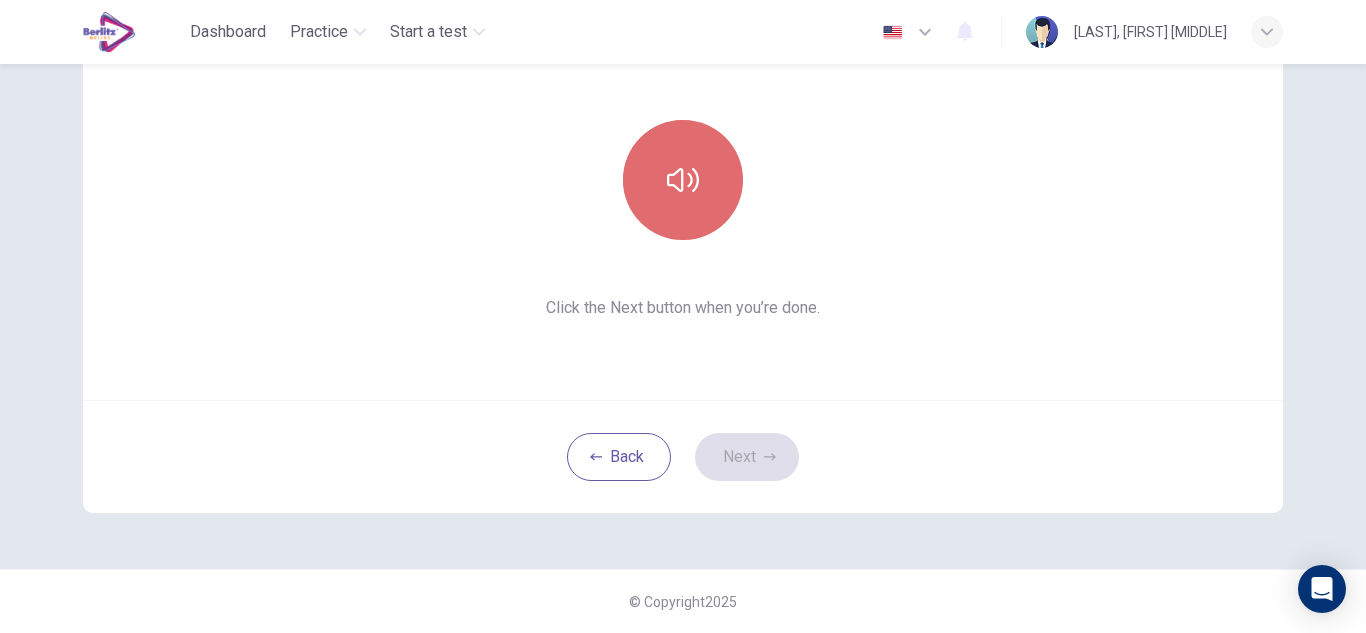 click at bounding box center (683, 180) 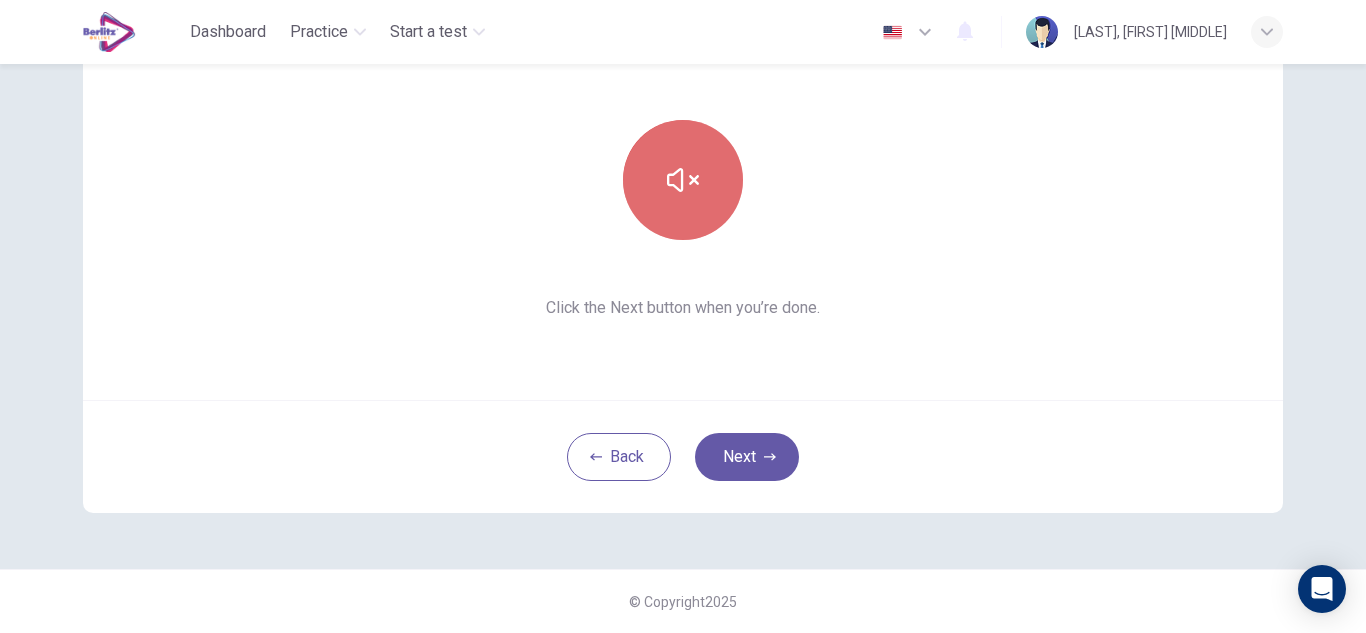 click at bounding box center (683, 180) 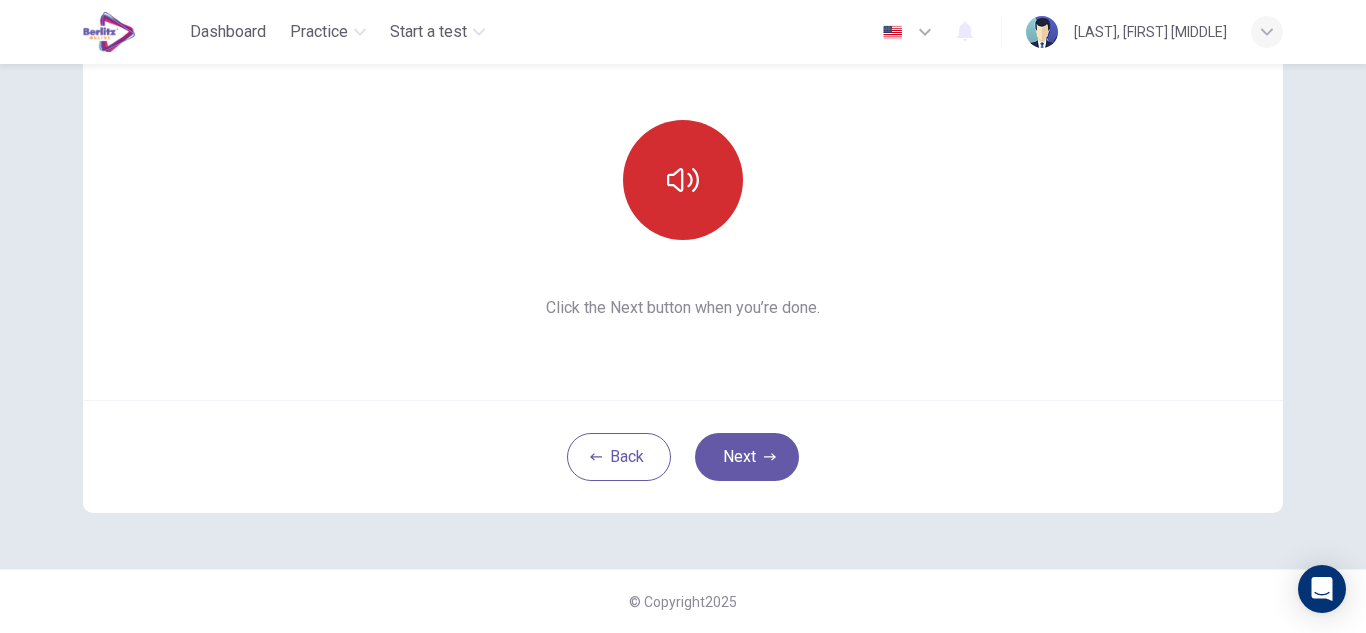 type 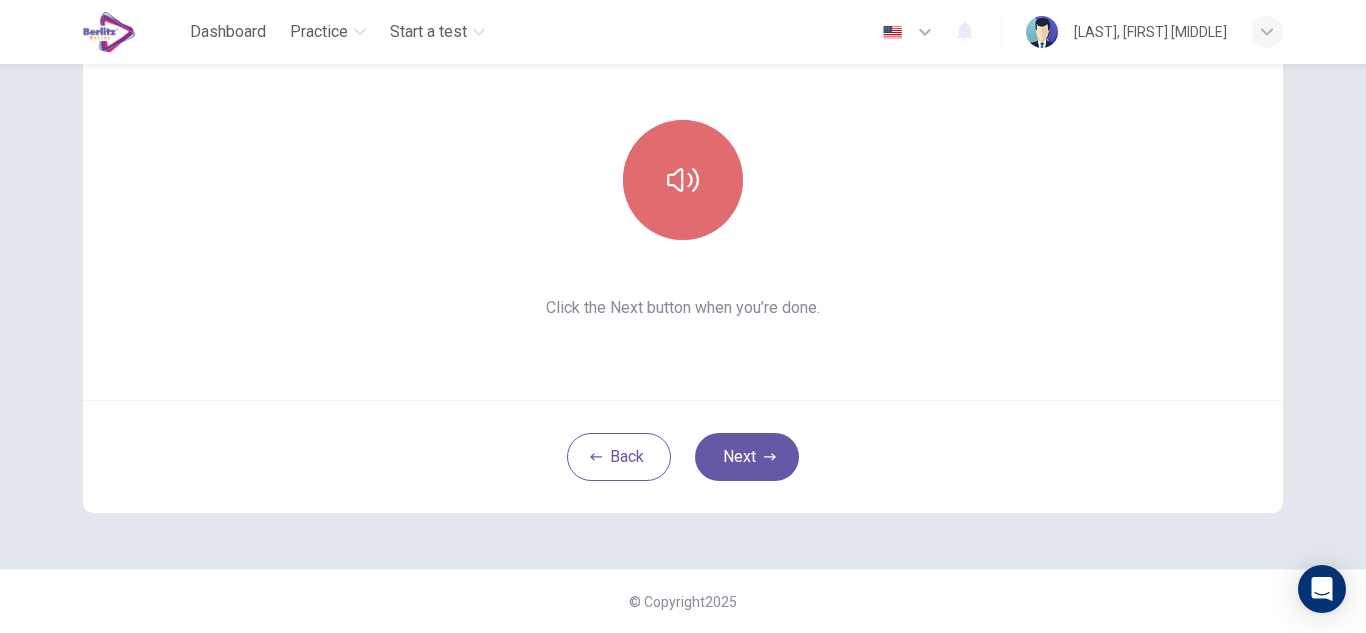 click at bounding box center (683, 180) 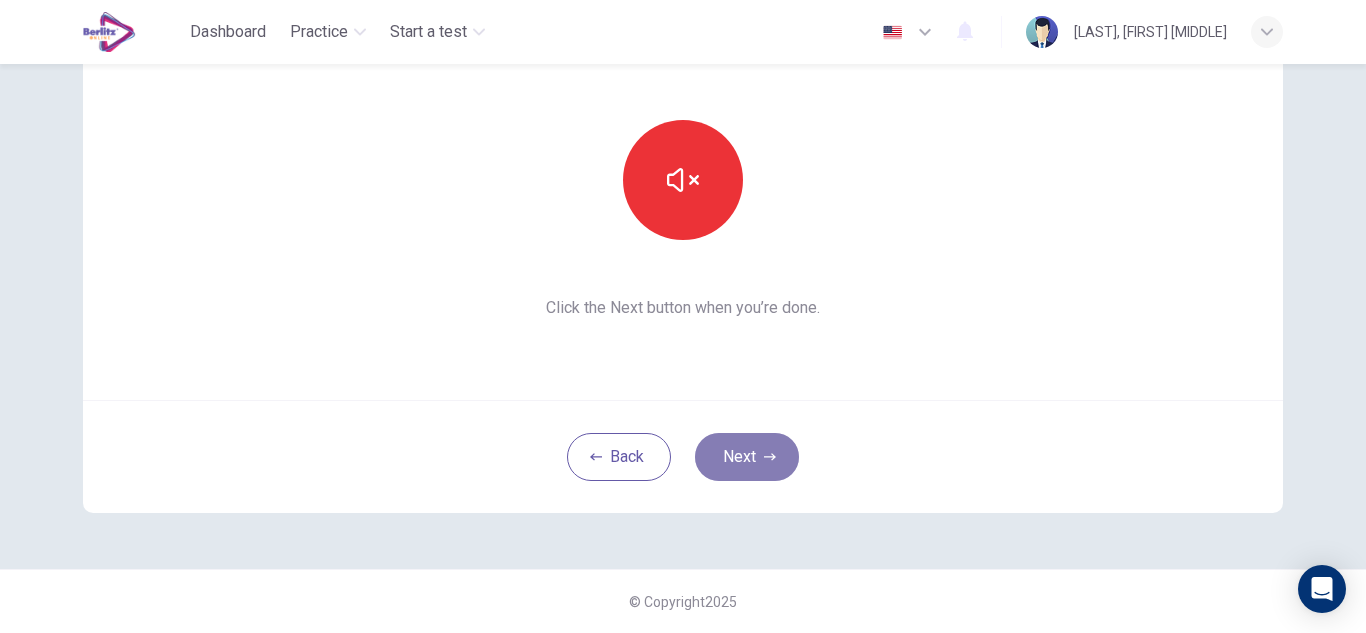 click at bounding box center (770, 457) 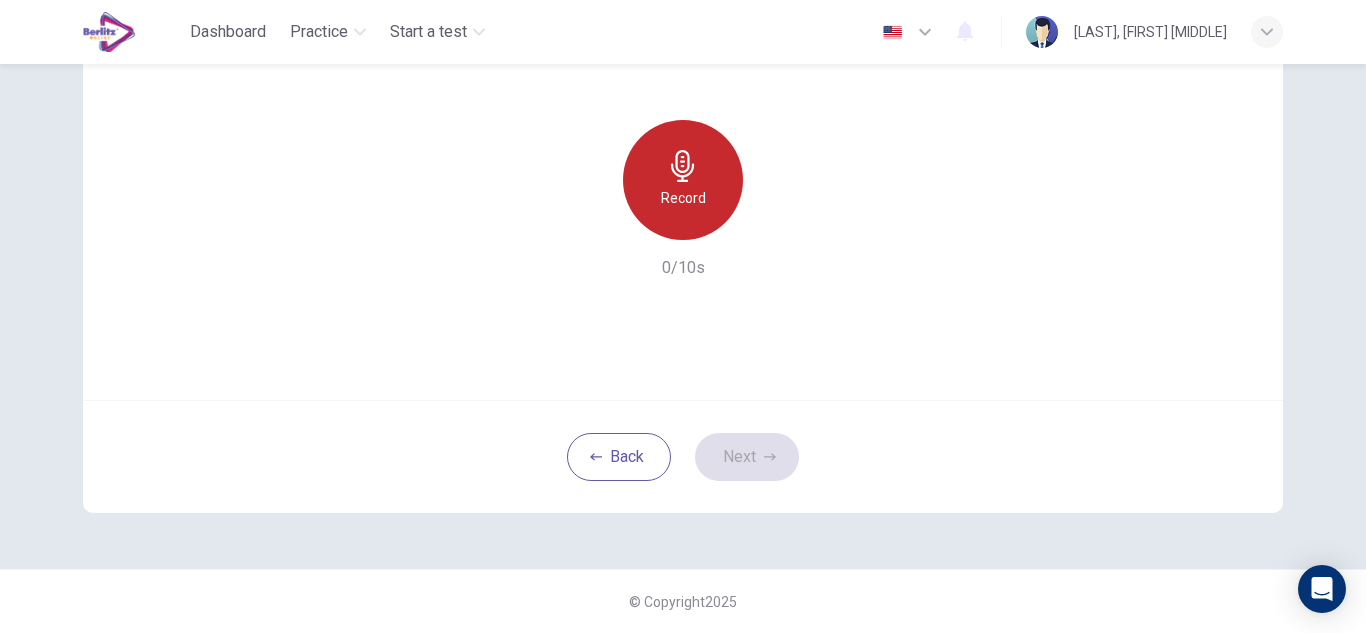 click on "Record" at bounding box center [683, 180] 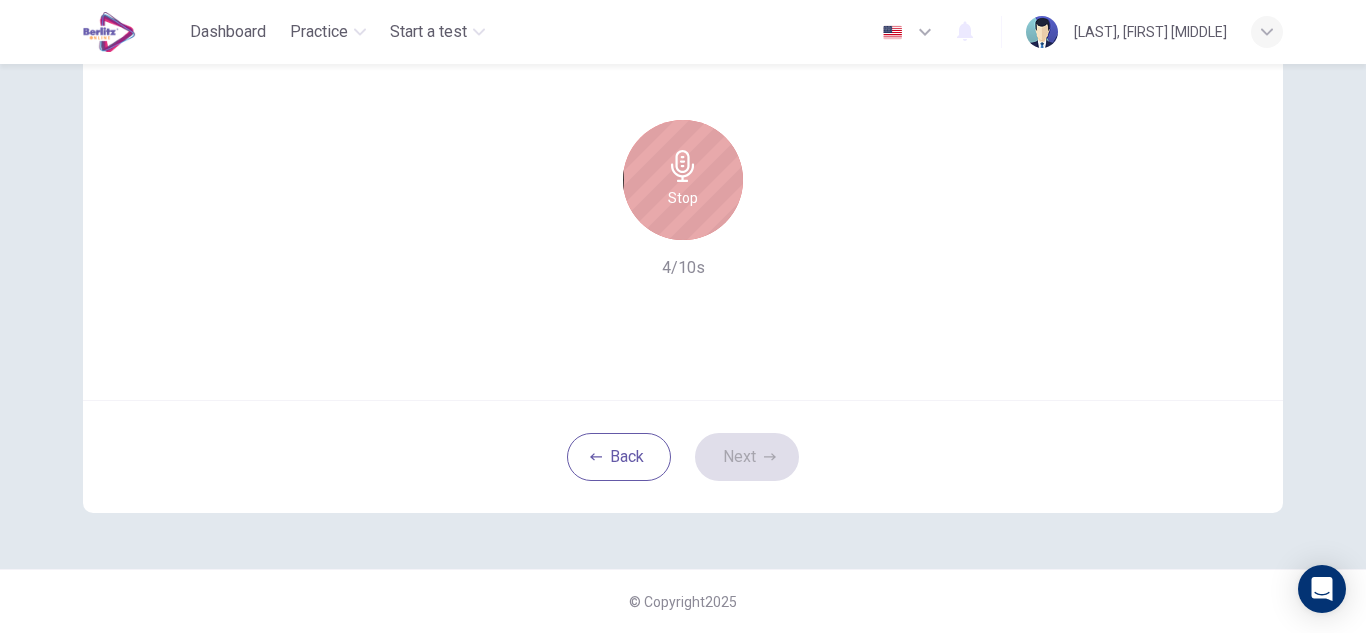 click on "Stop" at bounding box center [683, 180] 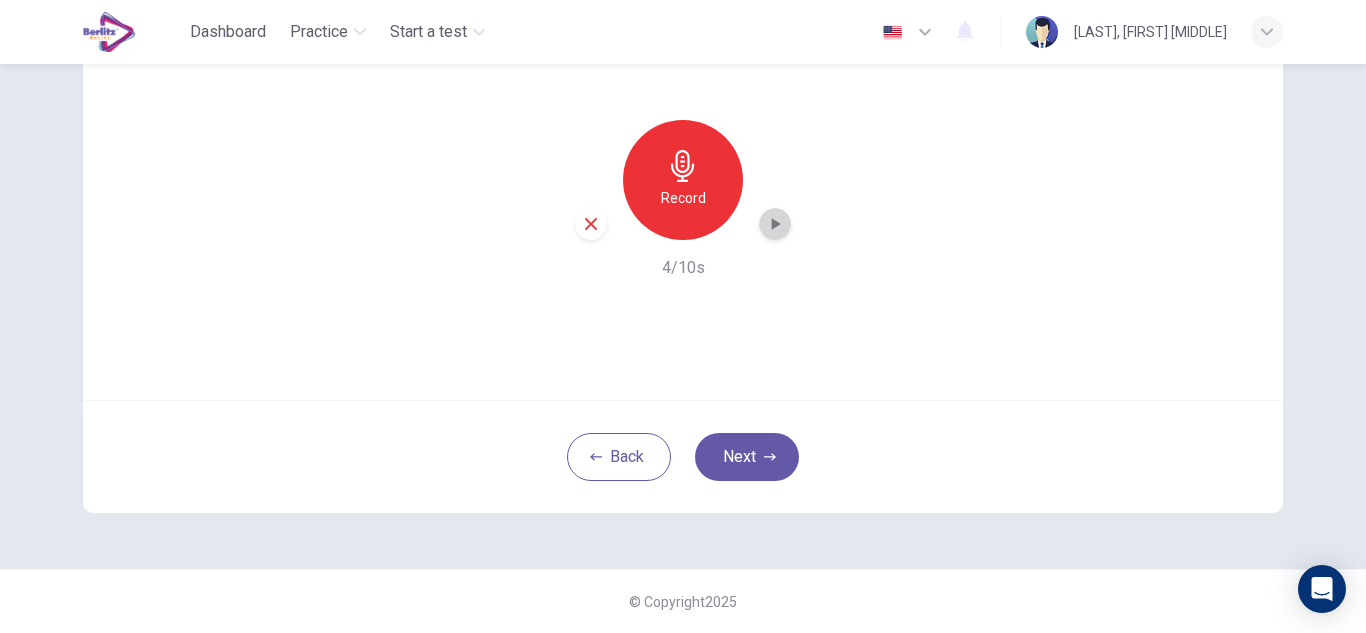 click at bounding box center [775, 224] 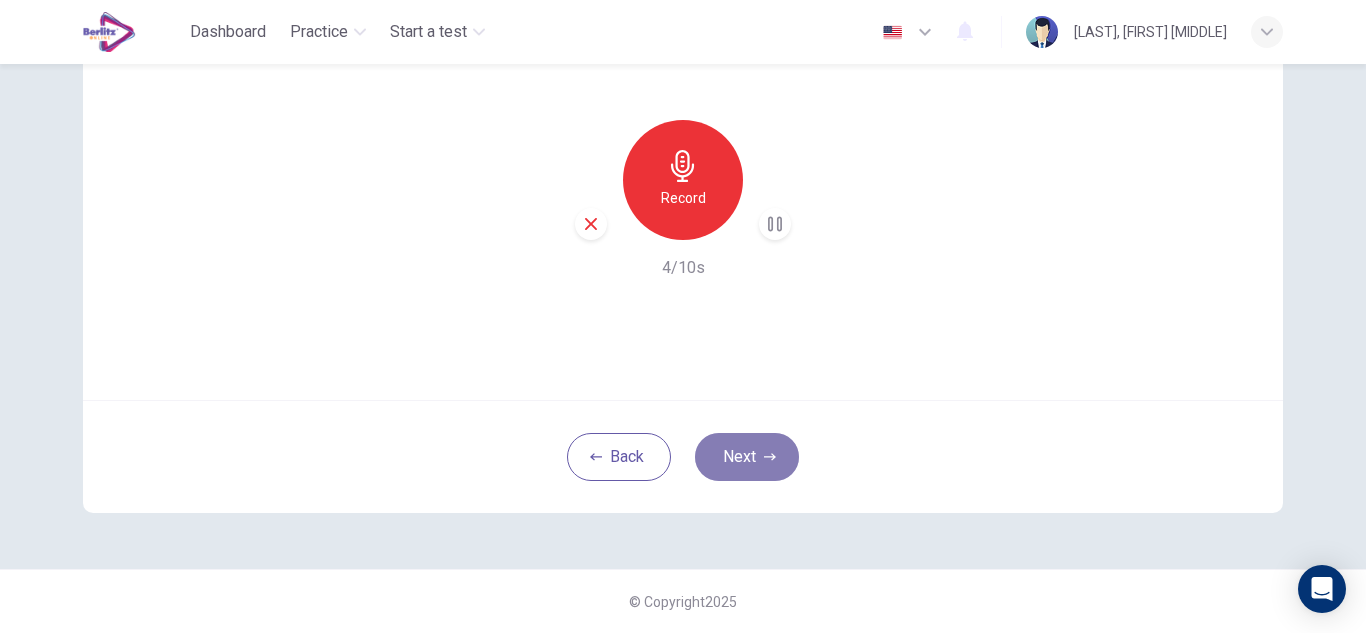 click at bounding box center (770, 457) 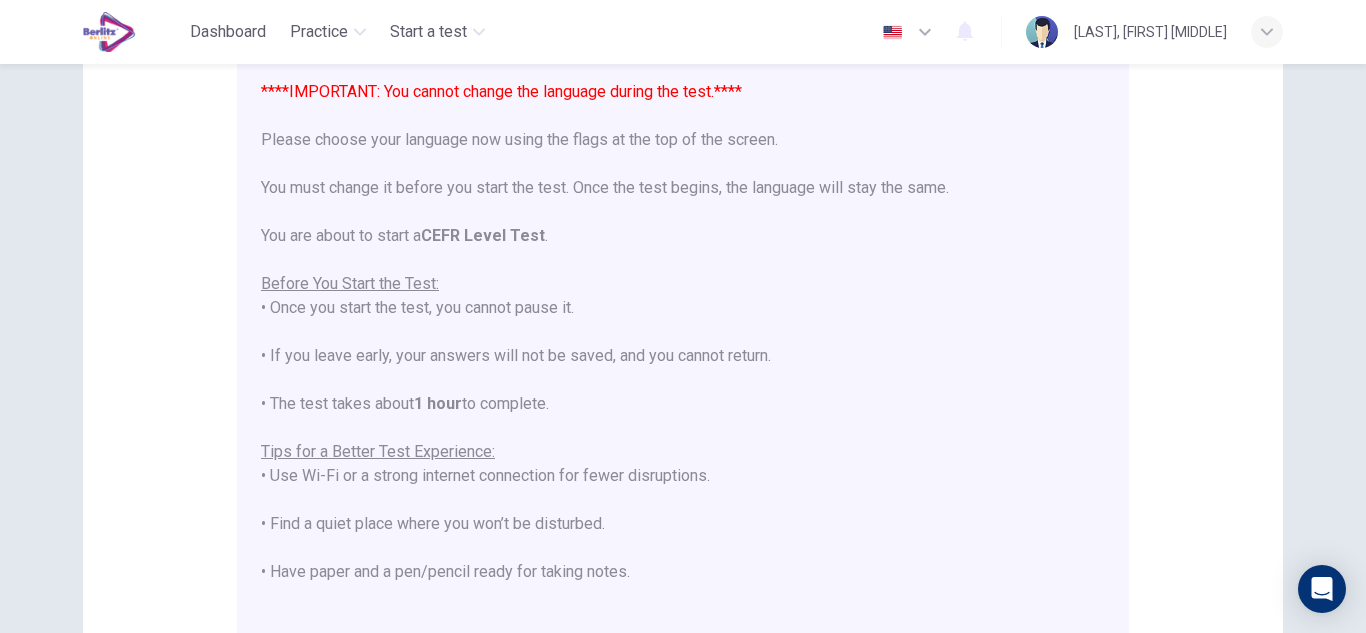 click on "****IMPORTANT: You cannot change the language during the test.****
Please choose your language now using the flags at the top of the screen. You must change it before you start the test. Once the test begins, the language will stay the same.
You are about to start a  CEFR Level Test .
Before You Start the Test:
• Once you start the test, you cannot pause it.
• If you leave early, your answers will not be saved, and you cannot return.
• The test takes about  1 hour  to complete.
Tips for a Better Test Experience:
• Use Wi-Fi or a strong internet connection for fewer disruptions.
• Find a quiet place where you won’t be disturbed.
• Have paper and a pen/pencil ready for taking notes.
• Close other apps and turn off notifications.
• Make sure your device is fully charged or has enough battery to last 90 minutes.
Make sure to uninstall Grammarly or any other apps that can help you during your test. This includes AI-powered extensions, ChatGPT, etc.
Good luck!" at bounding box center [683, 440] 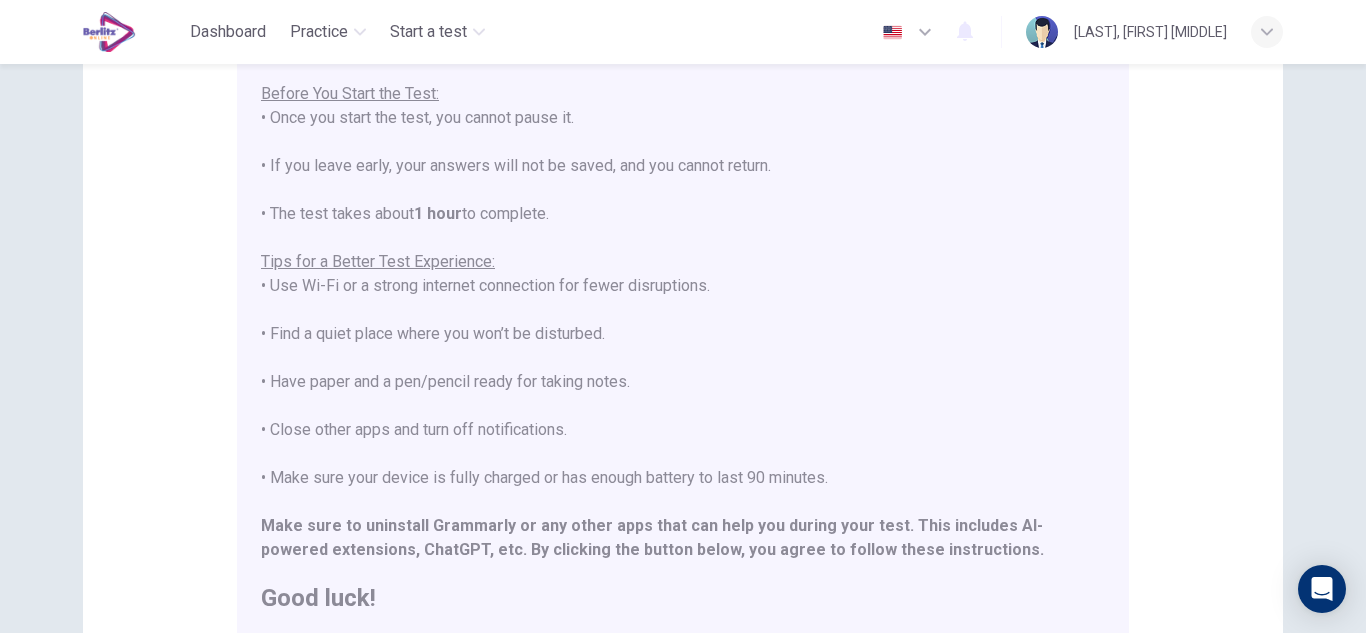 scroll, scrollTop: 191, scrollLeft: 0, axis: vertical 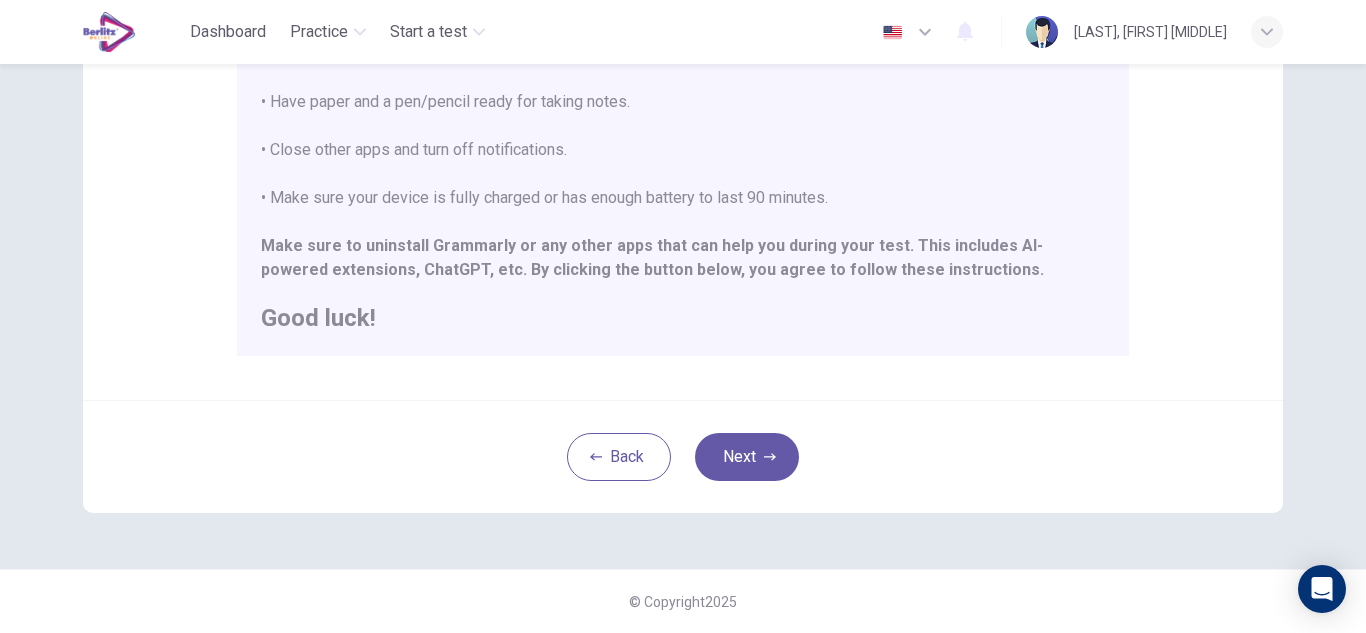 click on "Make sure to uninstall Grammarly or any other apps that can help you during your test. This includes AI-powered extensions, ChatGPT, etc." at bounding box center (652, 257) 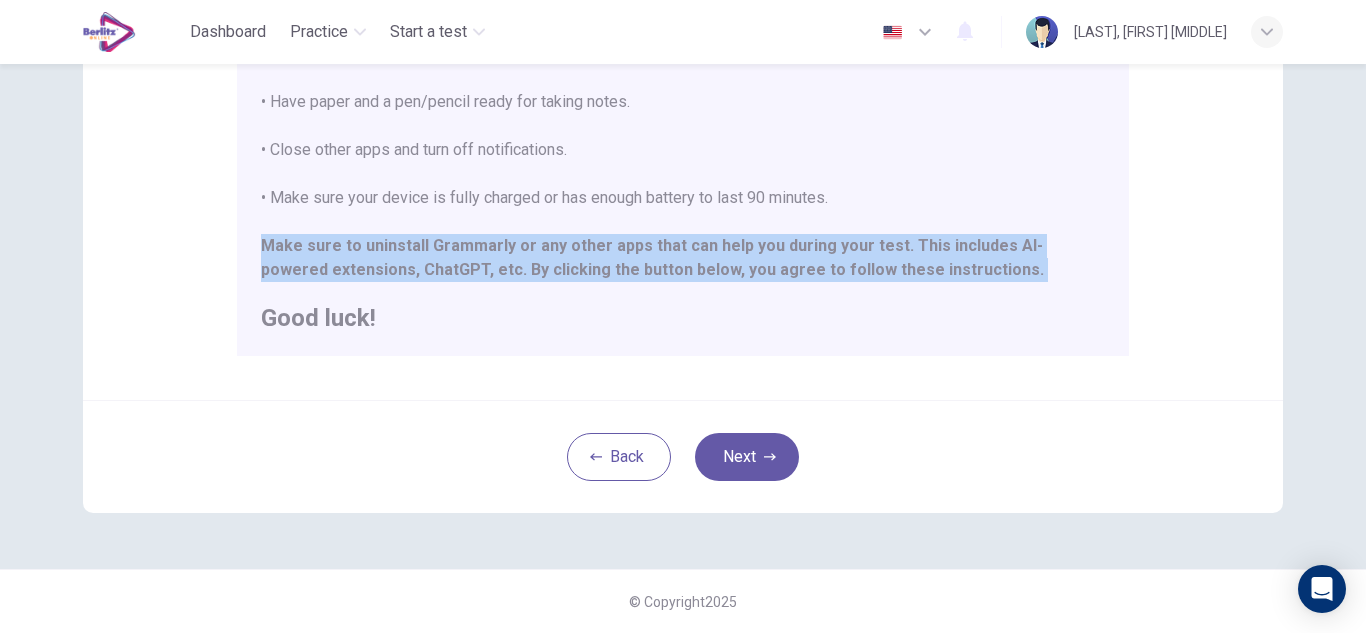 drag, startPoint x: 258, startPoint y: 254, endPoint x: 931, endPoint y: 279, distance: 673.4642 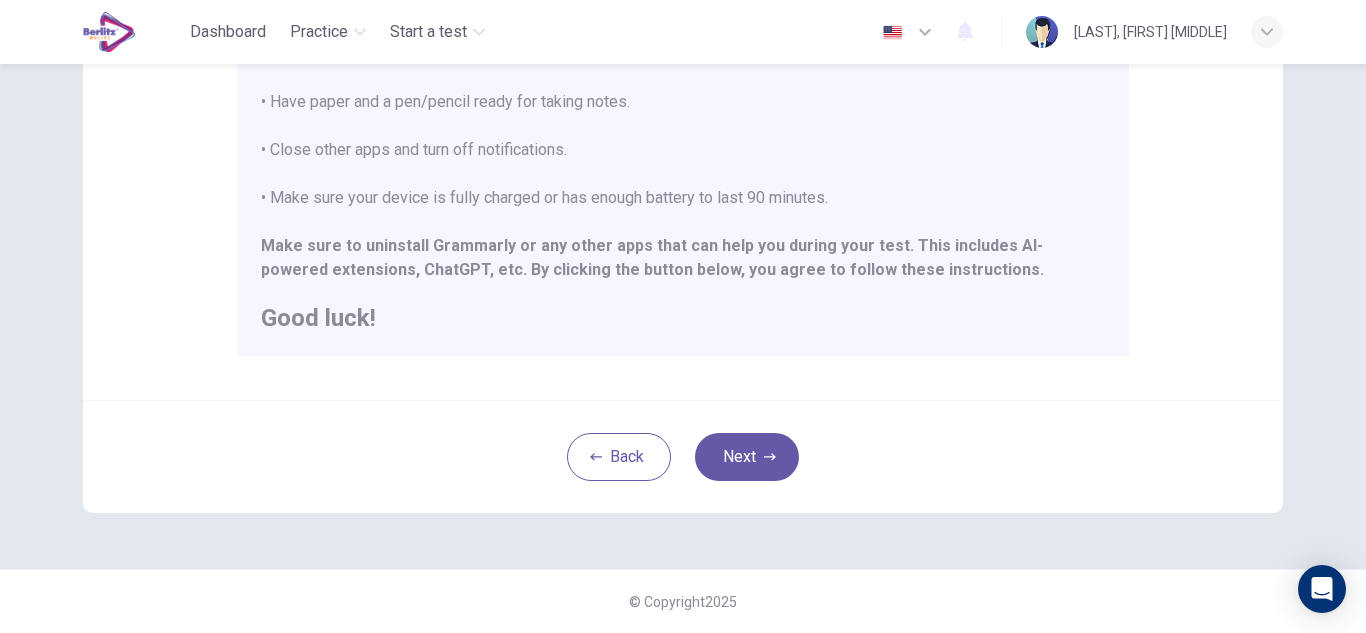 click on "****IMPORTANT: You cannot change the language during the test.****
Please choose your language now using the flags at the top of the screen. You must change it before you start the test. Once the test begins, the language will stay the same.
You are about to start a  CEFR Level Test .
Before You Start the Test:
• Once you start the test, you cannot pause it.
• If you leave early, your answers will not be saved, and you cannot return.
• The test takes about  1 hour  to complete.
Tips for a Better Test Experience:
• Use Wi-Fi or a strong internet connection for fewer disruptions.
• Find a quiet place where you won’t be disturbed.
• Have paper and a pen/pencil ready for taking notes.
• Close other apps and turn off notifications.
• Make sure your device is fully charged or has enough battery to last 90 minutes.
Make sure to uninstall Grammarly or any other apps that can help you during your test. This includes AI-powered extensions, ChatGPT, etc.
Good luck!" at bounding box center [683, 66] 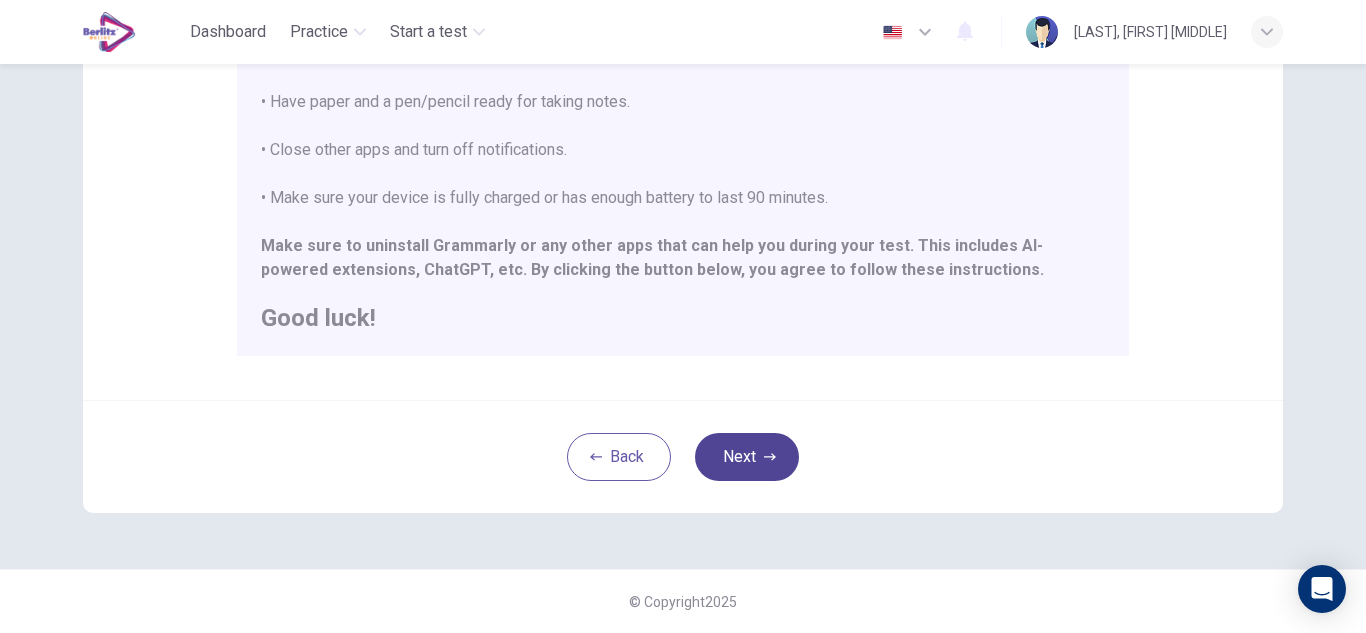 click on "Next" at bounding box center [747, 457] 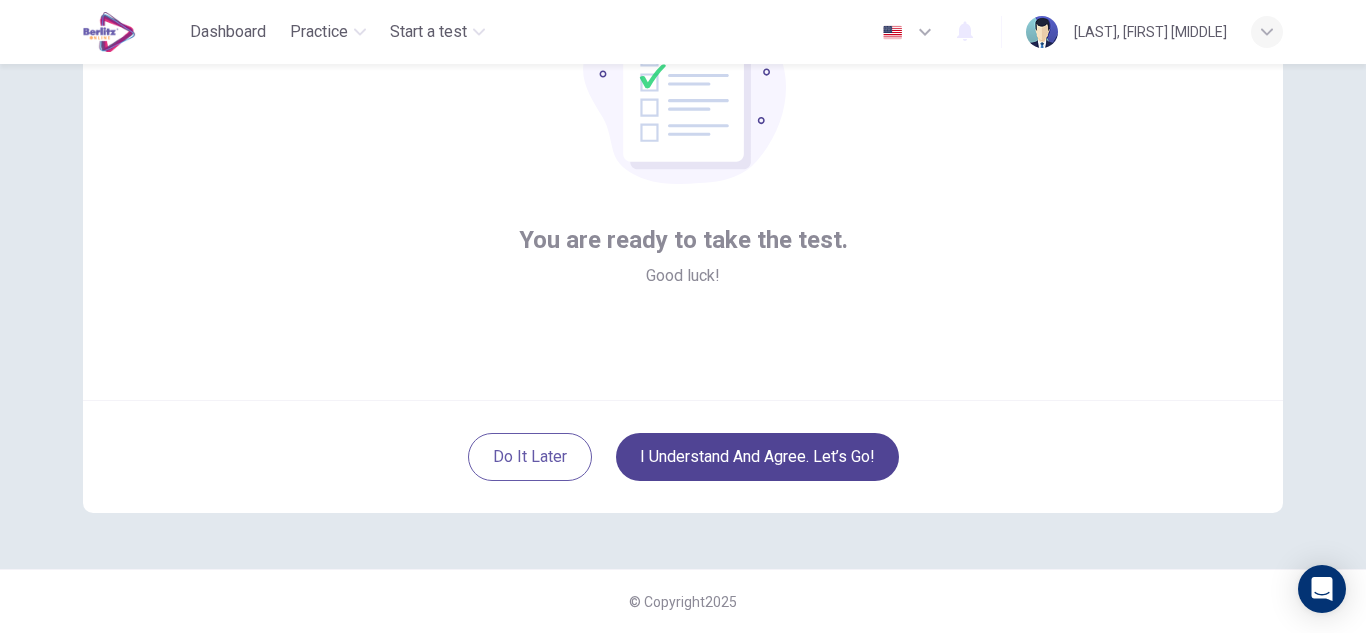 scroll, scrollTop: 200, scrollLeft: 0, axis: vertical 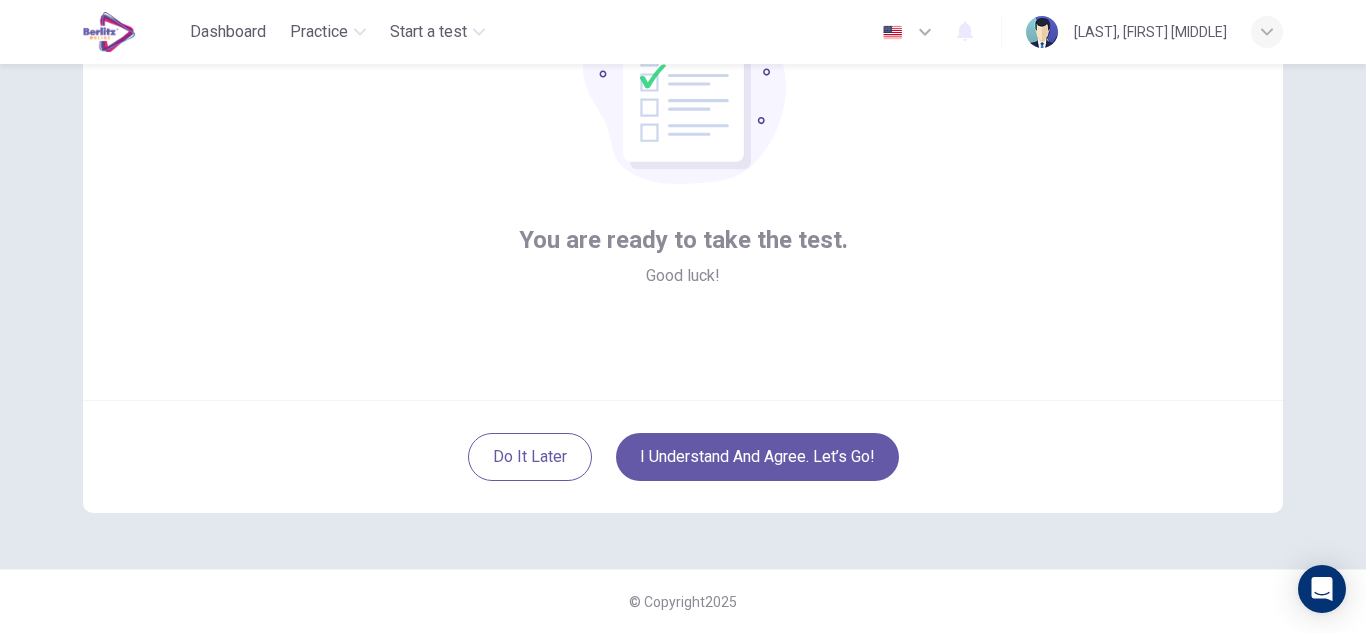 drag, startPoint x: 1365, startPoint y: 187, endPoint x: 1336, endPoint y: 141, distance: 54.378304 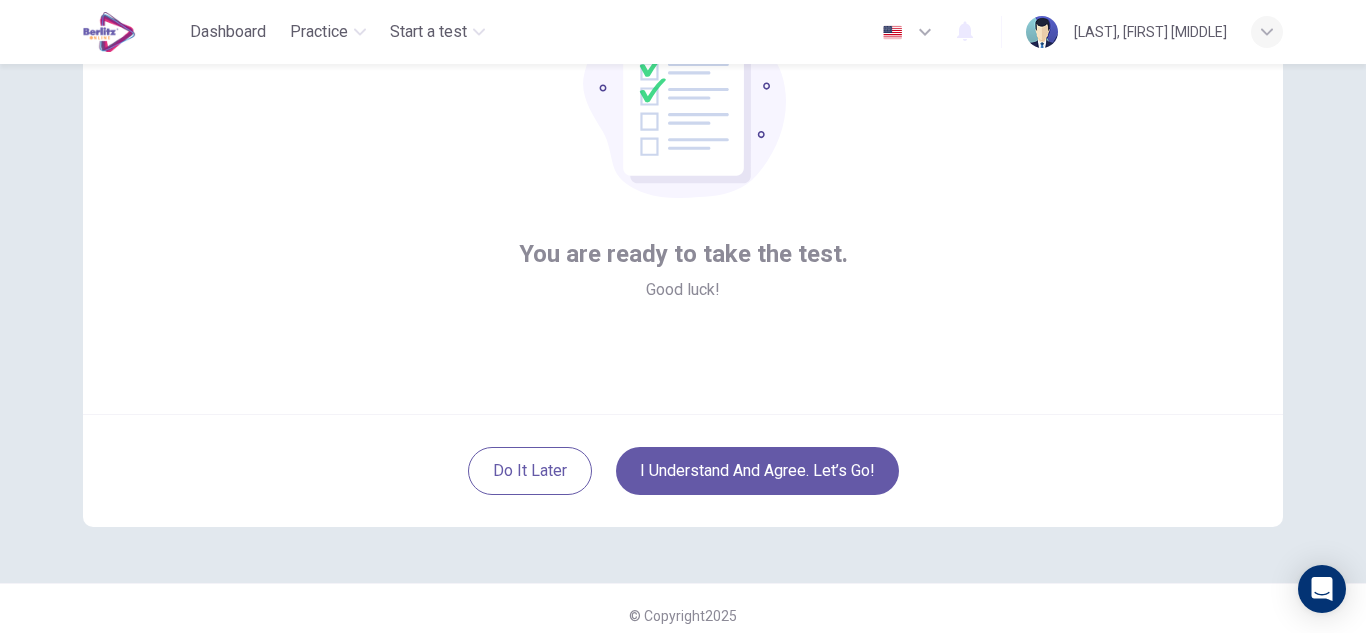 scroll, scrollTop: 199, scrollLeft: 0, axis: vertical 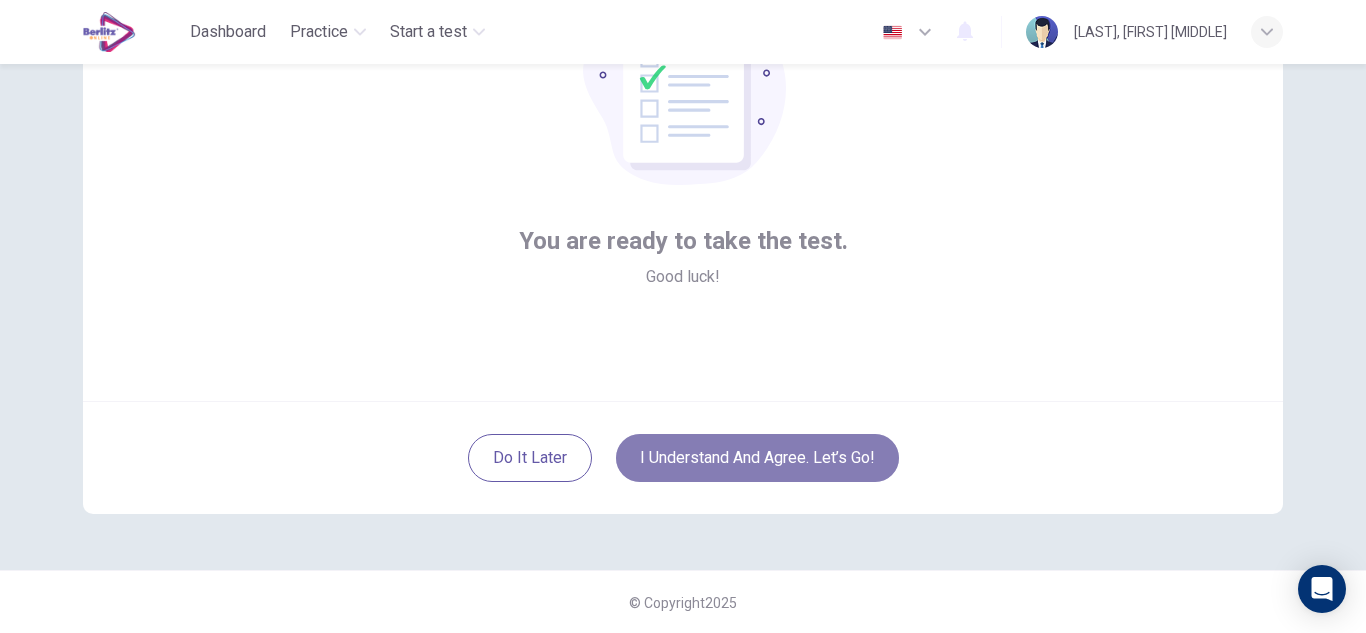 click on "I understand and agree. Let’s go!" at bounding box center [757, 458] 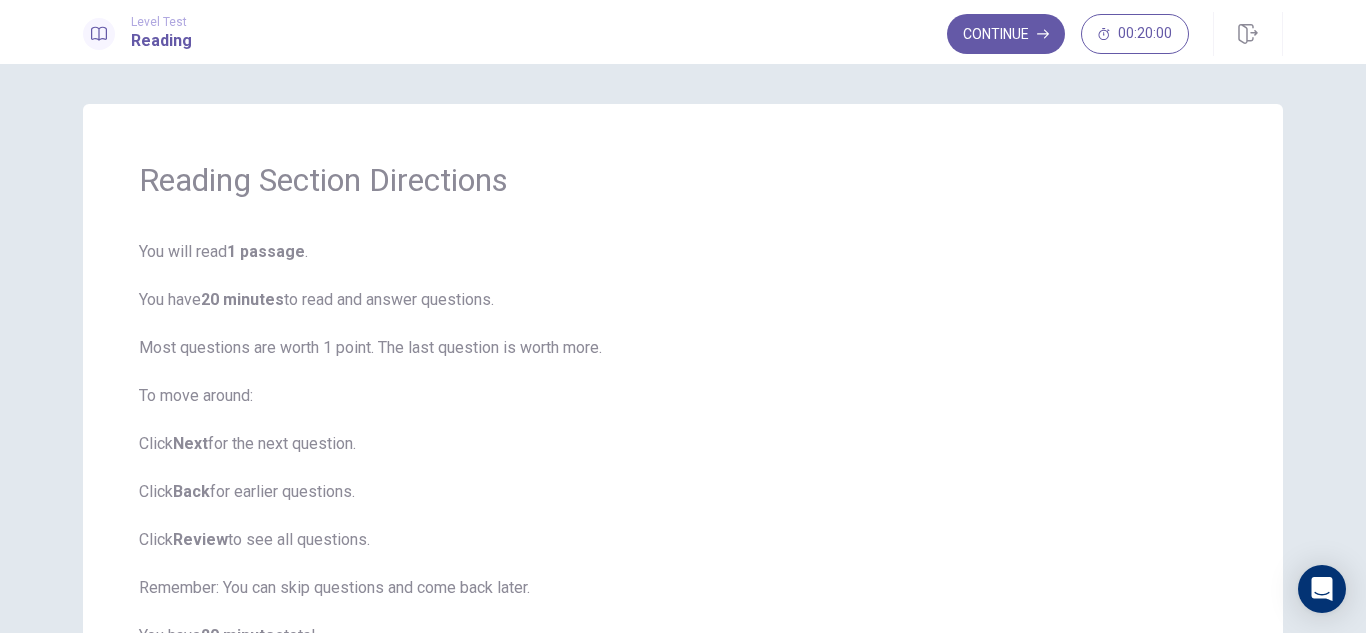 click on "You will read  1 passage .
You have  20 minutes  to read and answer questions.
Most questions are worth 1 point. The last question is worth more.
To move around:
Click  Next  for the next question.
Click  Back  for earlier questions.
Click  Review  to see all questions.
Remember: You can skip questions and come back later.
You have  20 minutes  total.
Click  Continue  to start." at bounding box center [683, 468] 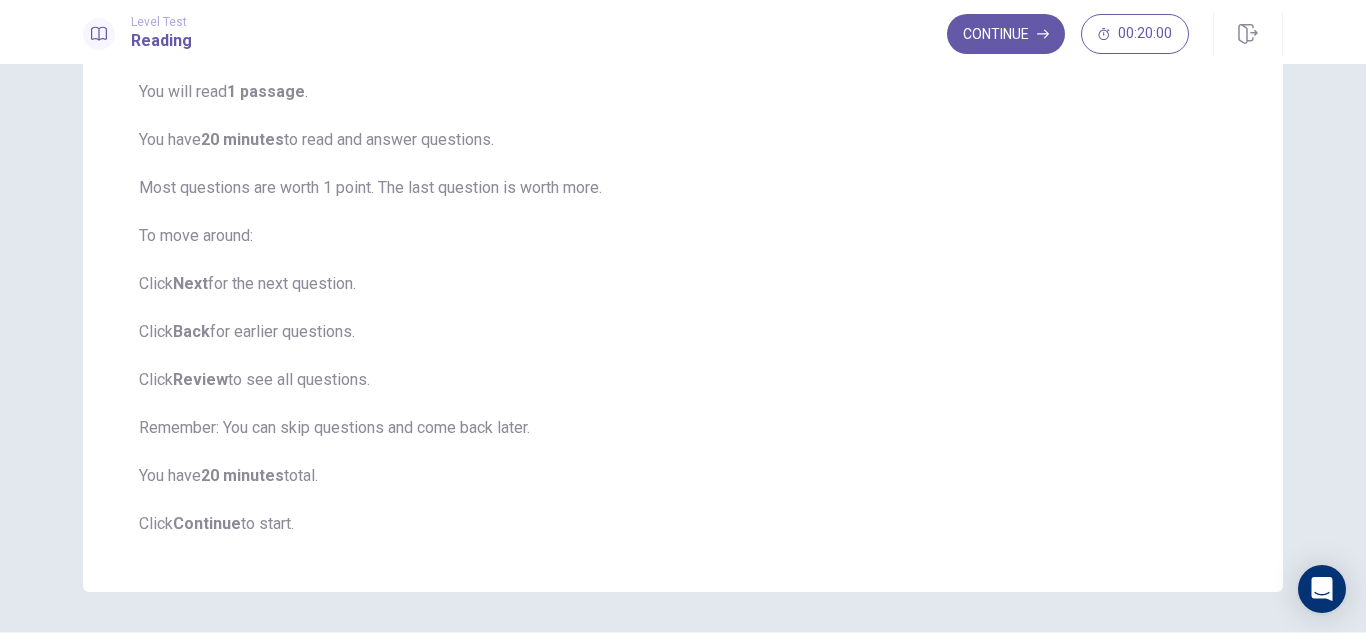 scroll, scrollTop: 223, scrollLeft: 0, axis: vertical 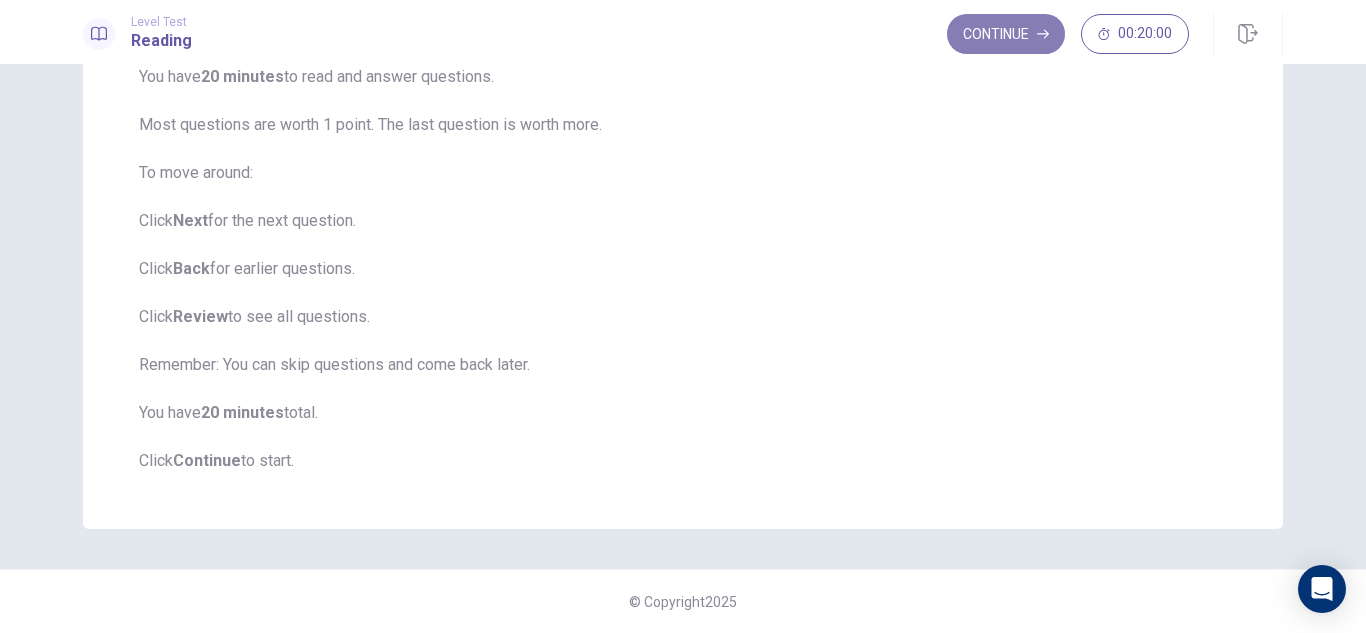 click on "Continue" at bounding box center (1006, 34) 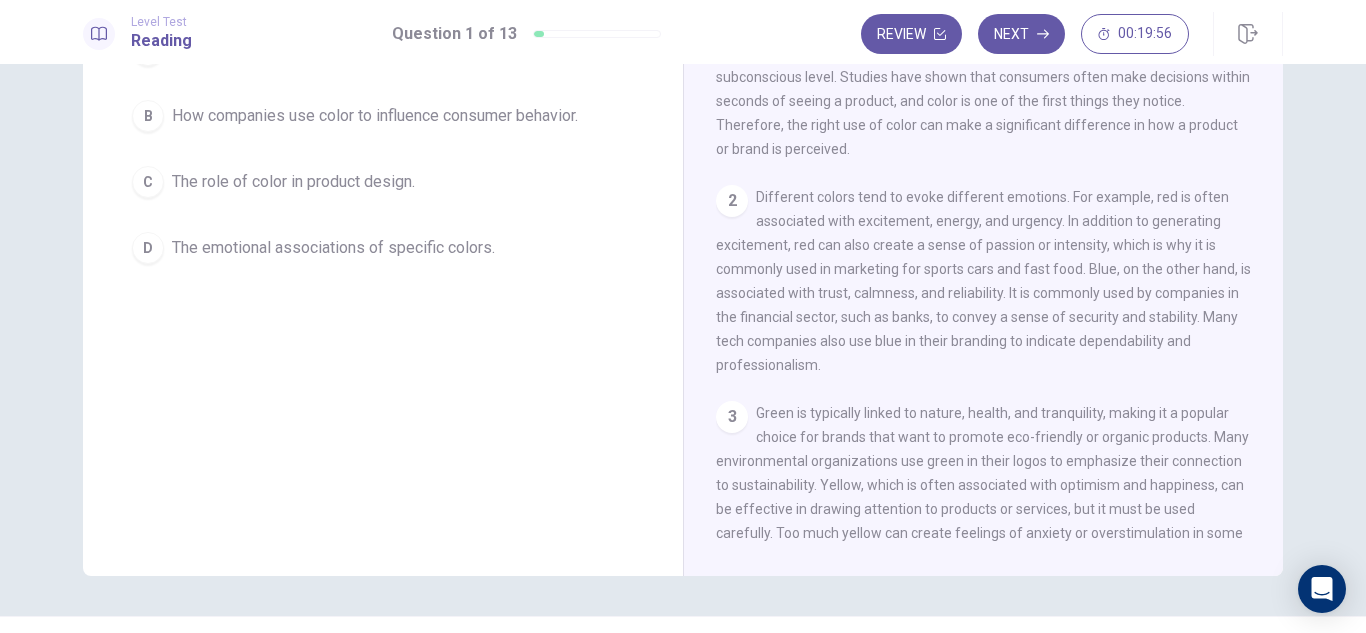click on "Question 1 What is the main idea of the passage? A The use of color in branding.
B How companies use color to influence consumer behavior.
C The role of color in product design.
D The emotional associations of specific colors. The Psychology of Color in Marketing 1 Color plays a significant role in marketing and advertising. Marketers have long recognized that colors evoke specific emotions and associations in consumers, which can influence their purchasing decisions. Understanding the psychology of color allows companies to create branding strategies that target consumers on a subconscious level. Studies have shown that consumers often make decisions within seconds of seeing a product, and color is one of the first things they notice. Therefore, the right use of color can make a significant difference in how a product or brand is perceived. 2 3 4 5 © Copyright  2025" at bounding box center [683, 348] 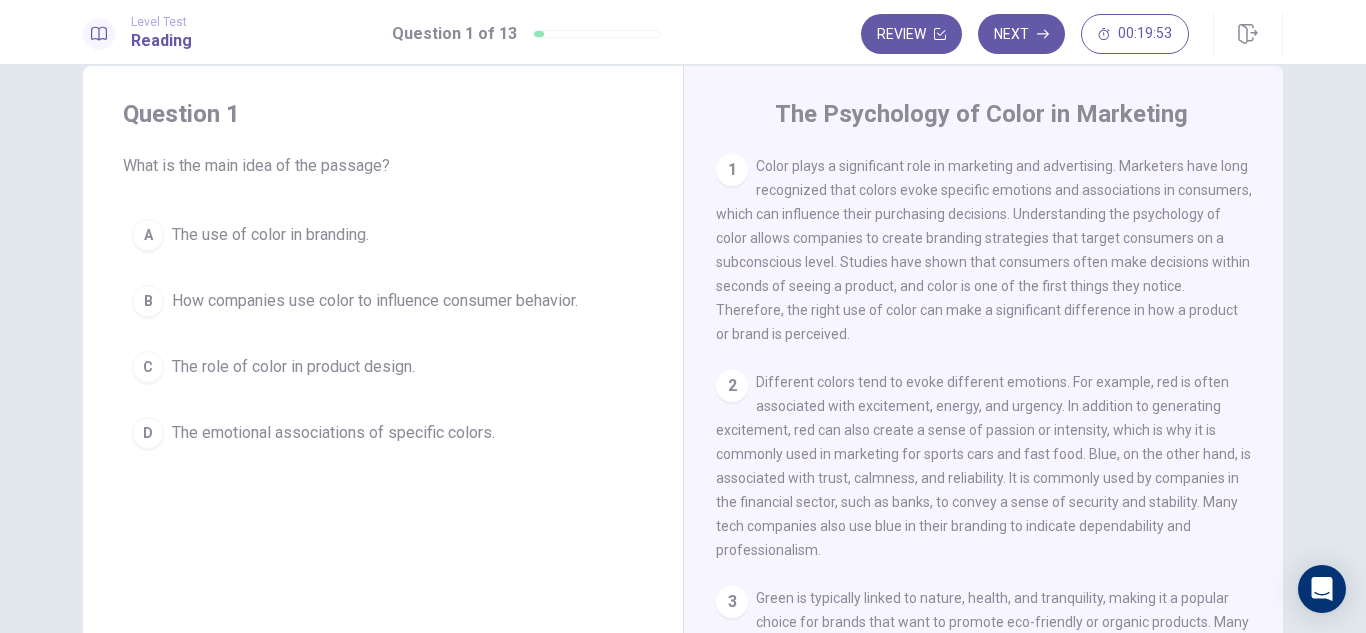 scroll, scrollTop: 40, scrollLeft: 0, axis: vertical 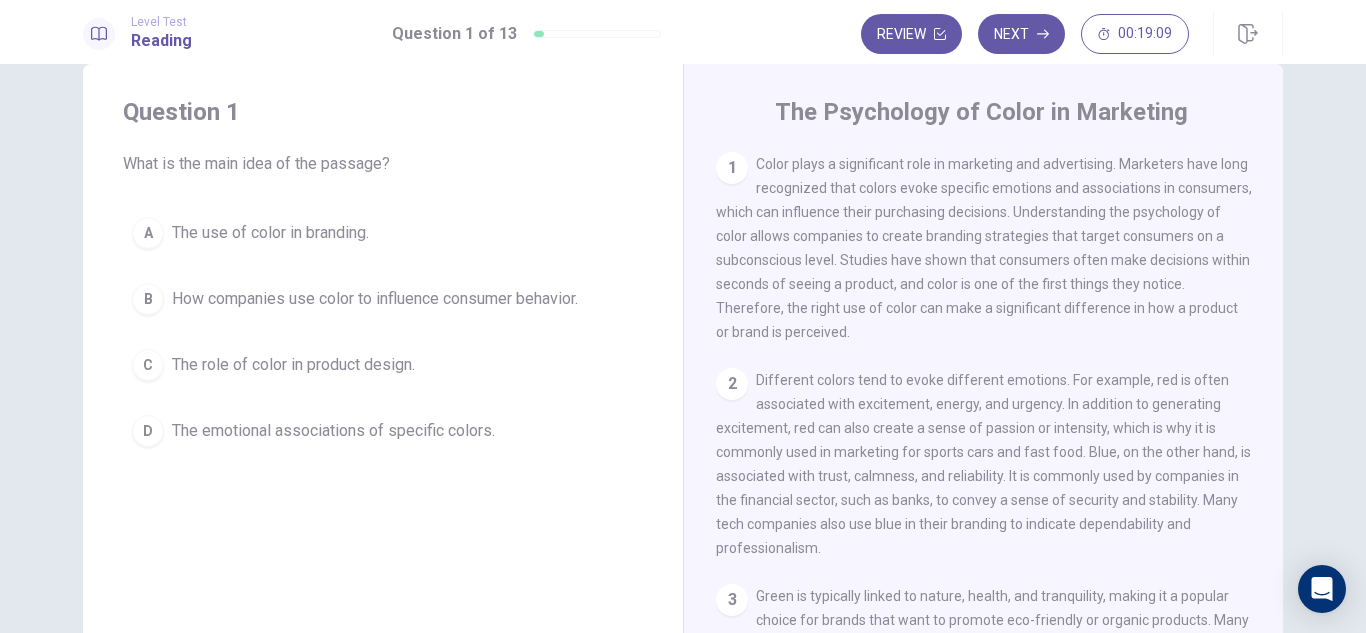 click on "1 Color plays a significant role in marketing and advertising. Marketers have long recognized that colors evoke specific emotions and associations in consumers, which can influence their purchasing decisions. Understanding the psychology of color allows companies to create branding strategies that target consumers on a subconscious level. Studies have shown that consumers often make decisions within seconds of seeing a product, and color is one of the first things they notice. Therefore, the right use of color can make a significant difference in how a product or brand is perceived. 2 3 4 5" at bounding box center (997, 439) 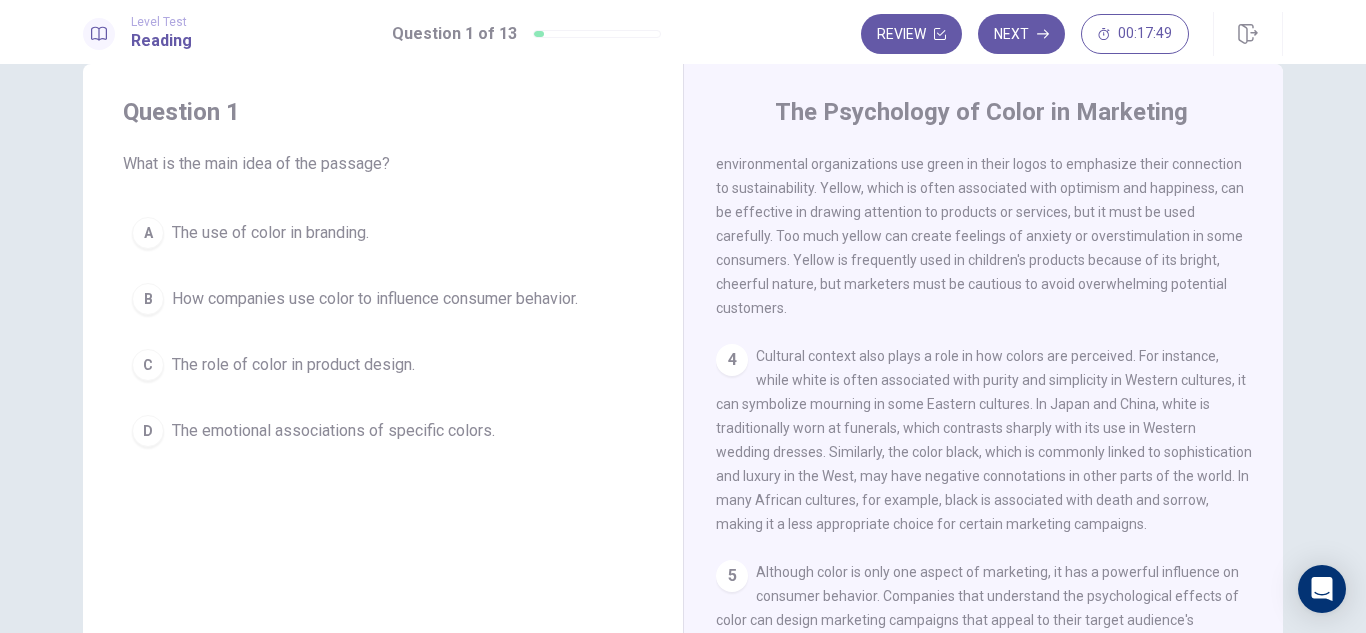 scroll, scrollTop: 569, scrollLeft: 0, axis: vertical 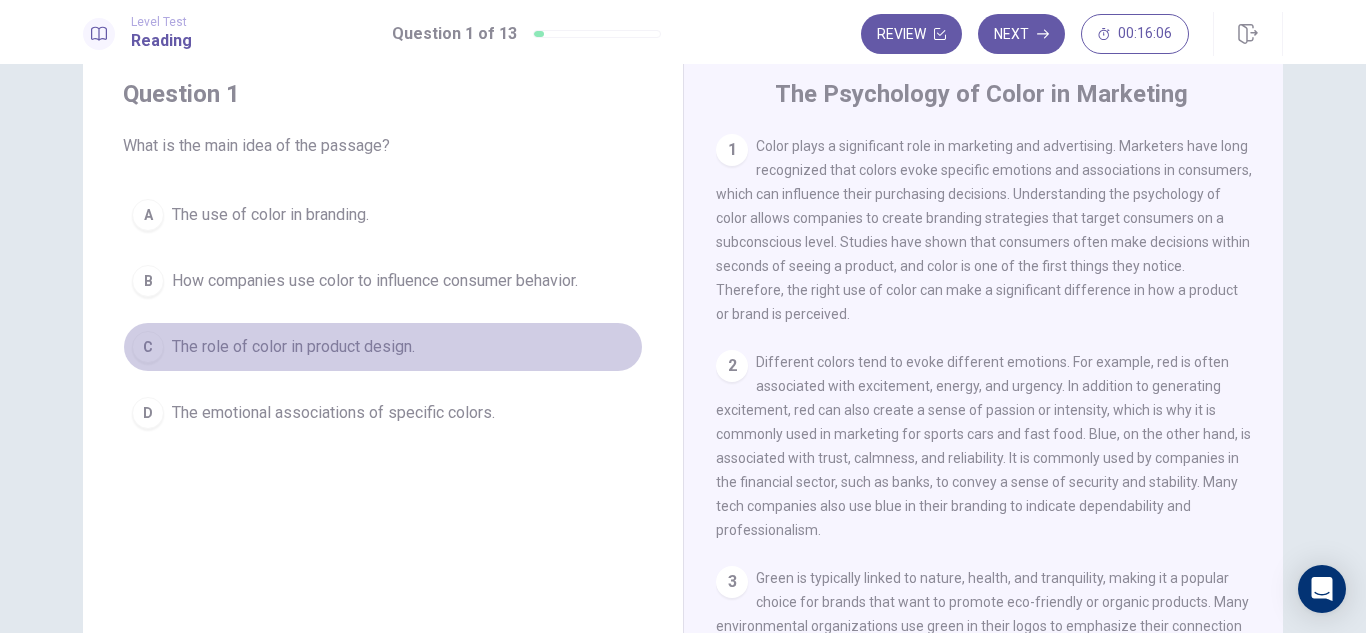 click on "The role of color in product design." at bounding box center [270, 215] 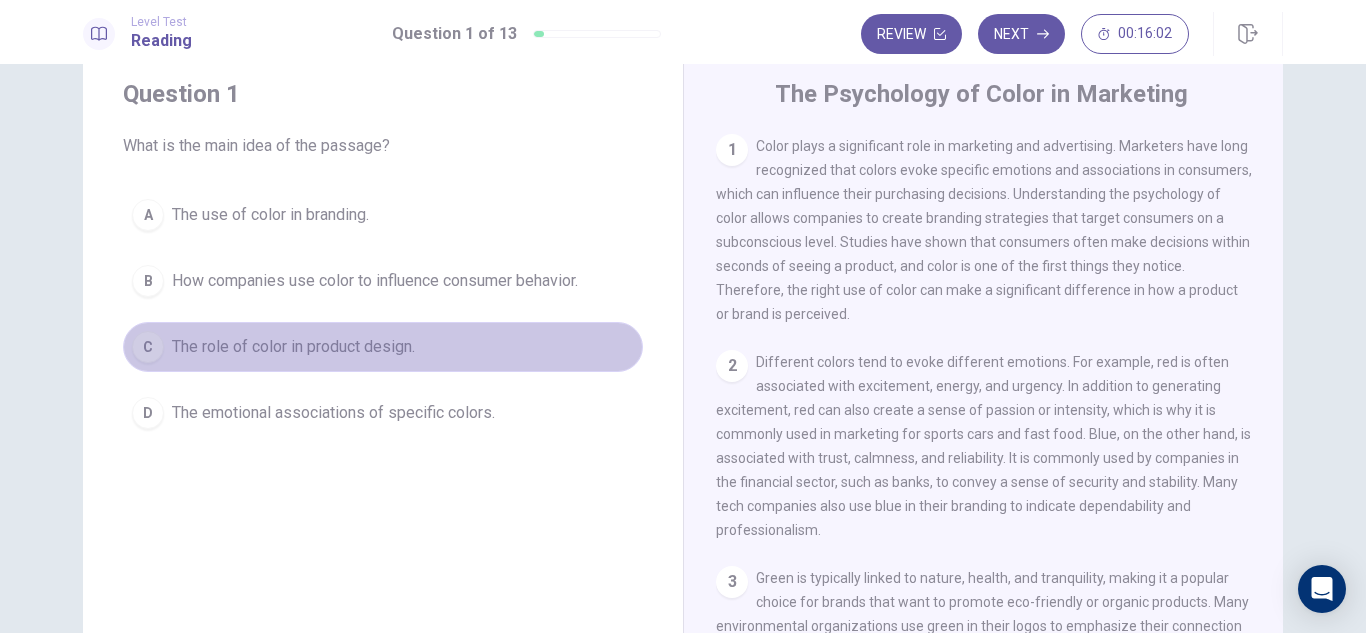 click on "C" at bounding box center [148, 347] 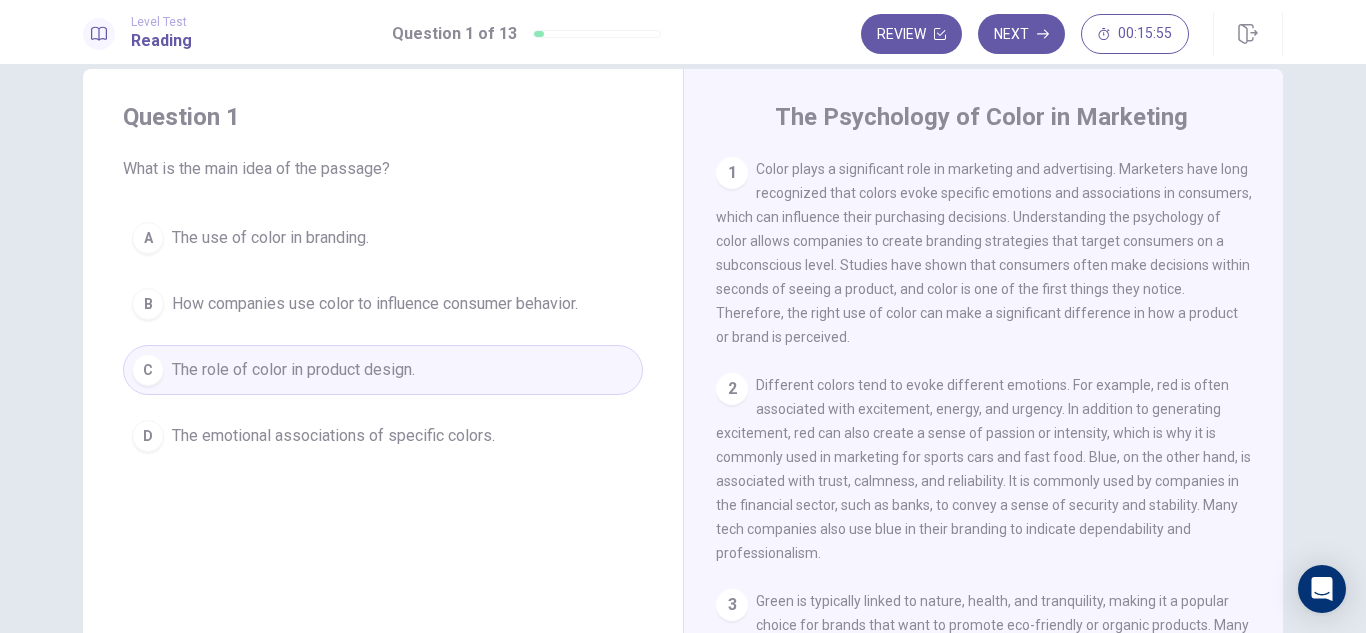 scroll, scrollTop: 0, scrollLeft: 0, axis: both 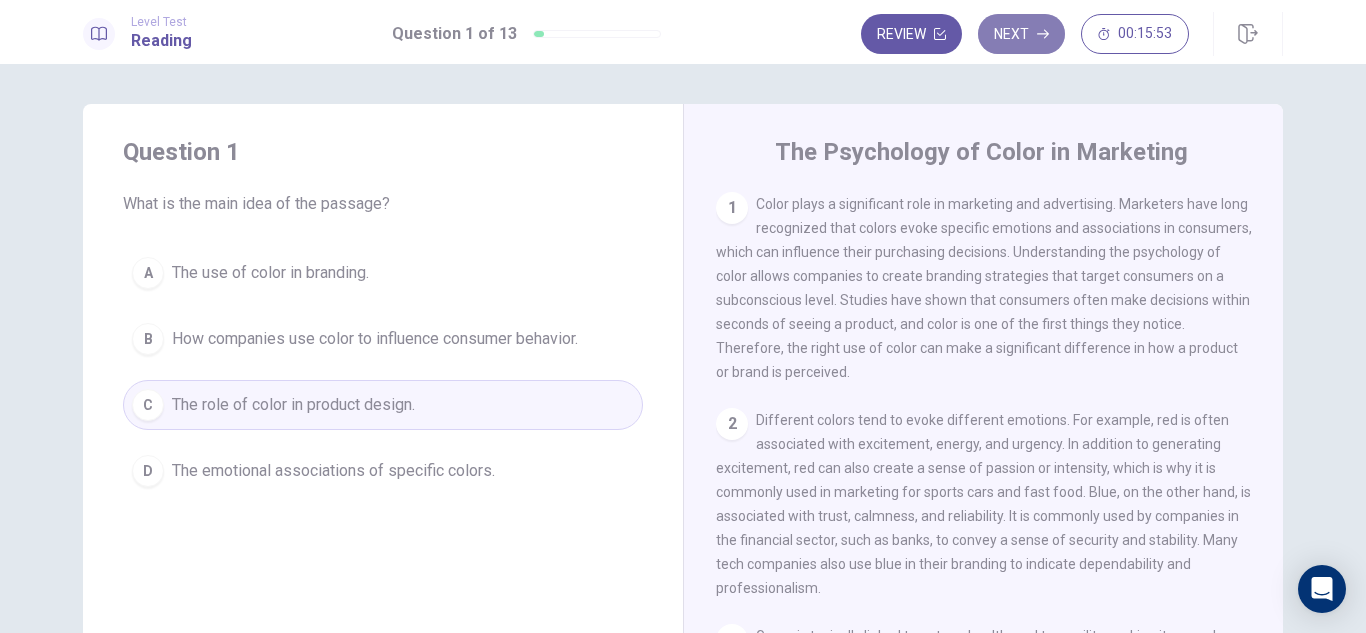 click on "Next" at bounding box center (1021, 34) 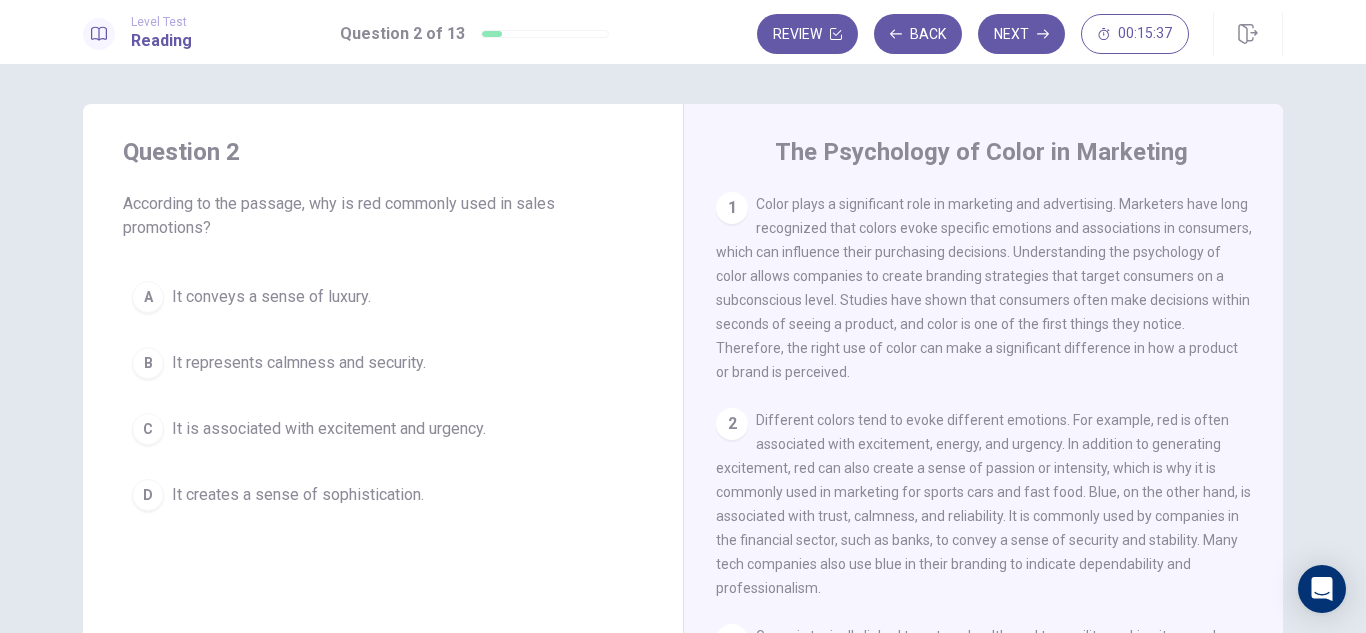 click on "Color plays a significant role in marketing and advertising. Marketers have long recognized that colors evoke specific emotions and associations in consumers, which can influence their purchasing decisions. Understanding the psychology of color allows companies to create branding strategies that target consumers on a subconscious level. Studies have shown that consumers often make decisions within seconds of seeing a product, and color is one of the first things they notice. Therefore, the right use of color can make a significant difference in how a product or brand is perceived." at bounding box center (984, 288) 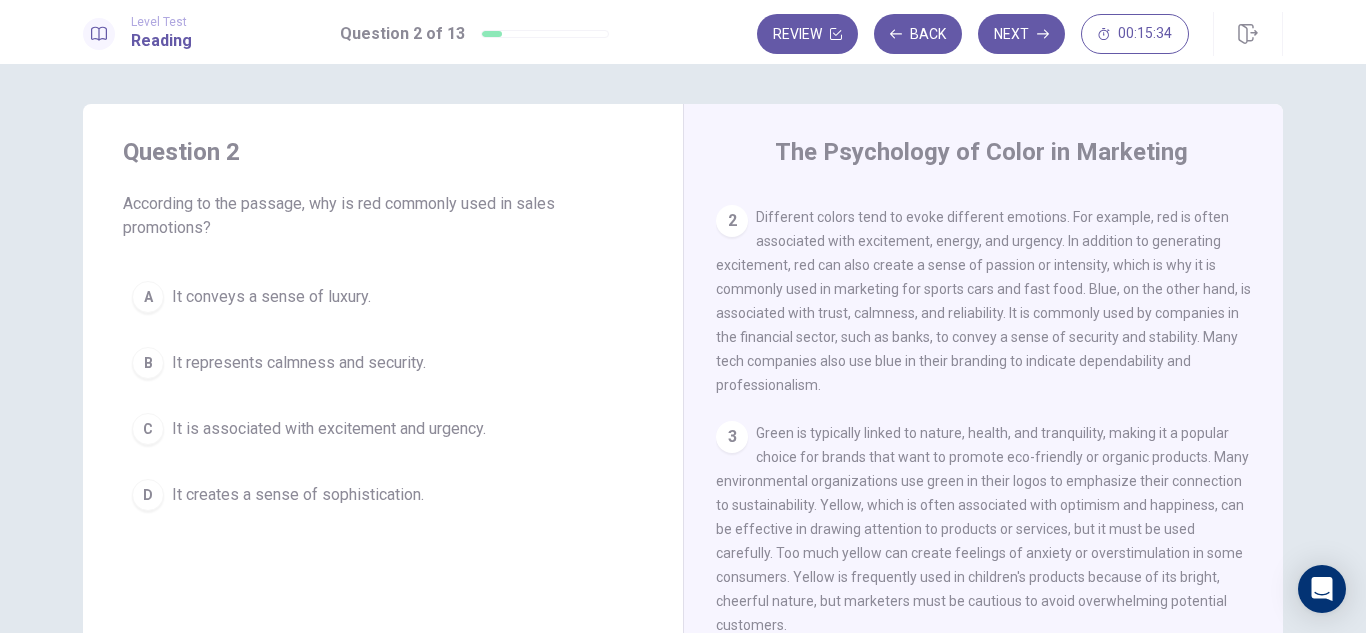 scroll, scrollTop: 40, scrollLeft: 0, axis: vertical 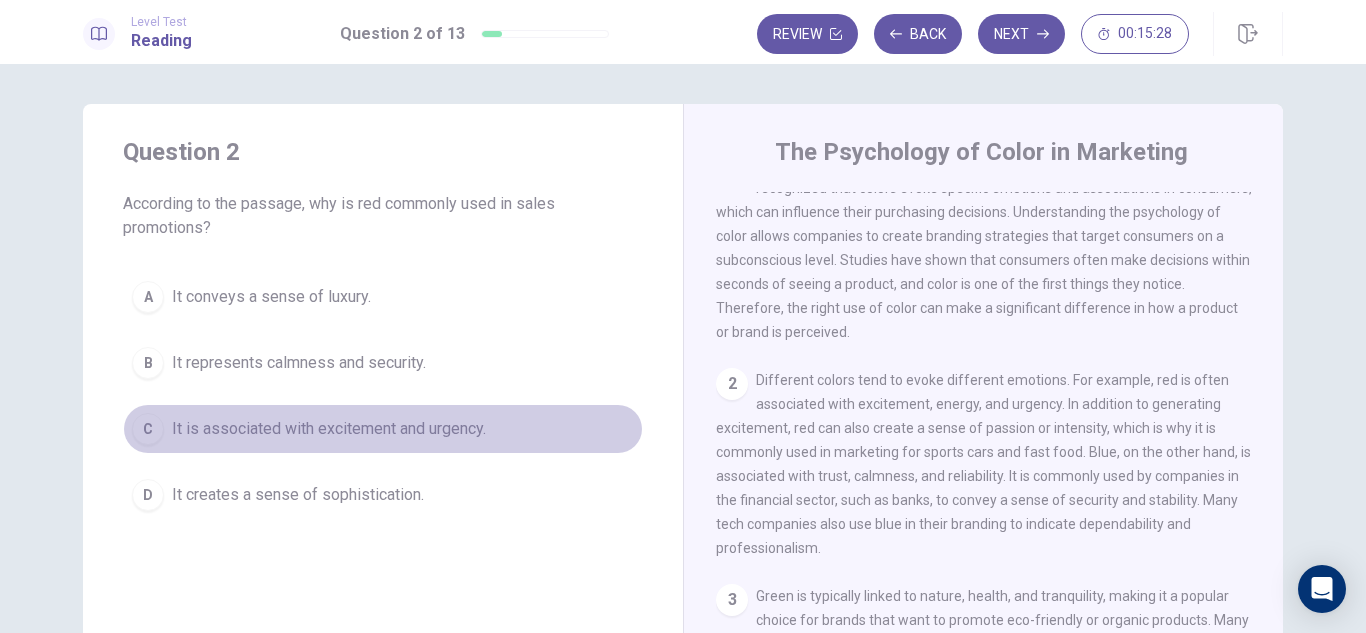 click on "It is associated with excitement and urgency." at bounding box center (271, 297) 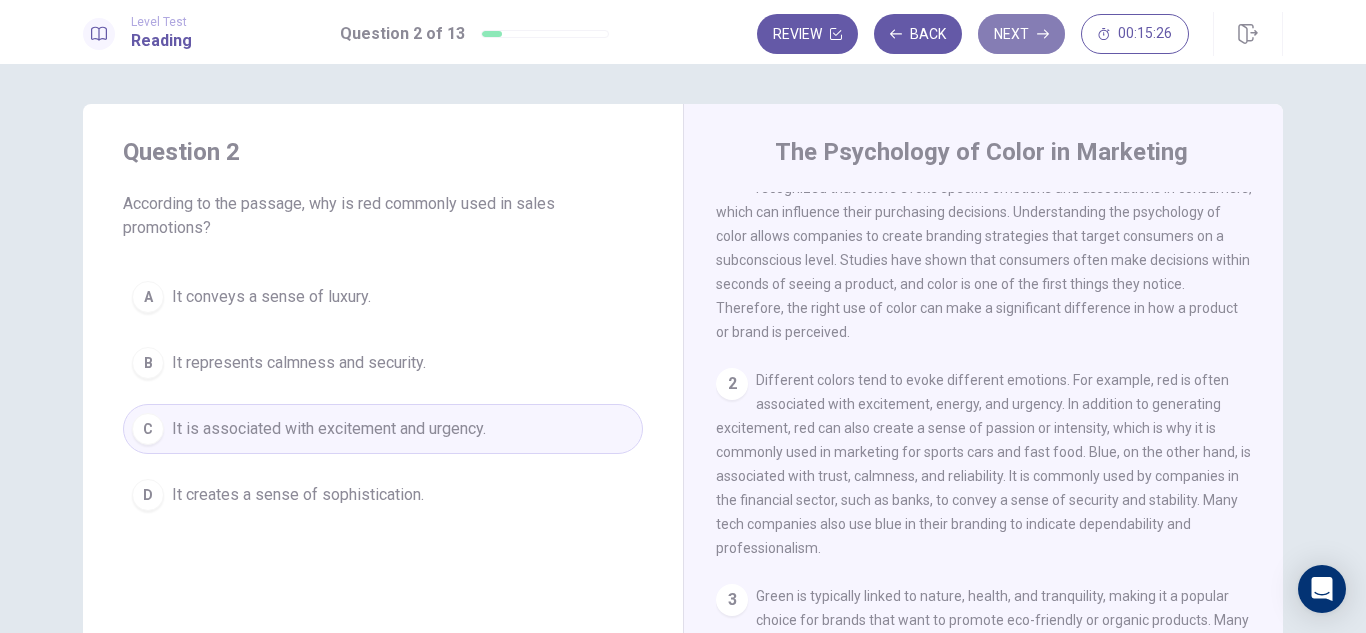 click on "Next" at bounding box center [1021, 34] 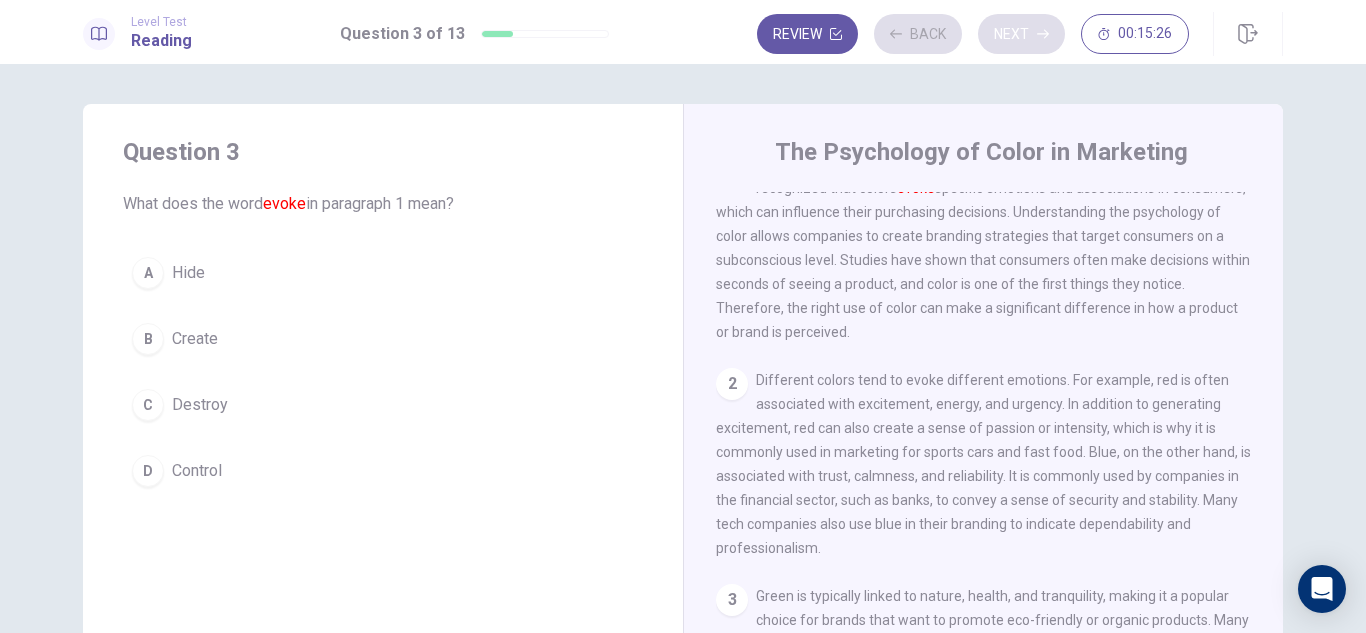scroll, scrollTop: 0, scrollLeft: 0, axis: both 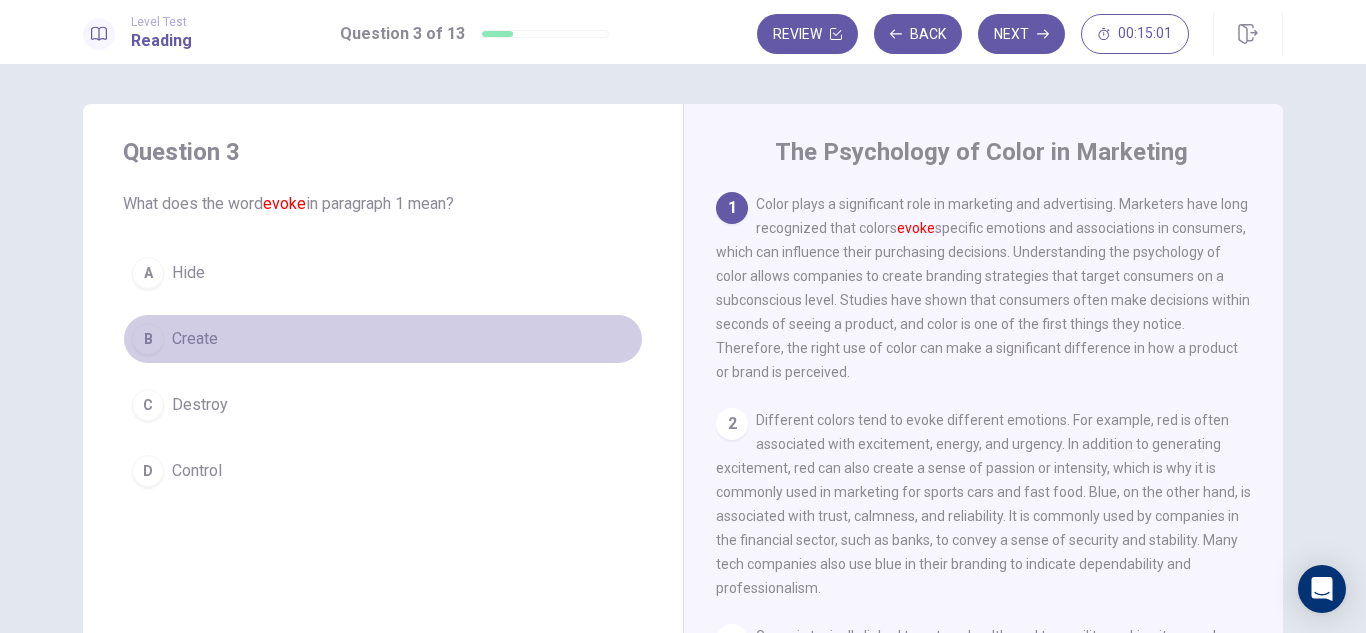 click on "B" at bounding box center (148, 273) 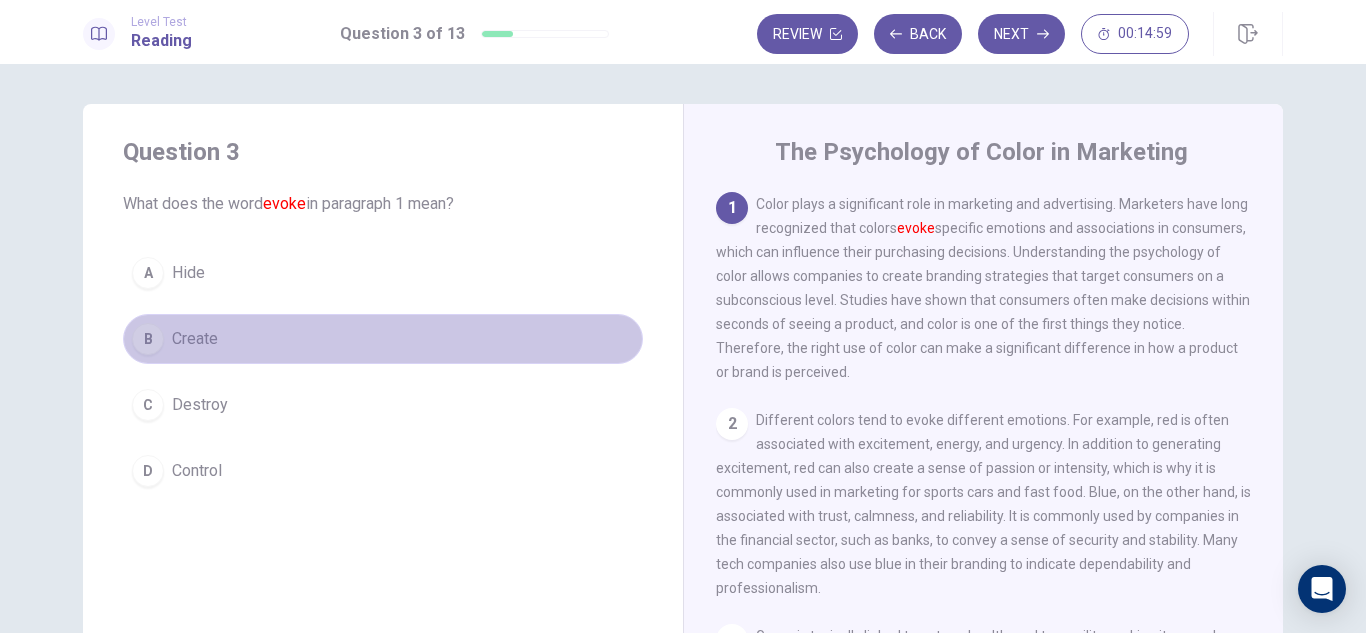 click on "B" at bounding box center (148, 339) 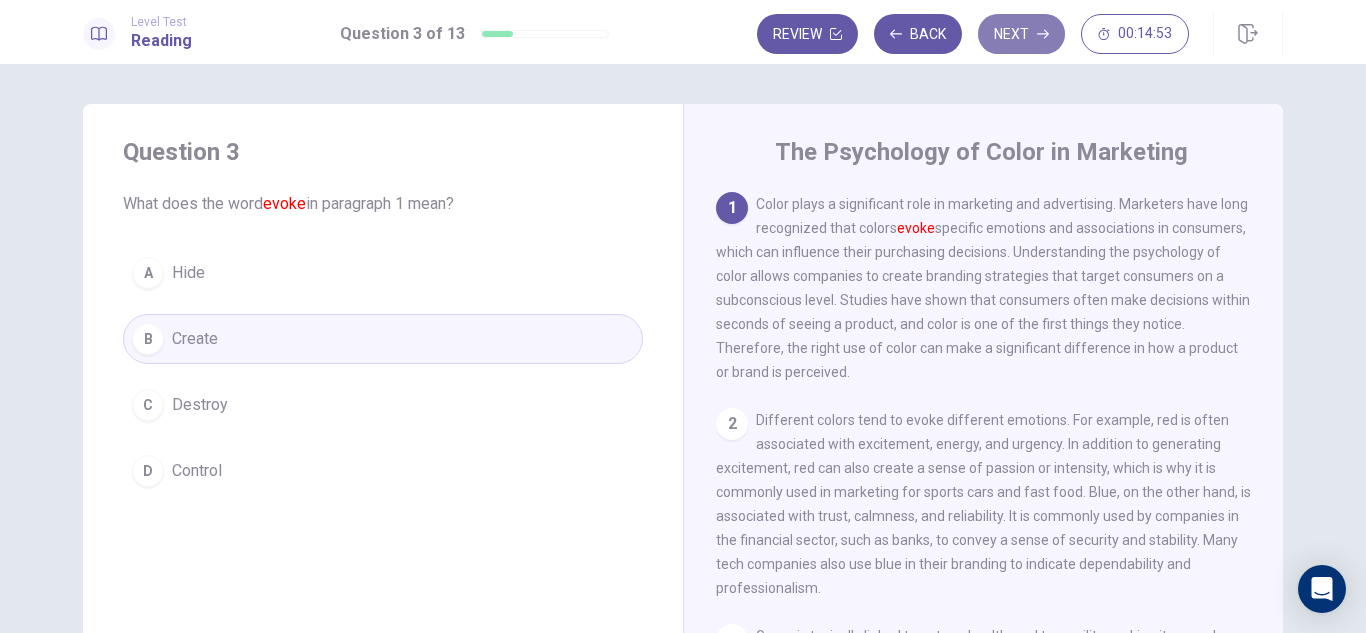 click on "Next" at bounding box center [1021, 34] 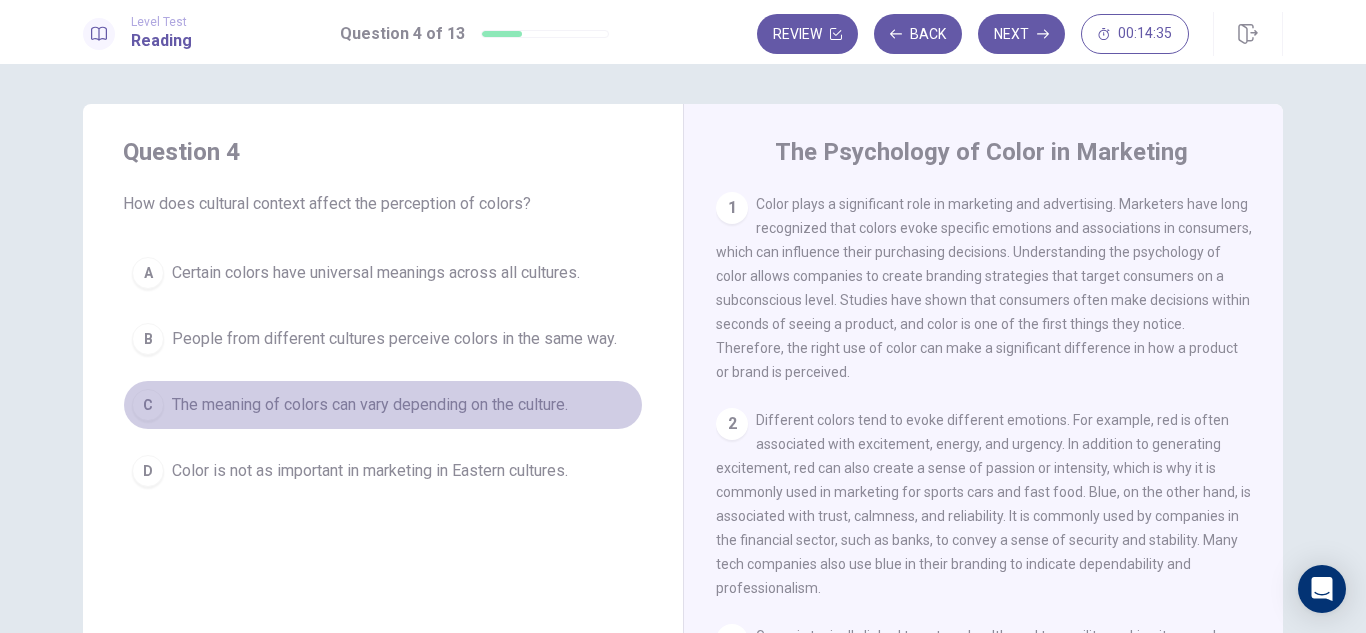 click on "The meaning of colors can vary depending on the culture." at bounding box center [376, 273] 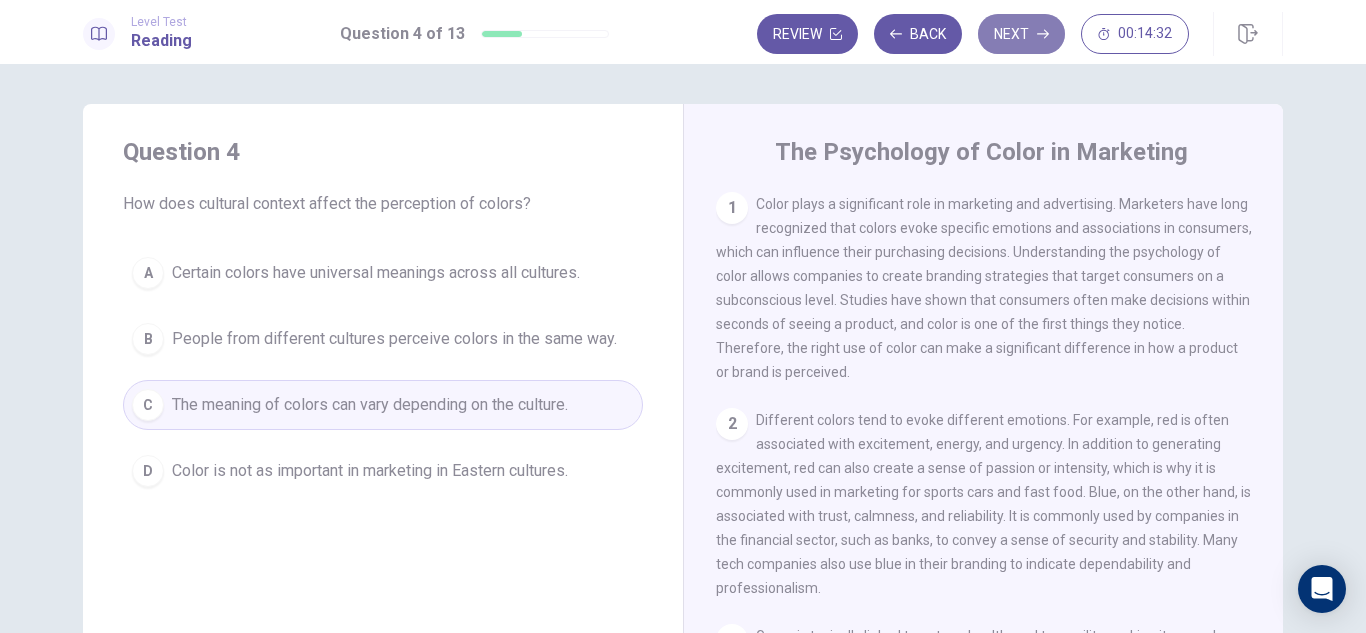 click on "Next" at bounding box center [1021, 34] 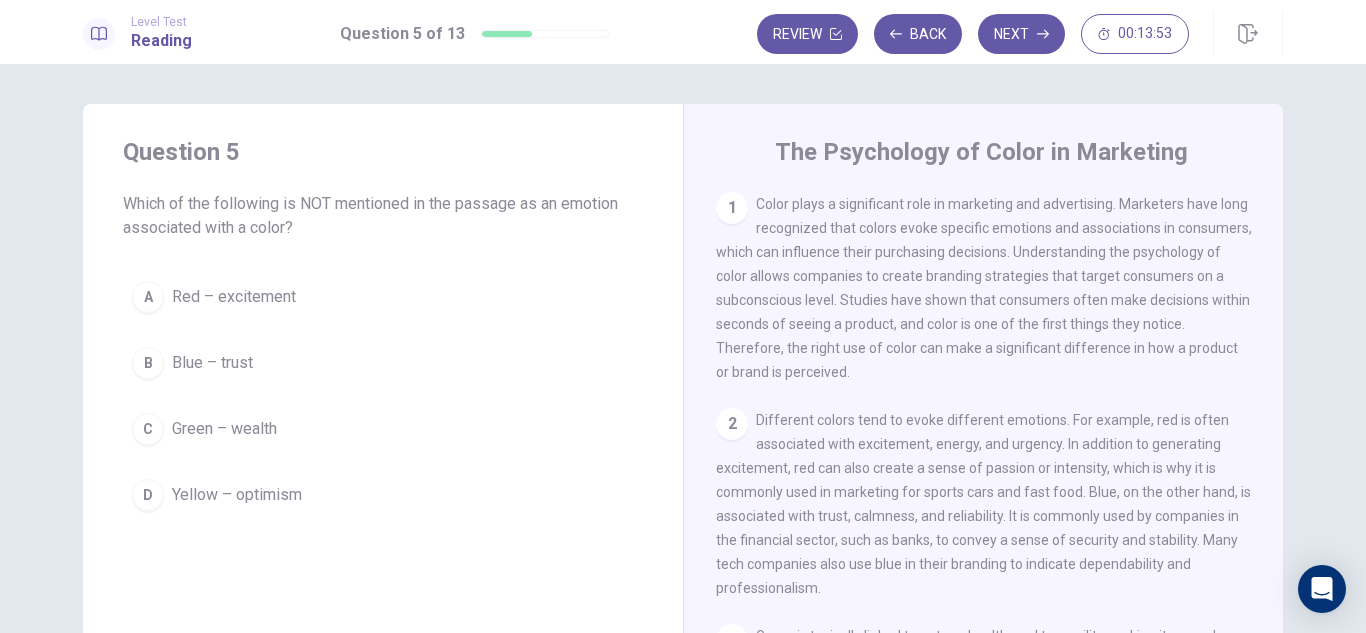 click on "Color plays a significant role in marketing and advertising. Marketers have long recognized that colors evoke specific emotions and associations in consumers, which can influence their purchasing decisions. Understanding the psychology of color allows companies to create branding strategies that target consumers on a subconscious level. Studies have shown that consumers often make decisions within seconds of seeing a product, and color is one of the first things they notice. Therefore, the right use of color can make a significant difference in how a product or brand is perceived." at bounding box center [984, 288] 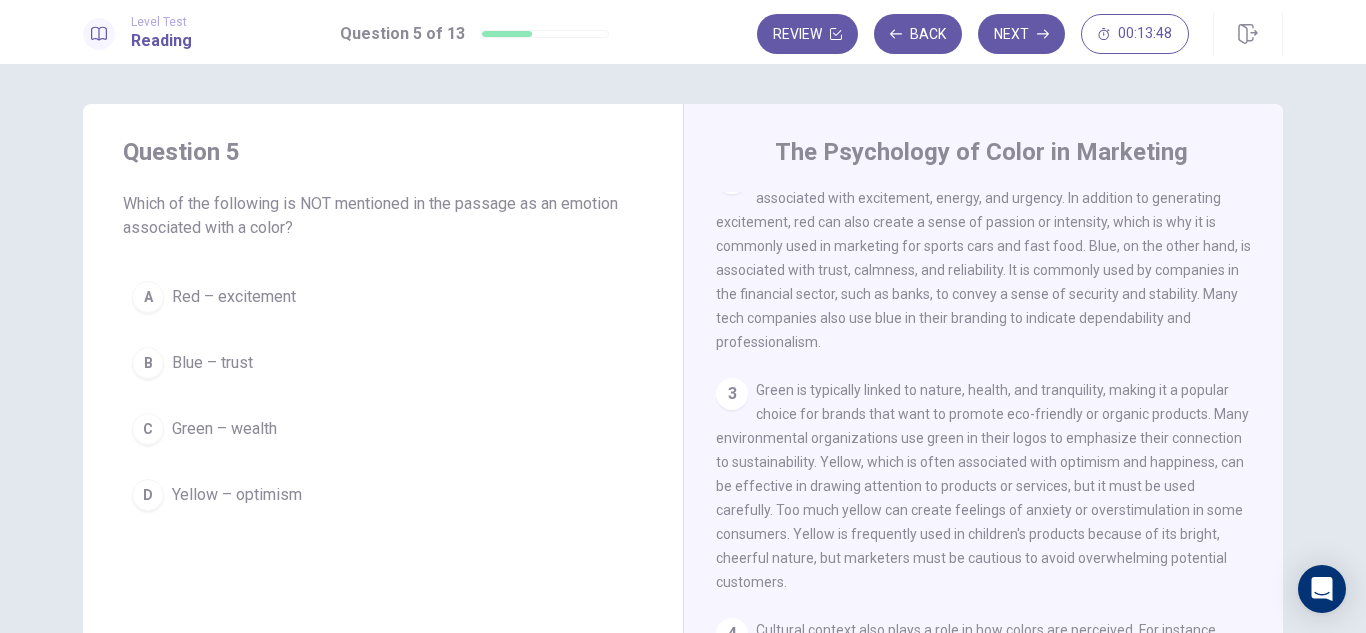 scroll, scrollTop: 280, scrollLeft: 0, axis: vertical 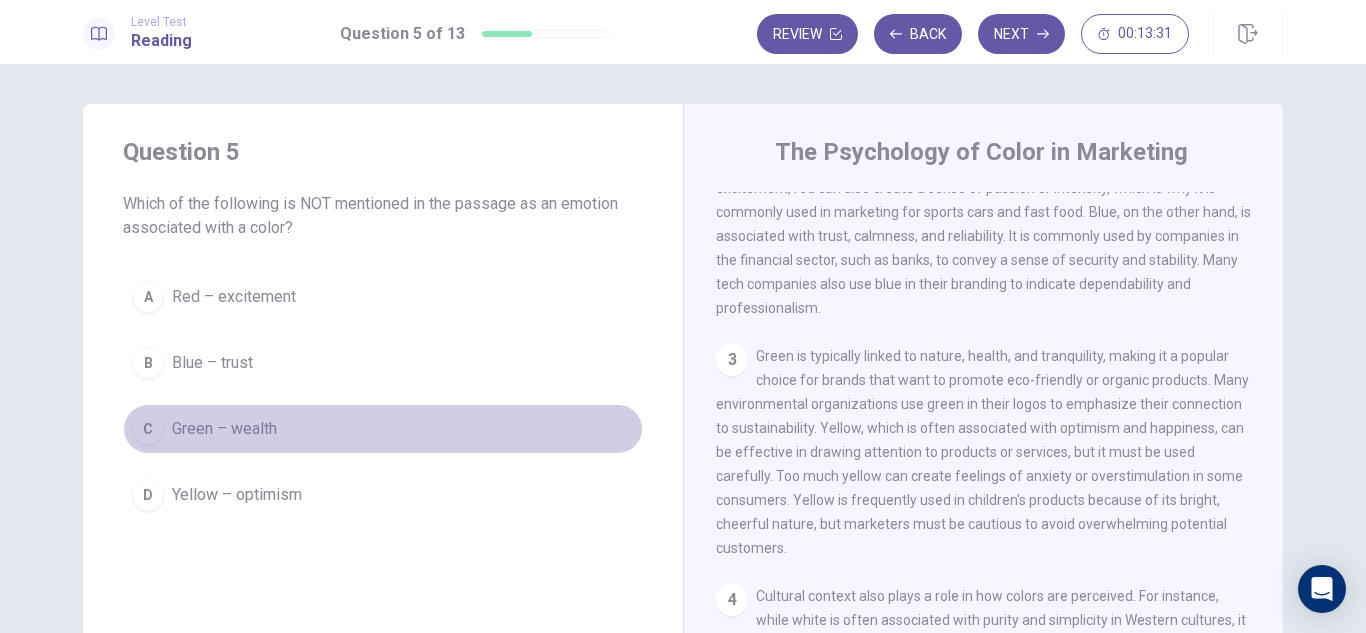 click on "Green – wealth" at bounding box center (234, 297) 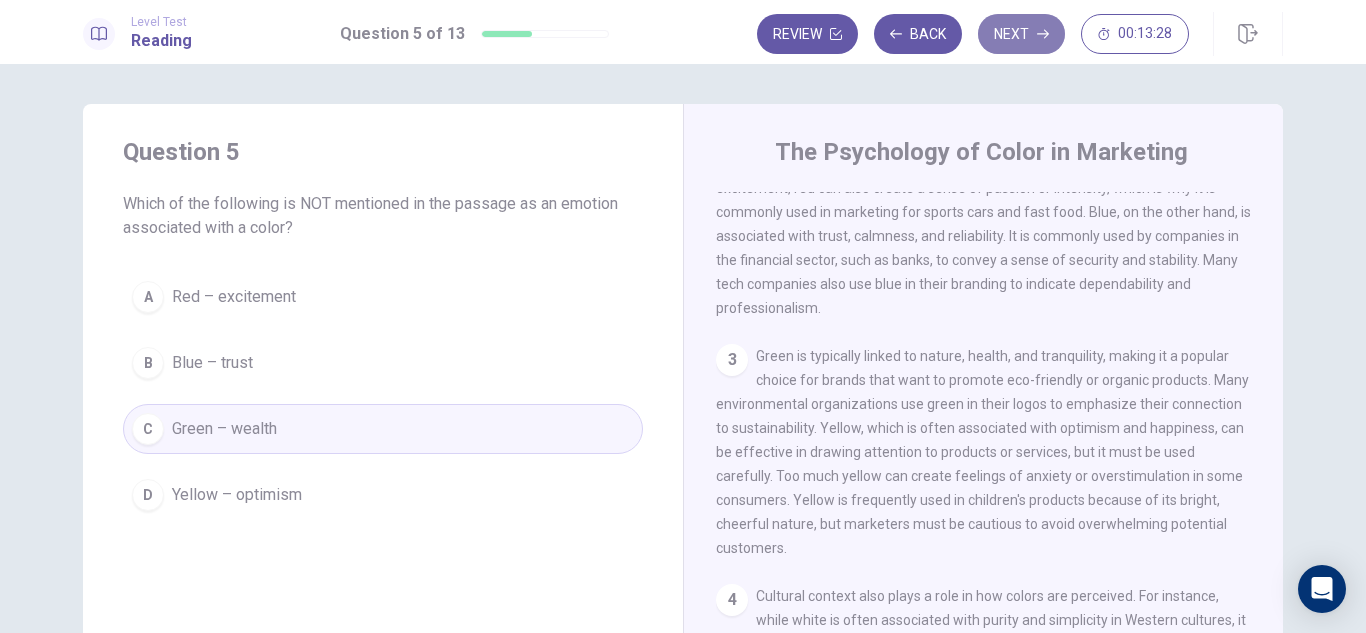 click on "Next" at bounding box center [1021, 34] 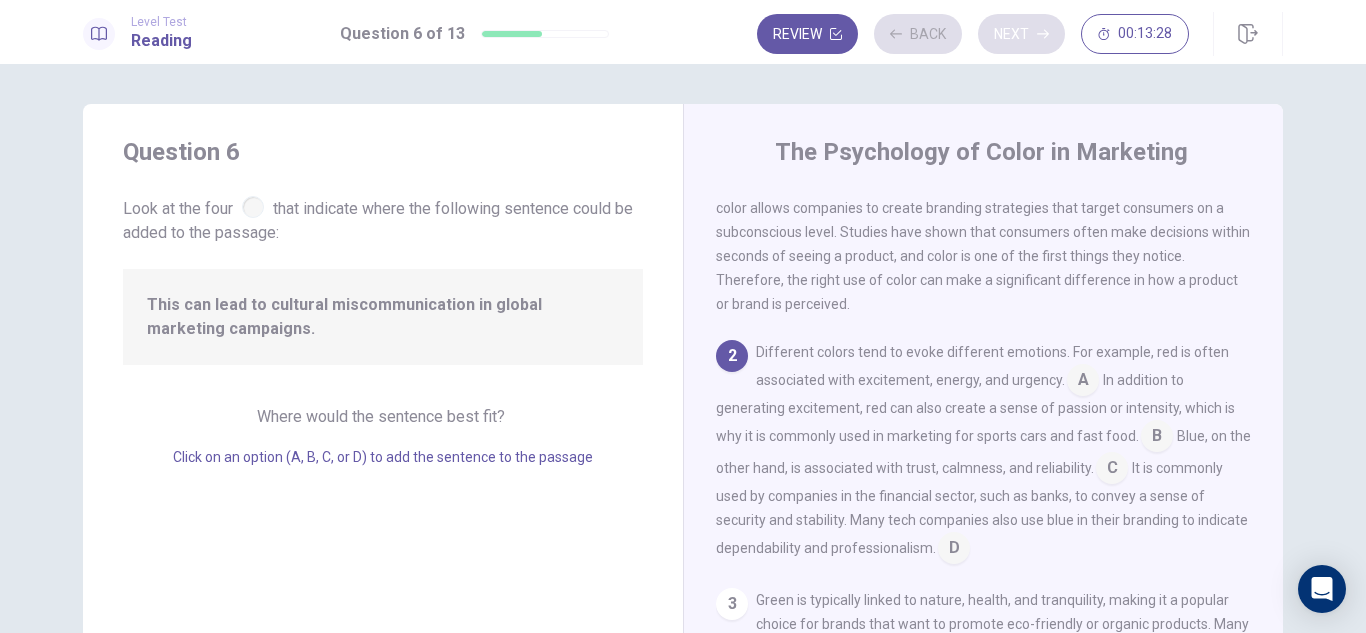 scroll, scrollTop: 73, scrollLeft: 0, axis: vertical 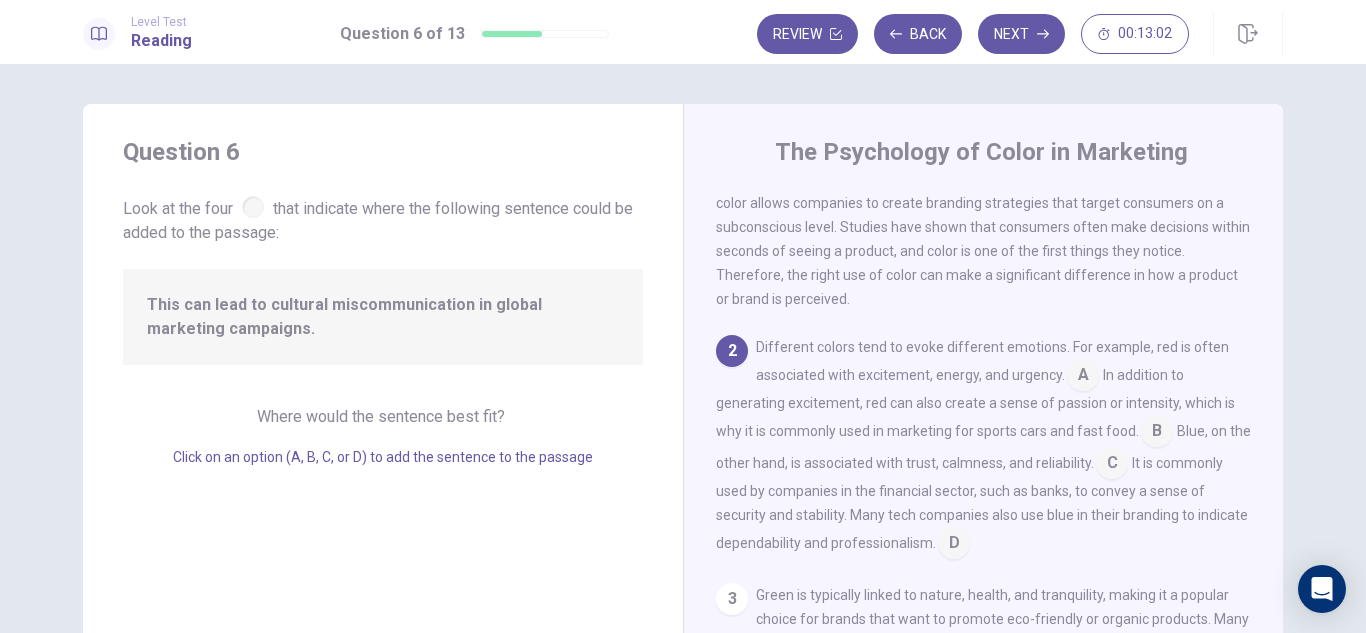 click on "Where would the sentence best fit?" at bounding box center [383, 416] 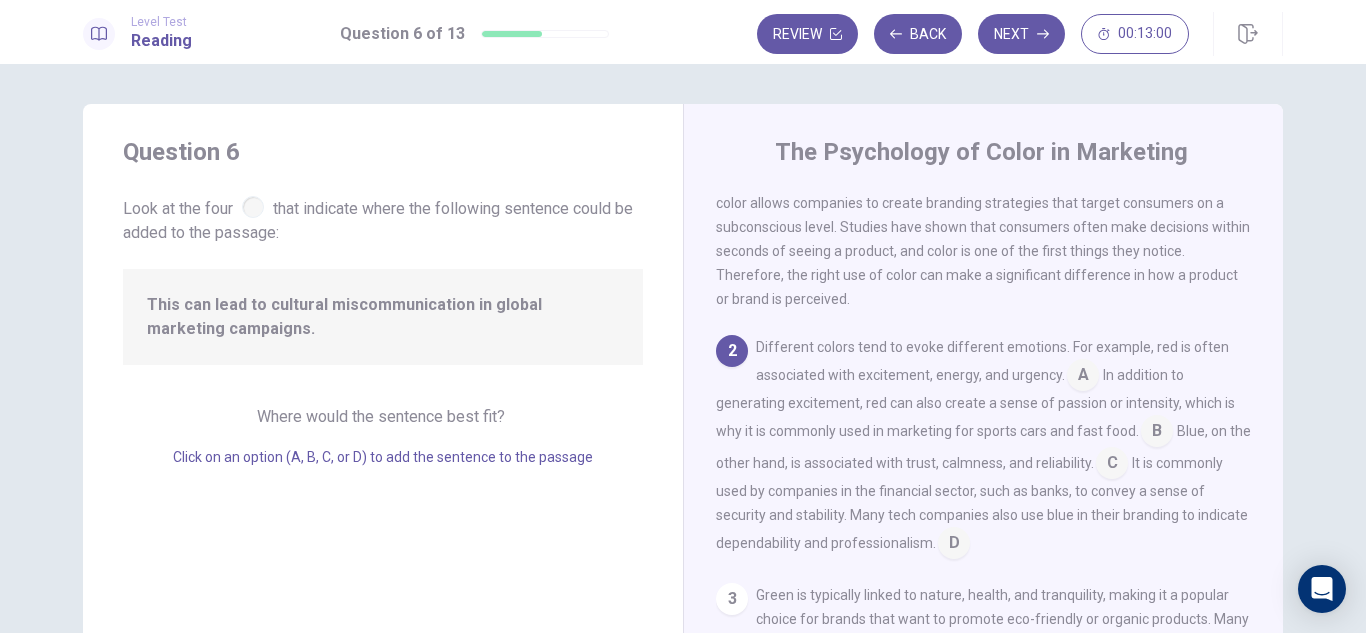 click at bounding box center [253, 207] 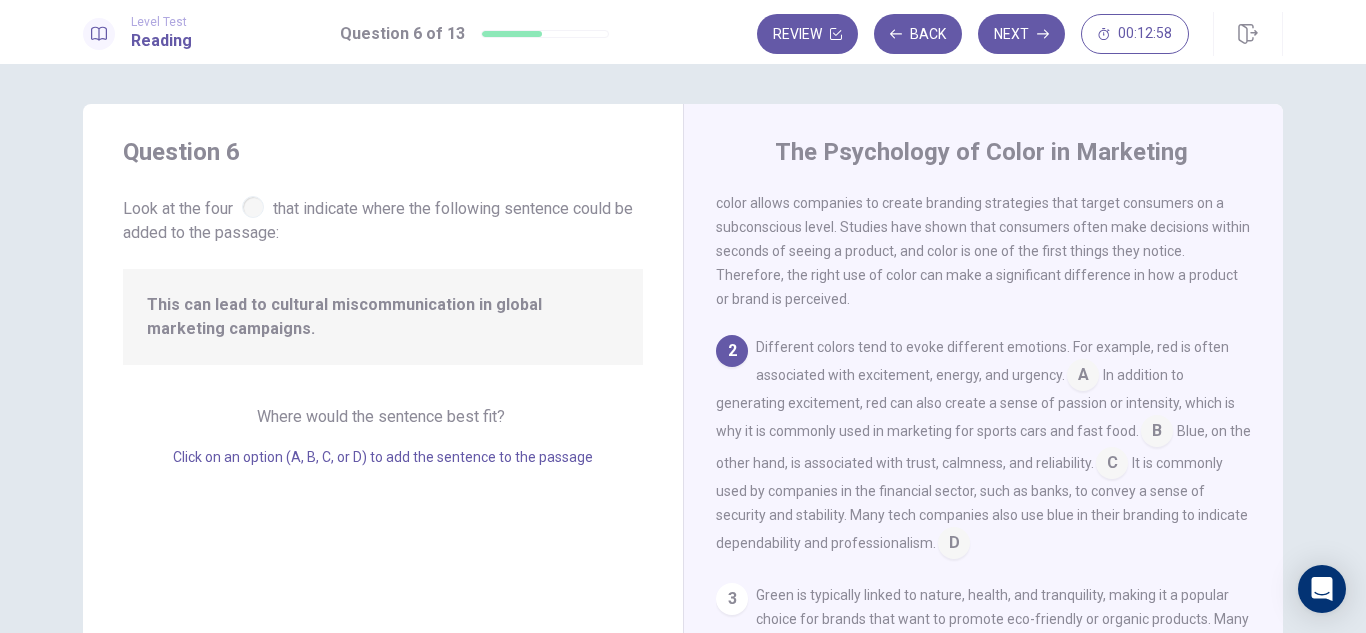 click on "This can lead to cultural miscommunication in global marketing campaigns." at bounding box center (383, 317) 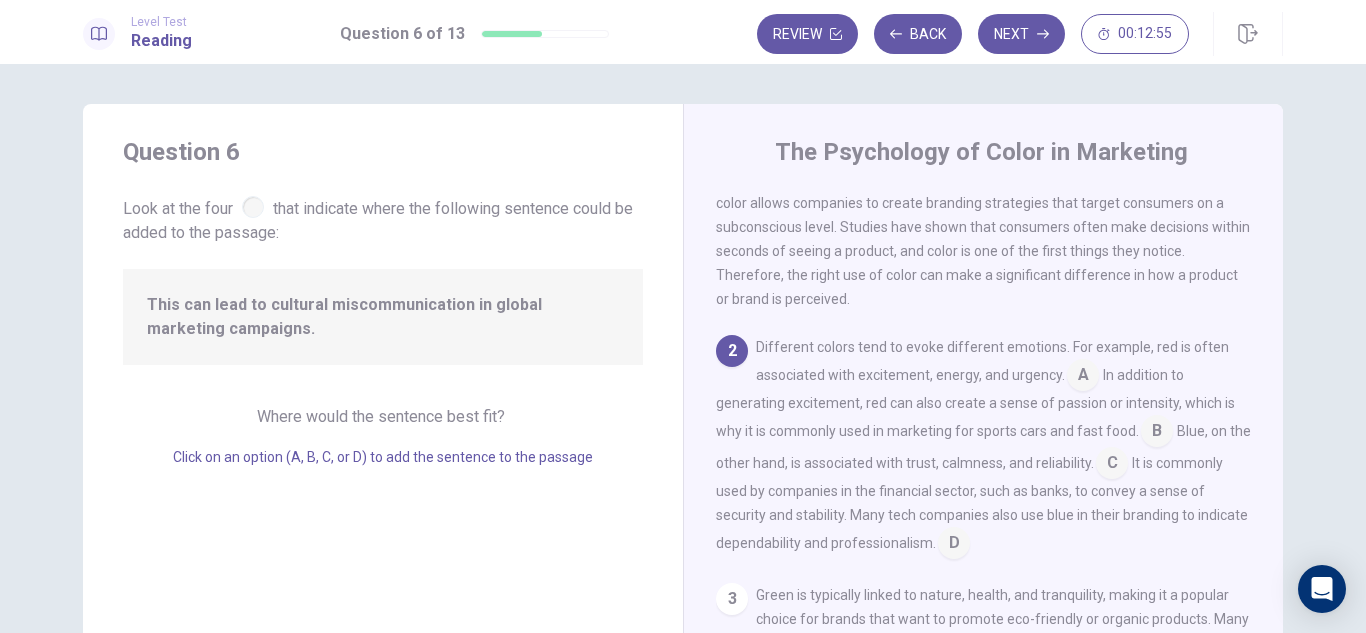 click on "Where would the sentence best fit?" at bounding box center (383, 416) 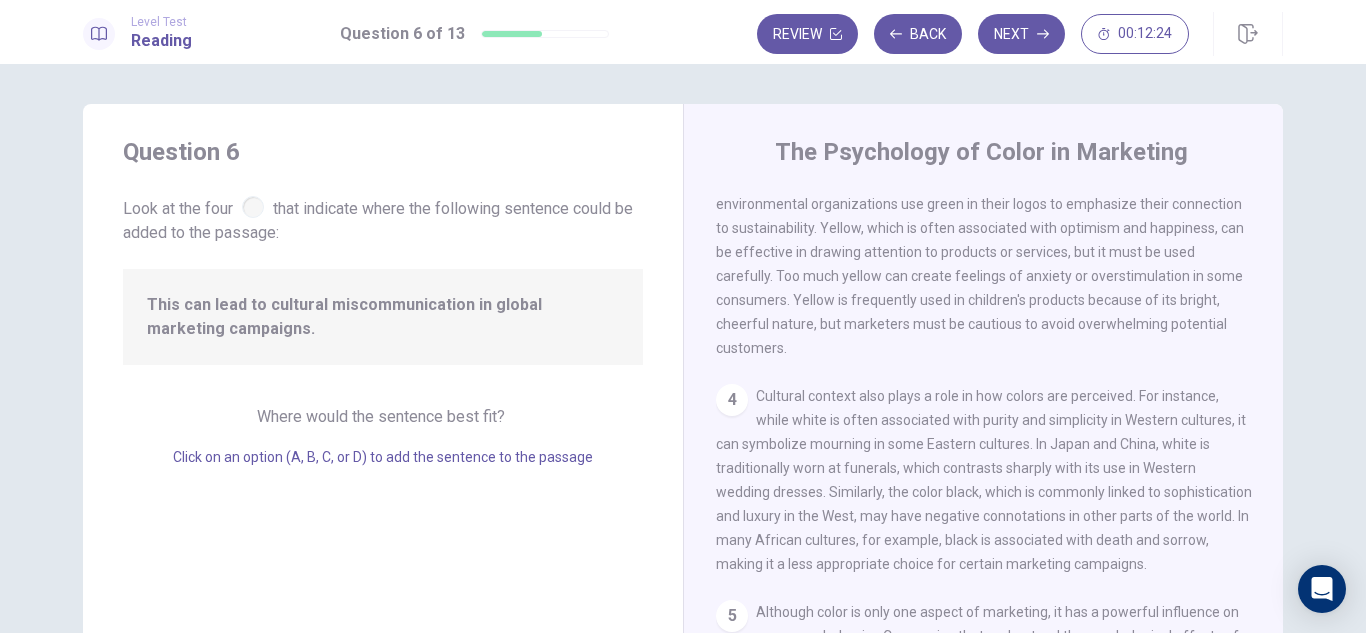 scroll, scrollTop: 594, scrollLeft: 0, axis: vertical 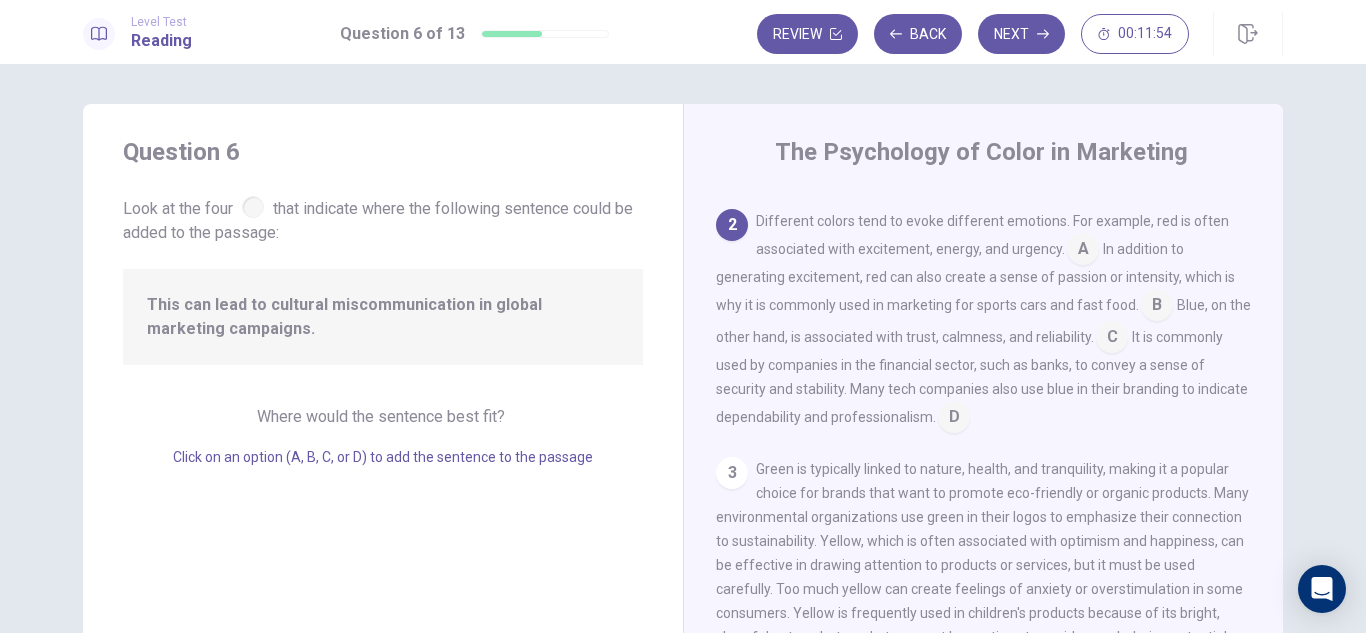 click at bounding box center (1083, 251) 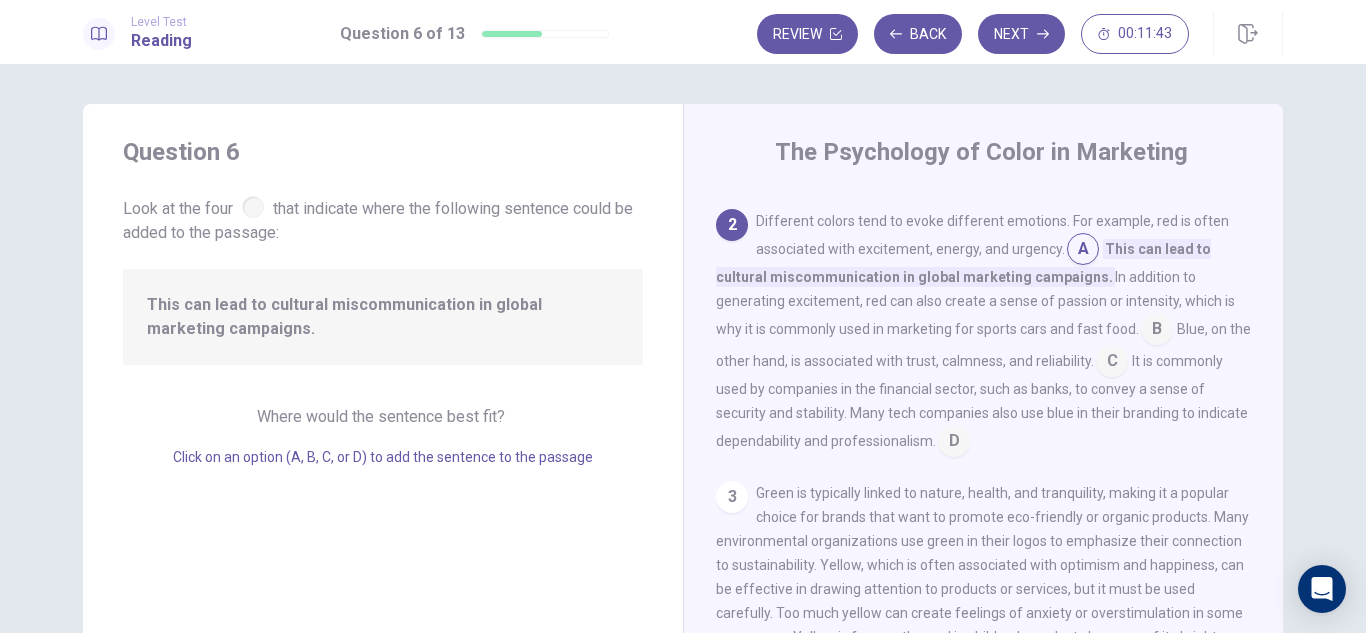 click at bounding box center (1083, 251) 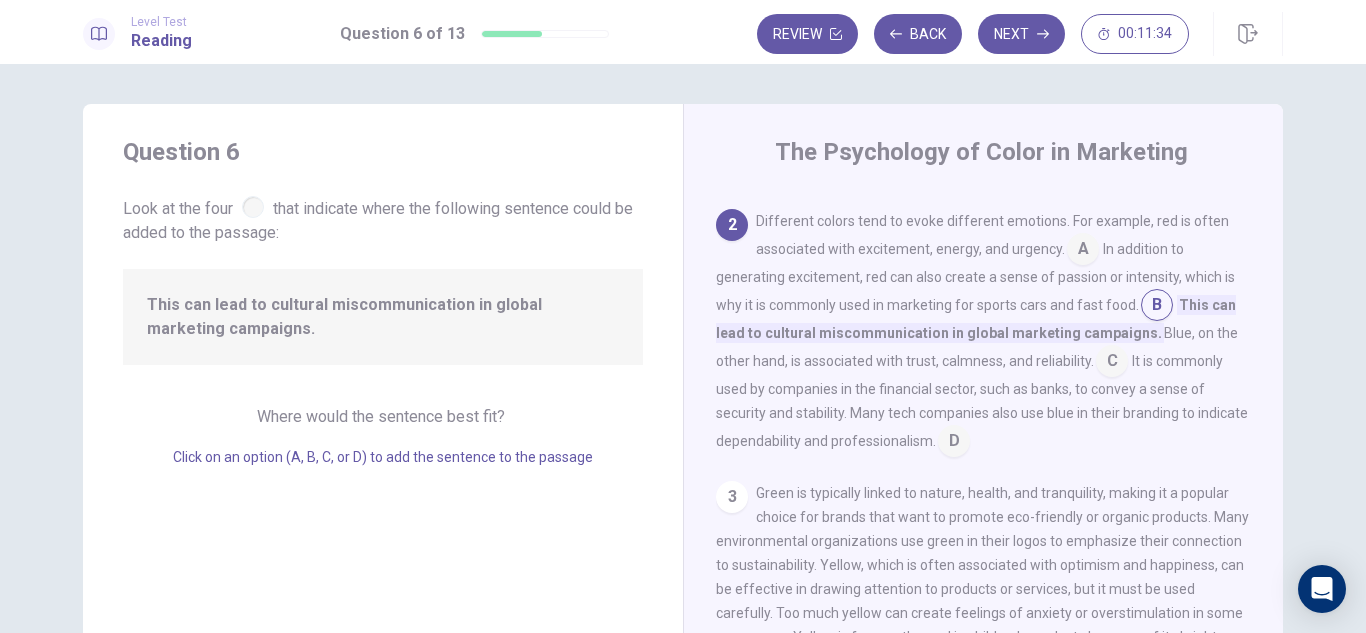 click at bounding box center [1083, 251] 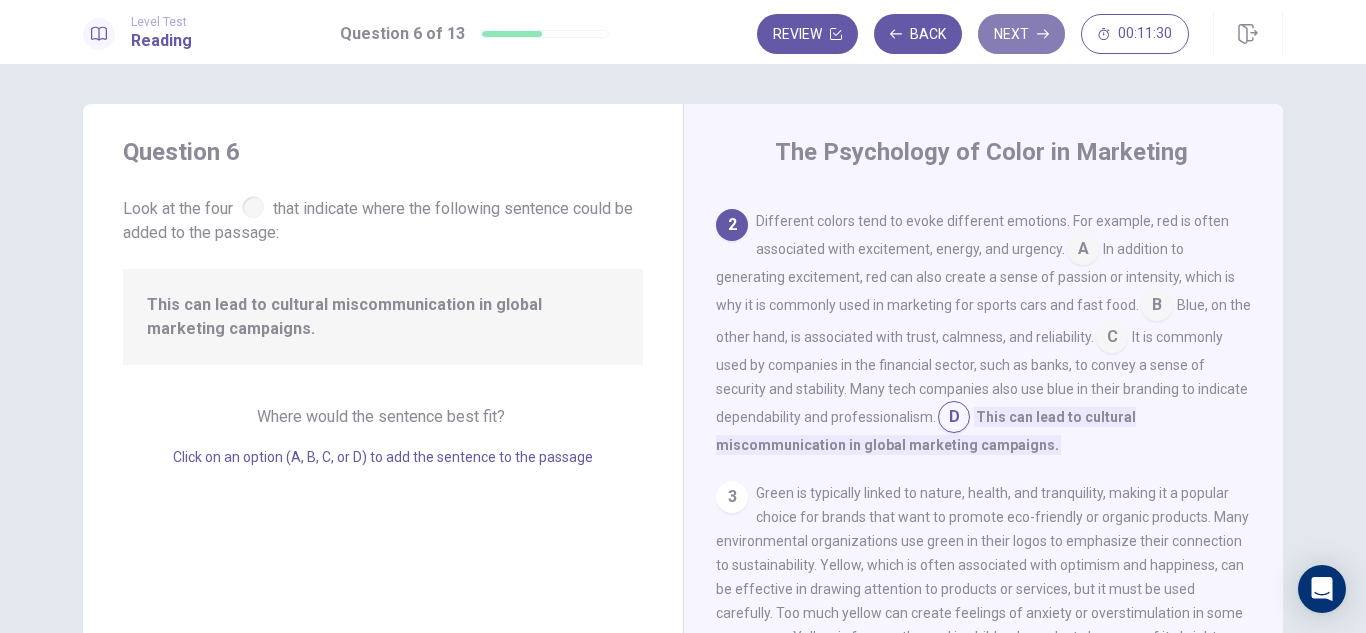 click on "Next" at bounding box center (1021, 34) 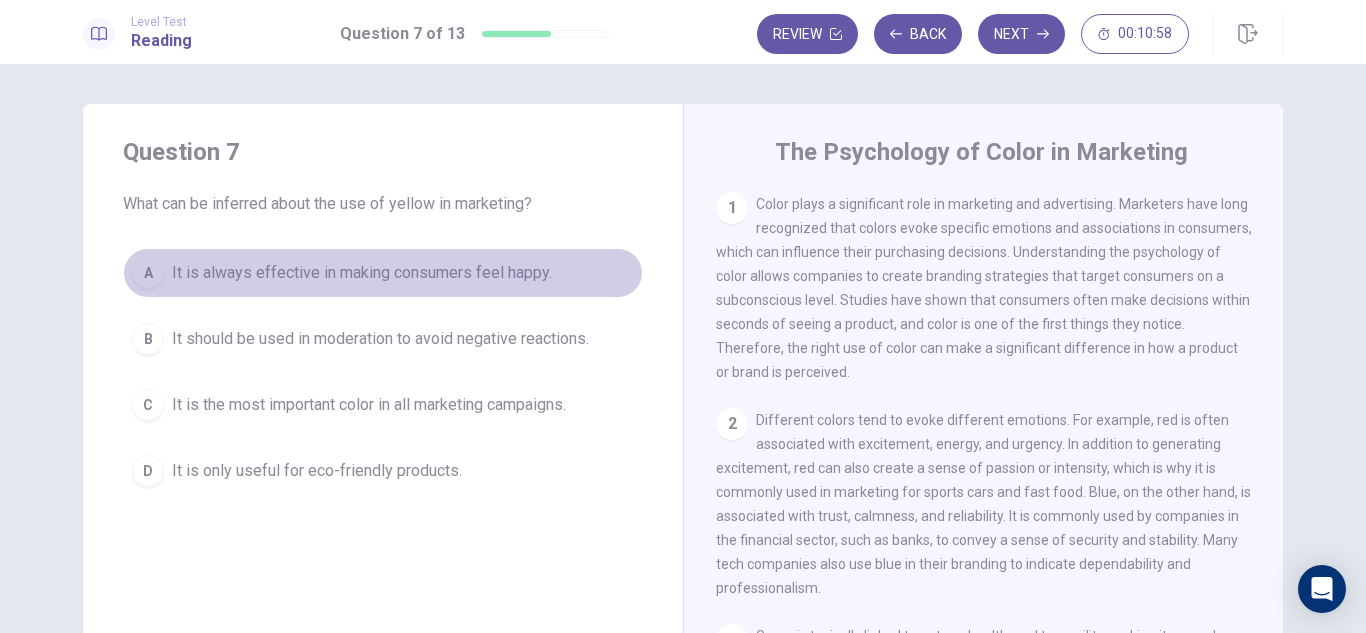 click on "It is always effective in making consumers feel happy." at bounding box center [362, 273] 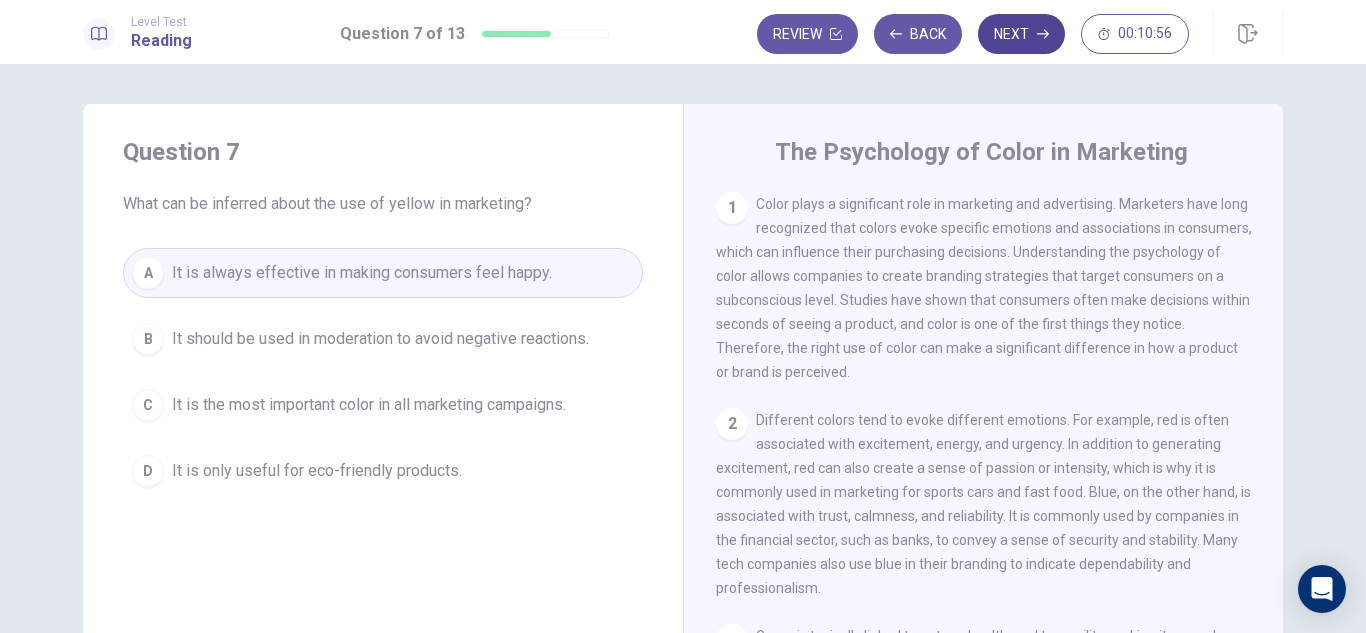 click at bounding box center [836, 34] 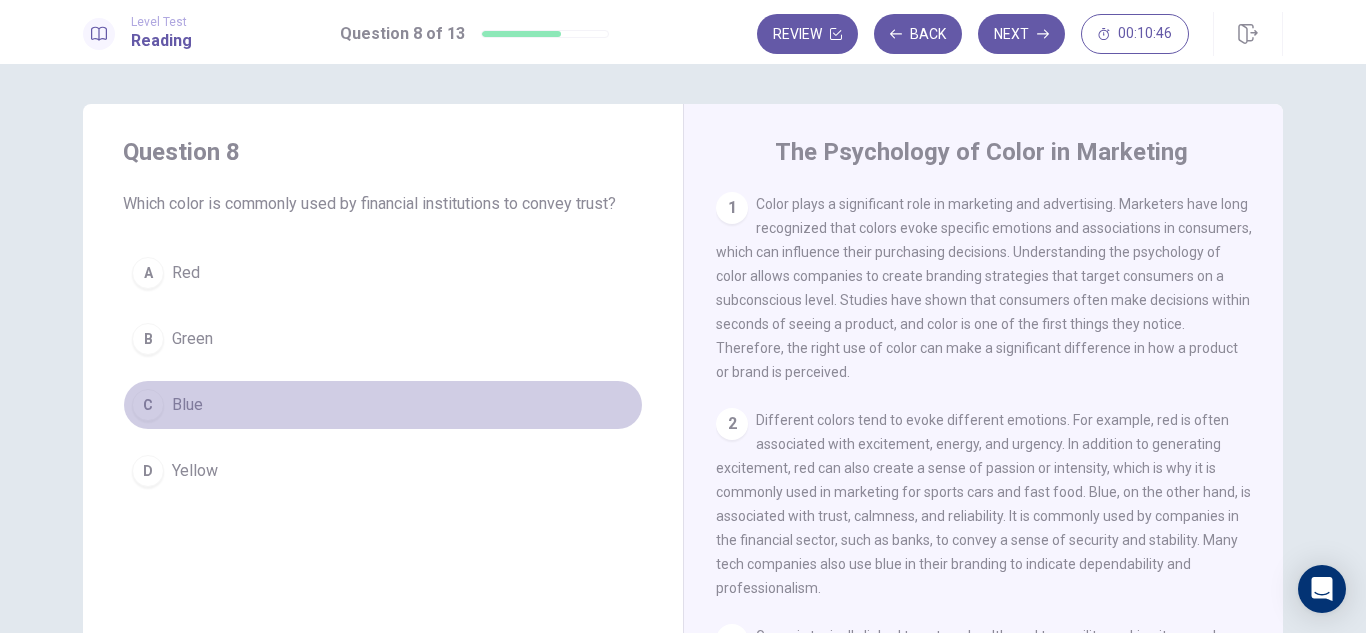 click on "Blue" at bounding box center (186, 273) 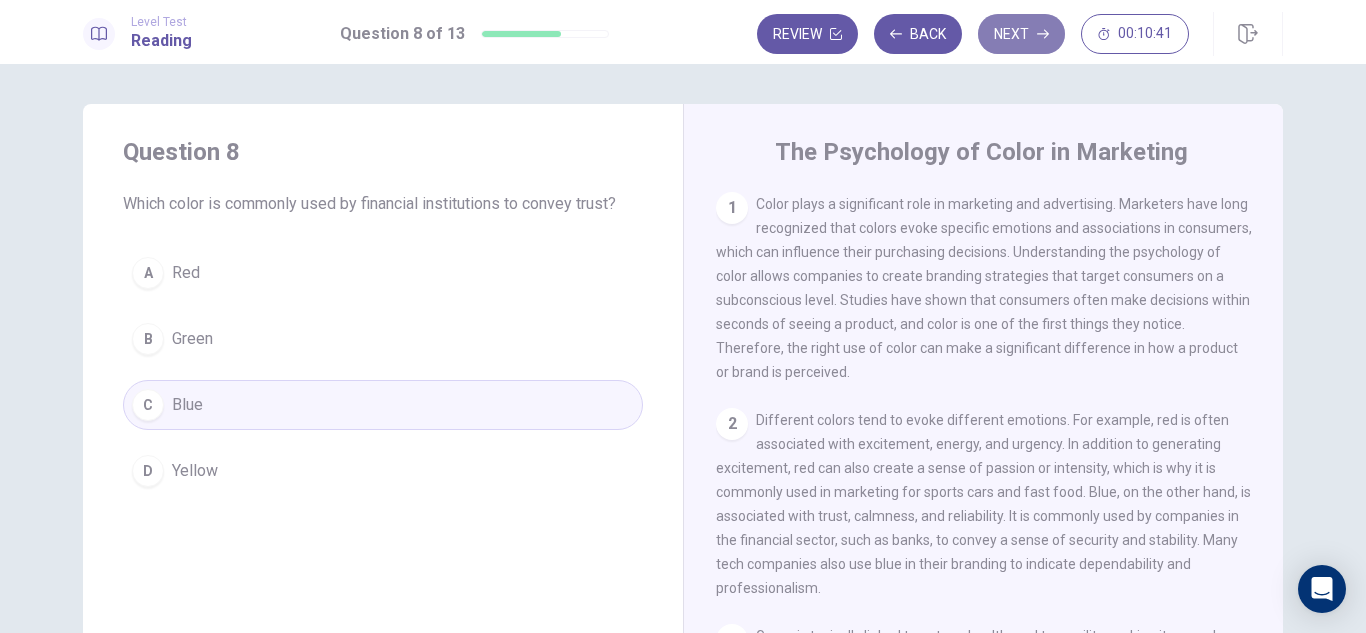 click on "Next" at bounding box center [1021, 34] 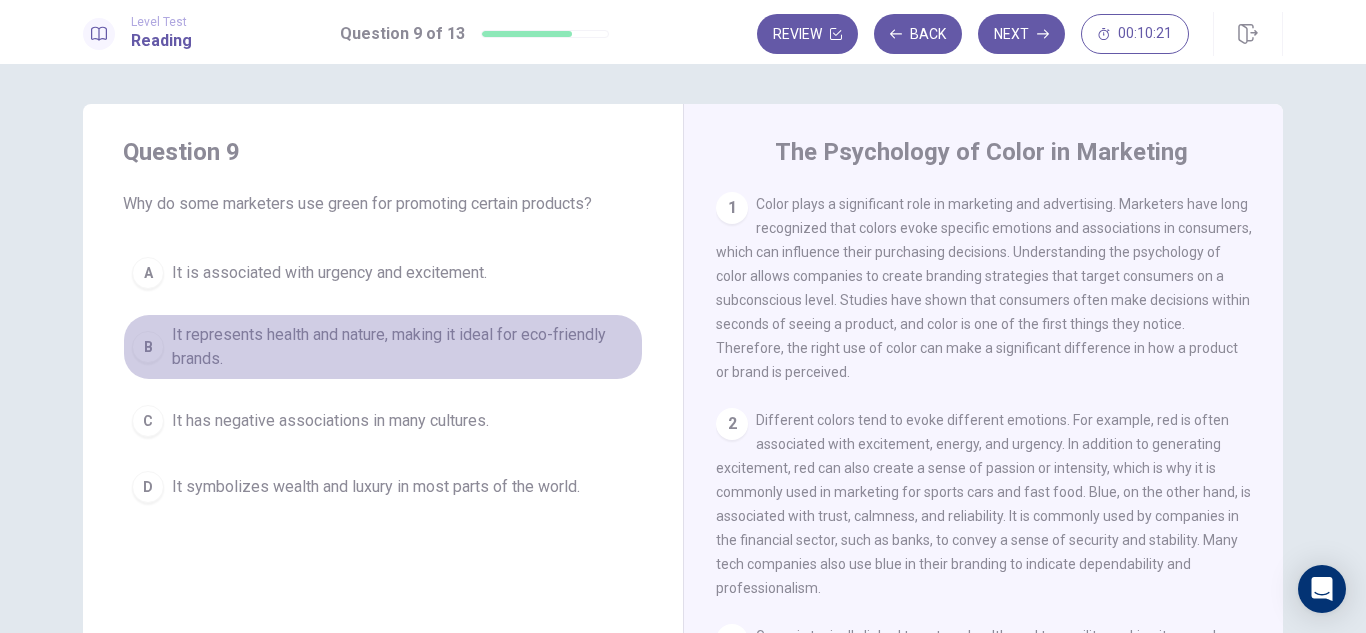 click on "B" at bounding box center [148, 273] 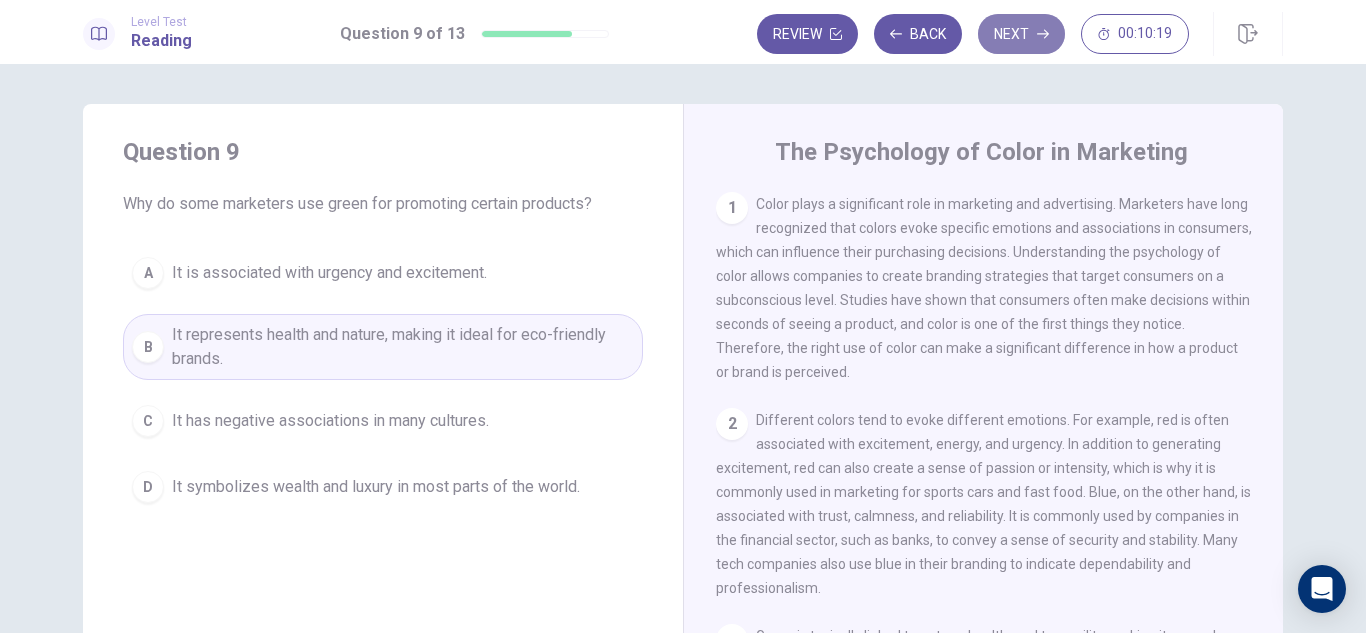 click on "Next" at bounding box center [1021, 34] 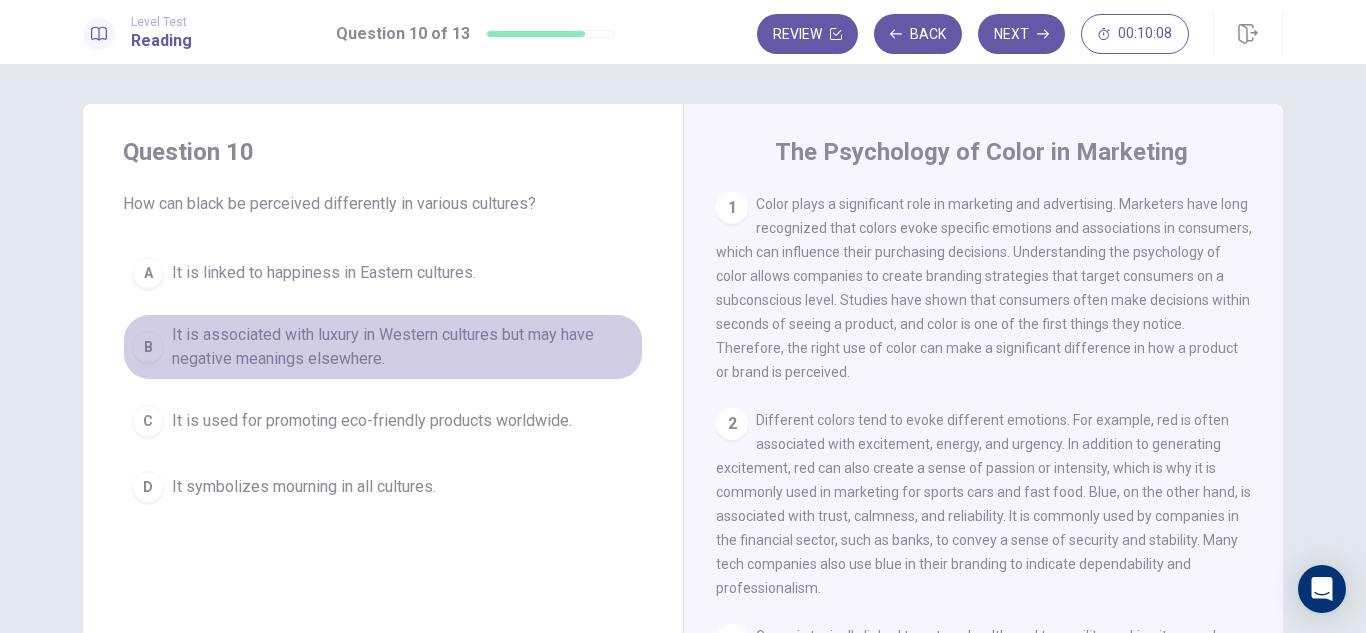click on "It is associated with luxury in Western cultures but may have negative meanings elsewhere." at bounding box center [324, 273] 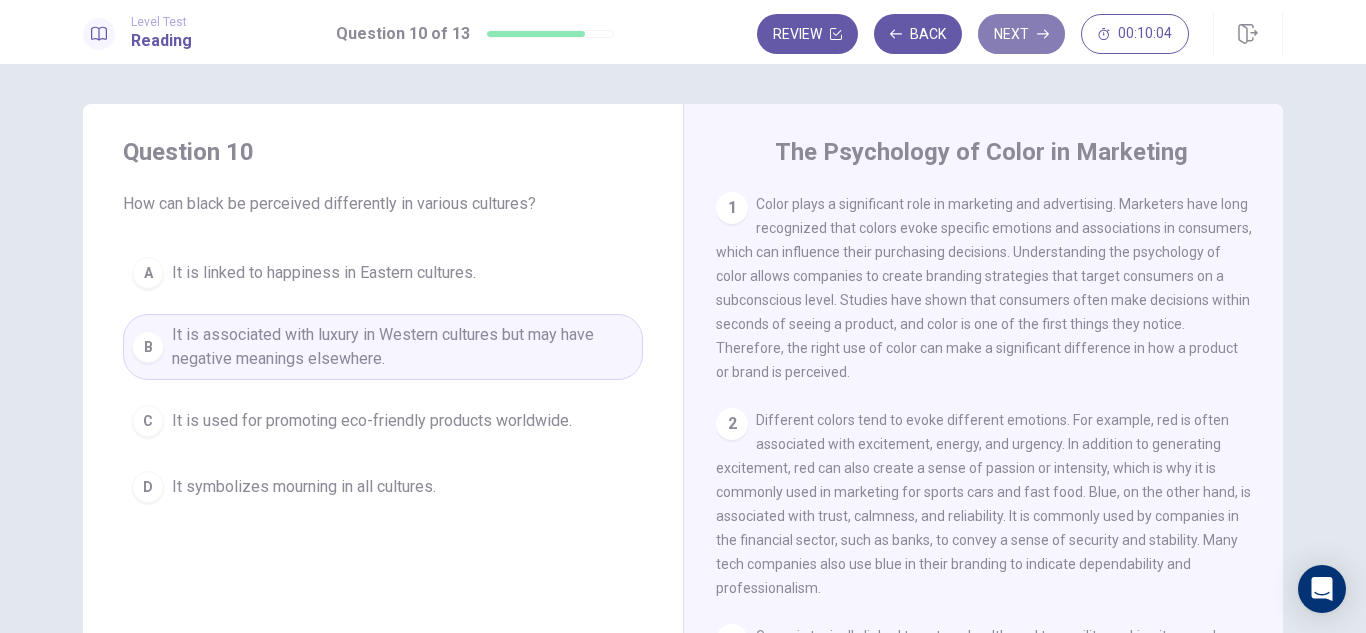click on "Next" at bounding box center [1021, 34] 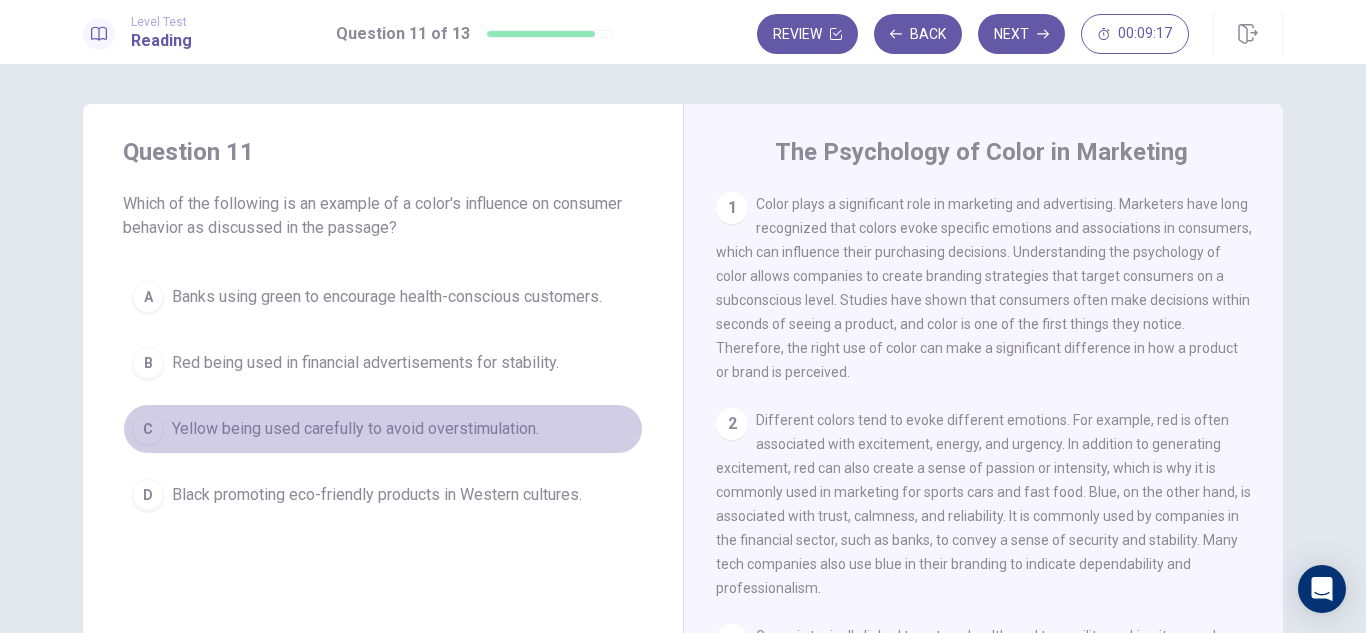 click on "Yellow being used carefully to avoid overstimulation." at bounding box center (387, 297) 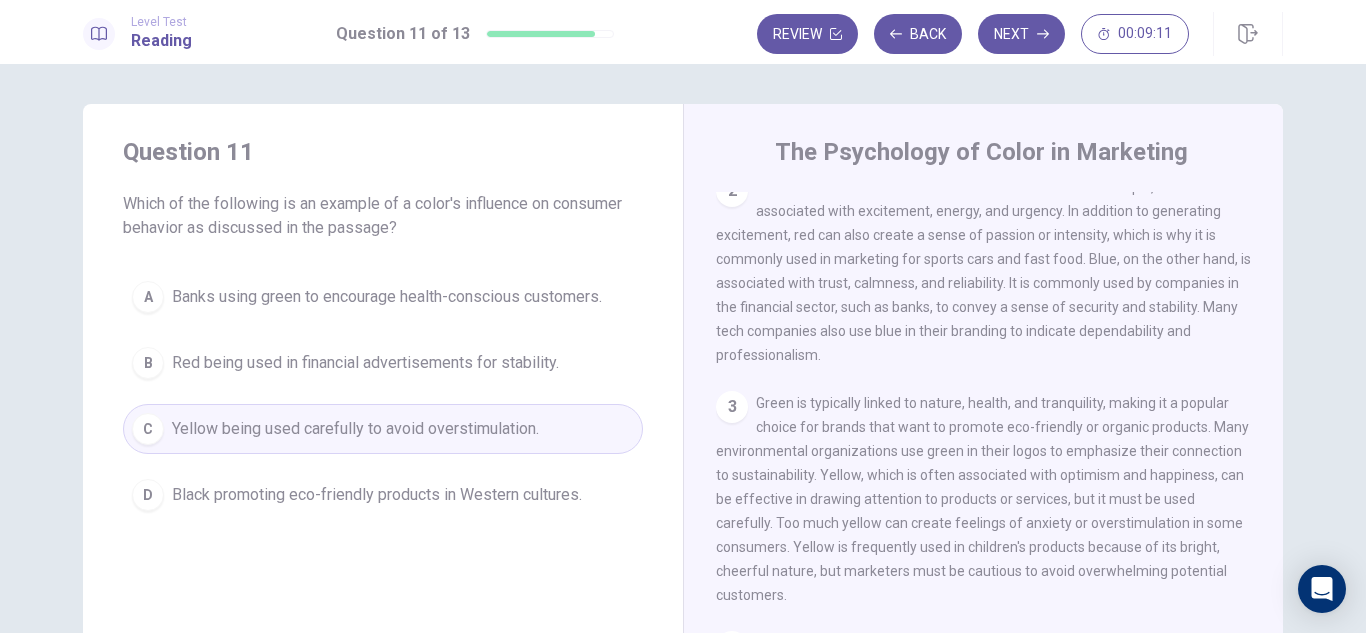 scroll, scrollTop: 312, scrollLeft: 0, axis: vertical 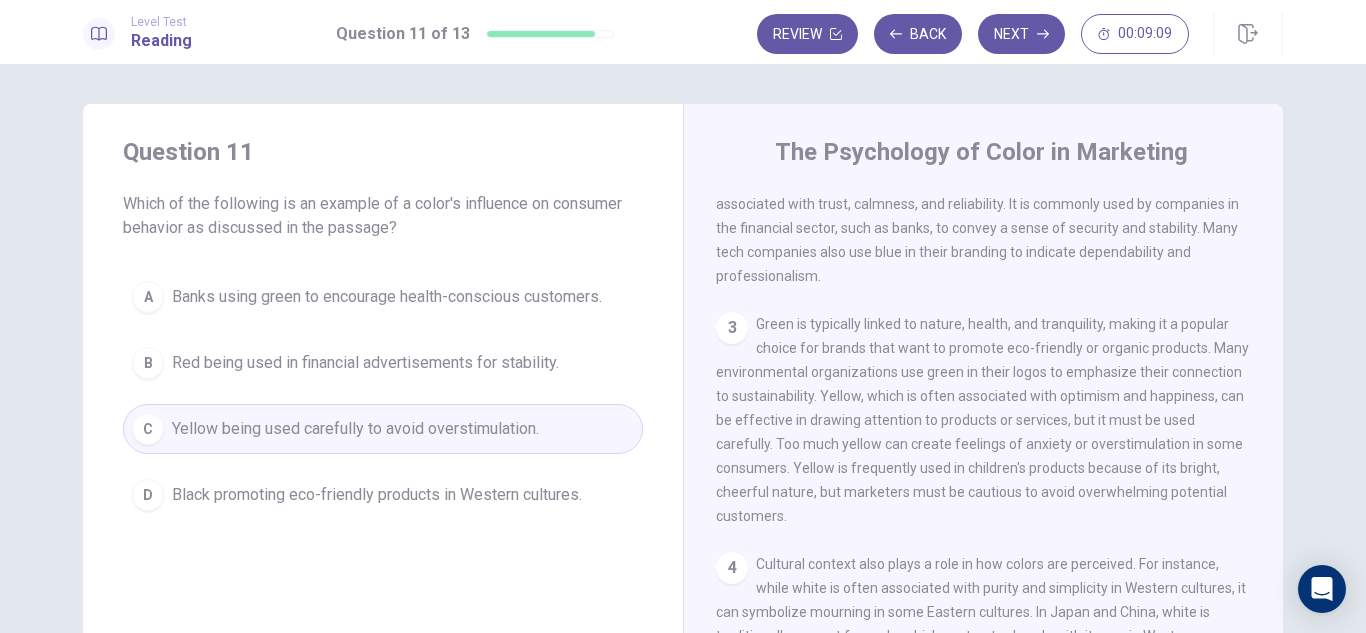 click on "1 Color plays a significant role in marketing and advertising. Marketers have long recognized that colors evoke specific emotions and associations in consumers, which can influence their purchasing decisions. Understanding the psychology of color allows companies to create branding strategies that target consumers on a subconscious level. Studies have shown that consumers often make decisions within seconds of seeing a product, and color is one of the first things they notice. Therefore, the right use of color can make a significant difference in how a product or brand is perceived. 2 3 4 5" at bounding box center [997, 479] 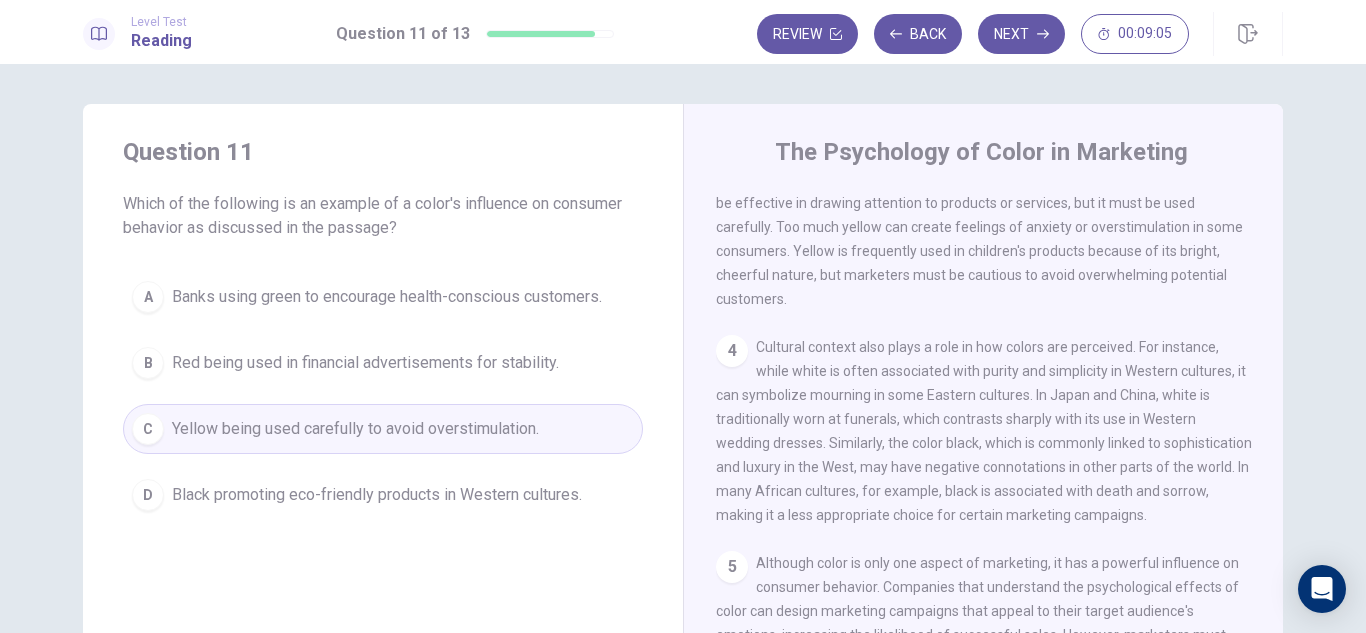 scroll, scrollTop: 570, scrollLeft: 0, axis: vertical 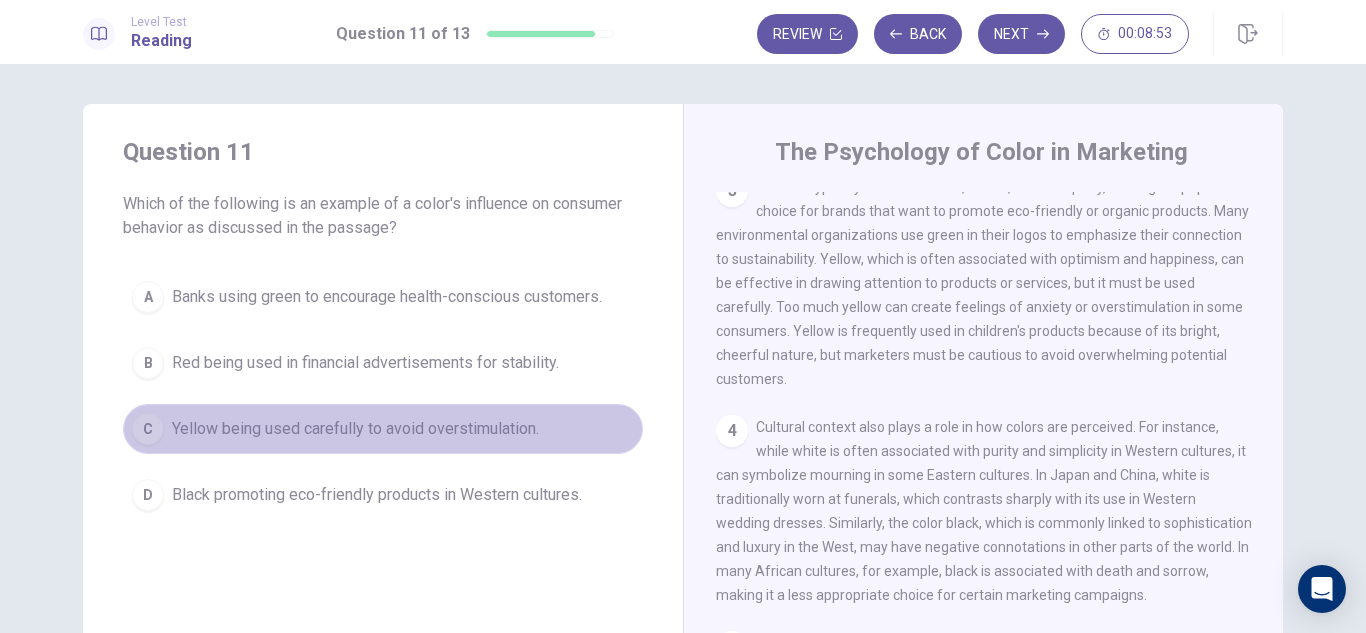 click on "Yellow being used carefully to avoid overstimulation." at bounding box center (355, 429) 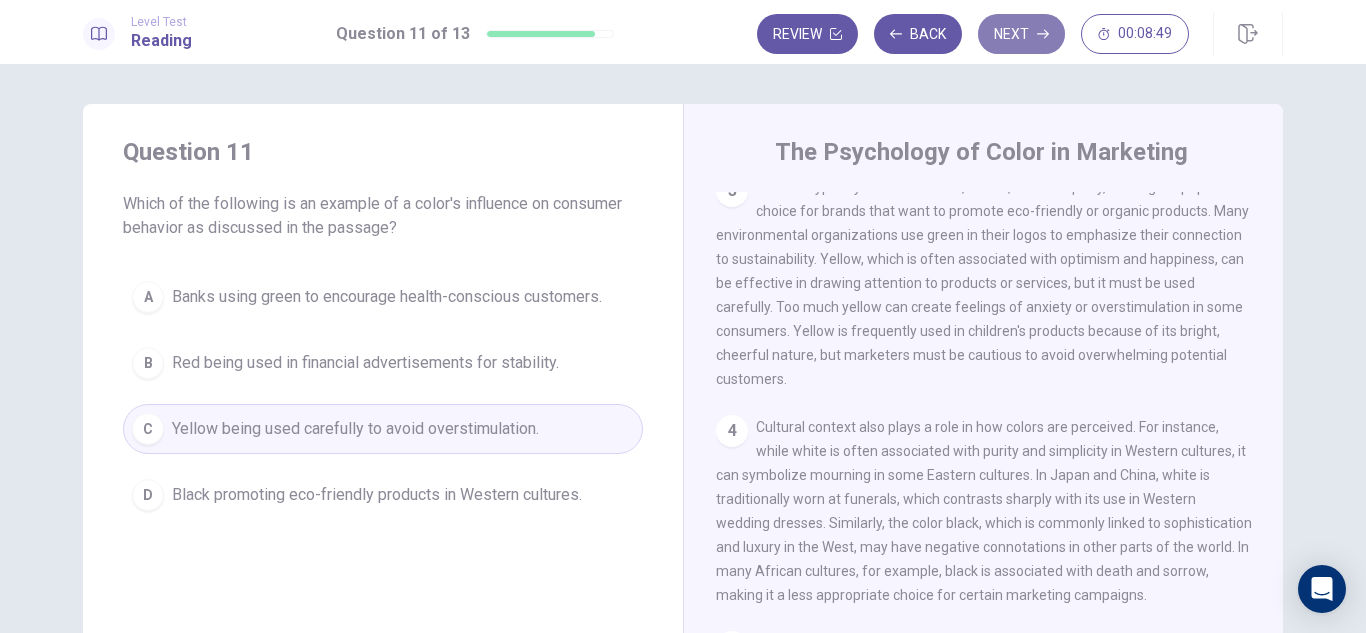 click on "Next" at bounding box center [1021, 34] 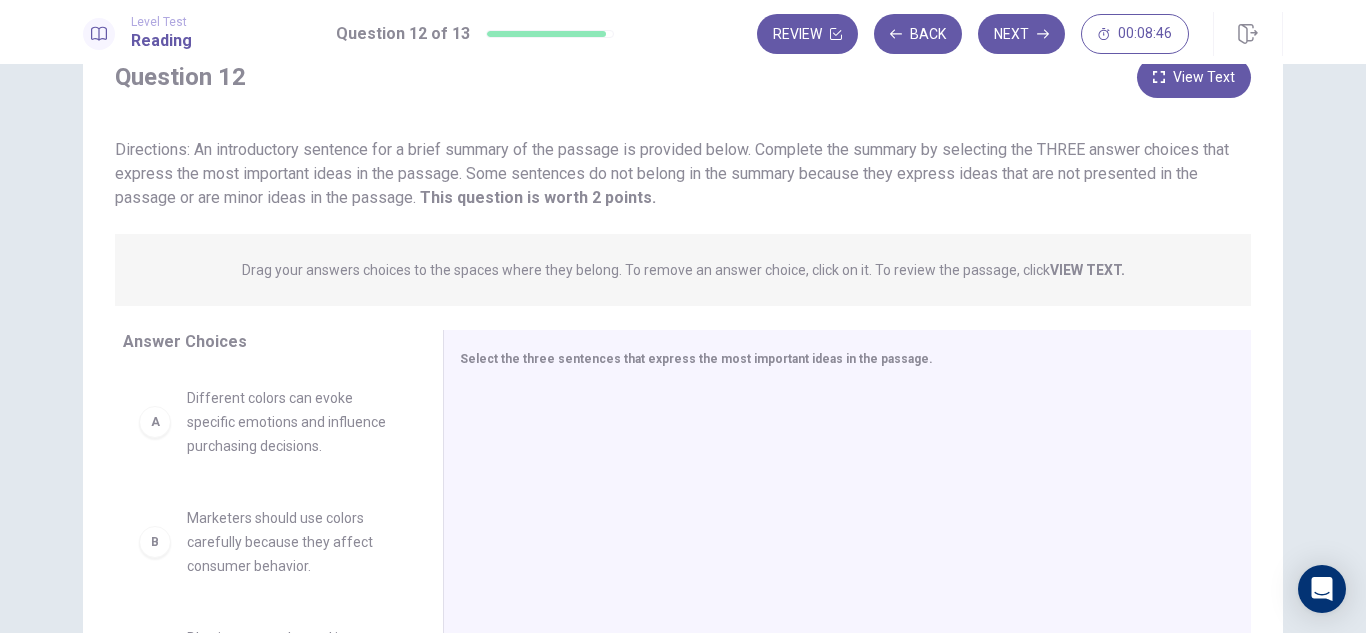 scroll, scrollTop: 80, scrollLeft: 0, axis: vertical 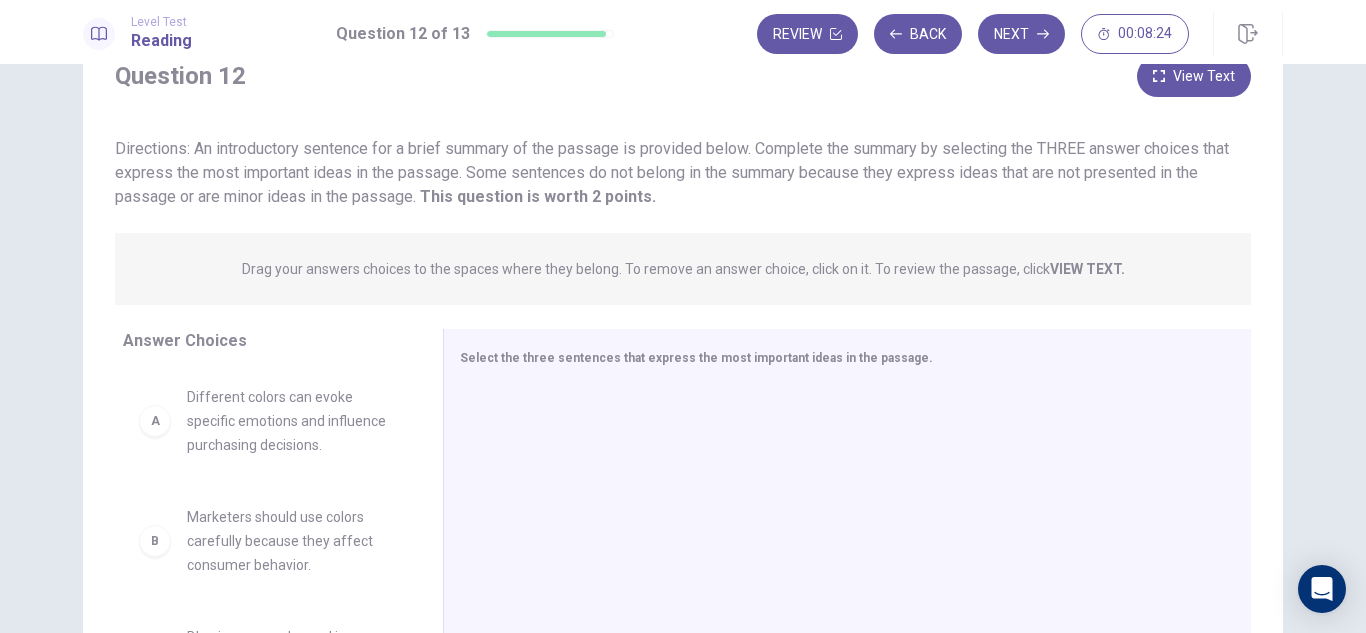 click on "Drag your answers choices to the spaces where they belong. To remove an answer choice, click on it. To review the passage, click   VIEW TEXT. Click on the answer choices below to select your answers. To remove an answer choice, go to the Answers tab and click on it. To review the passage, click the PASSAGE tab." at bounding box center [683, 269] 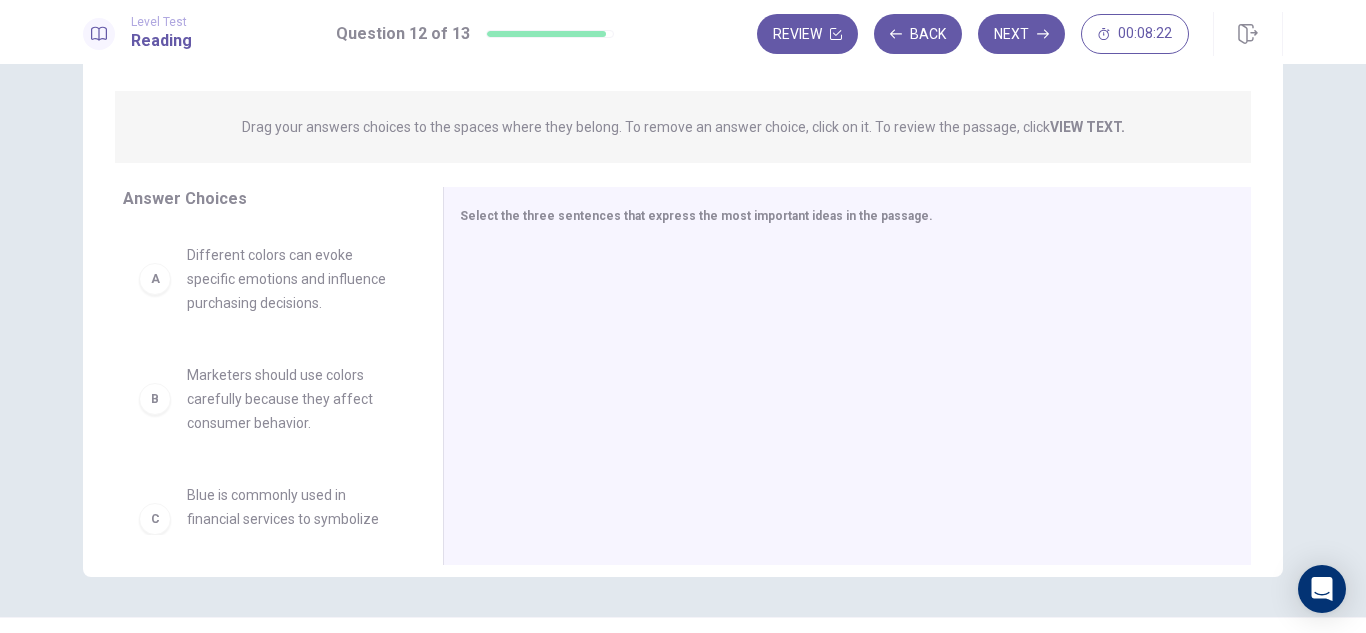 scroll, scrollTop: 240, scrollLeft: 0, axis: vertical 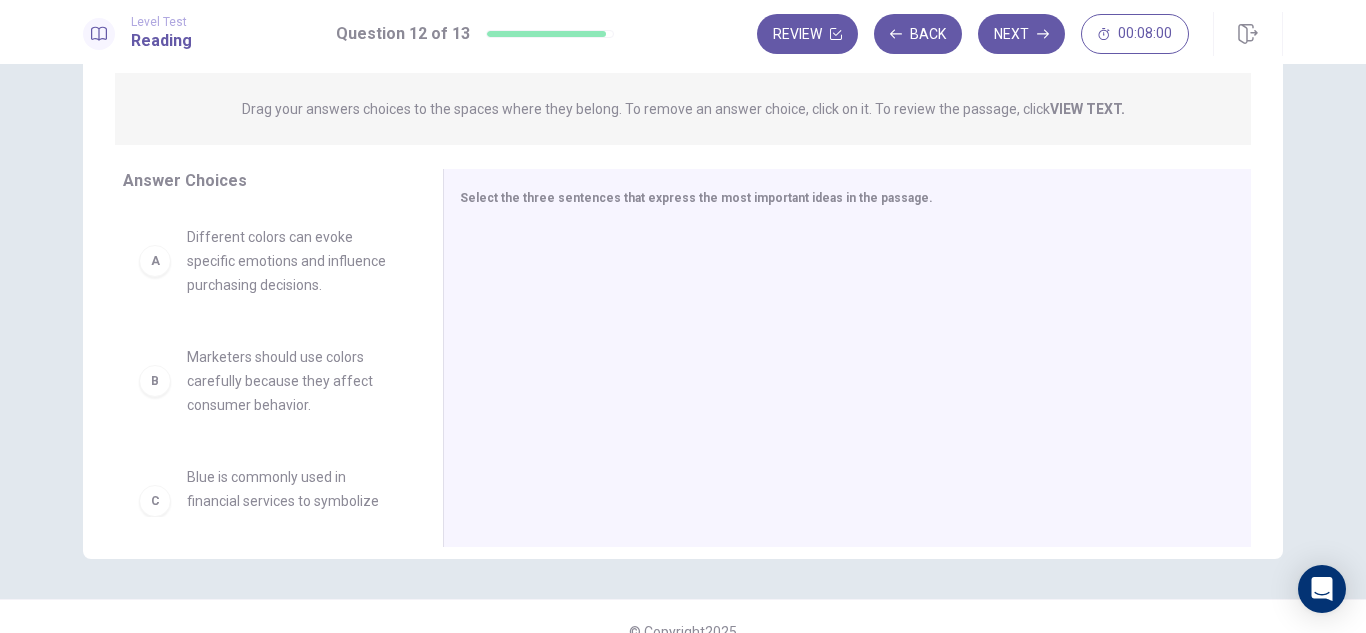 drag, startPoint x: 406, startPoint y: 296, endPoint x: 407, endPoint y: 253, distance: 43.011627 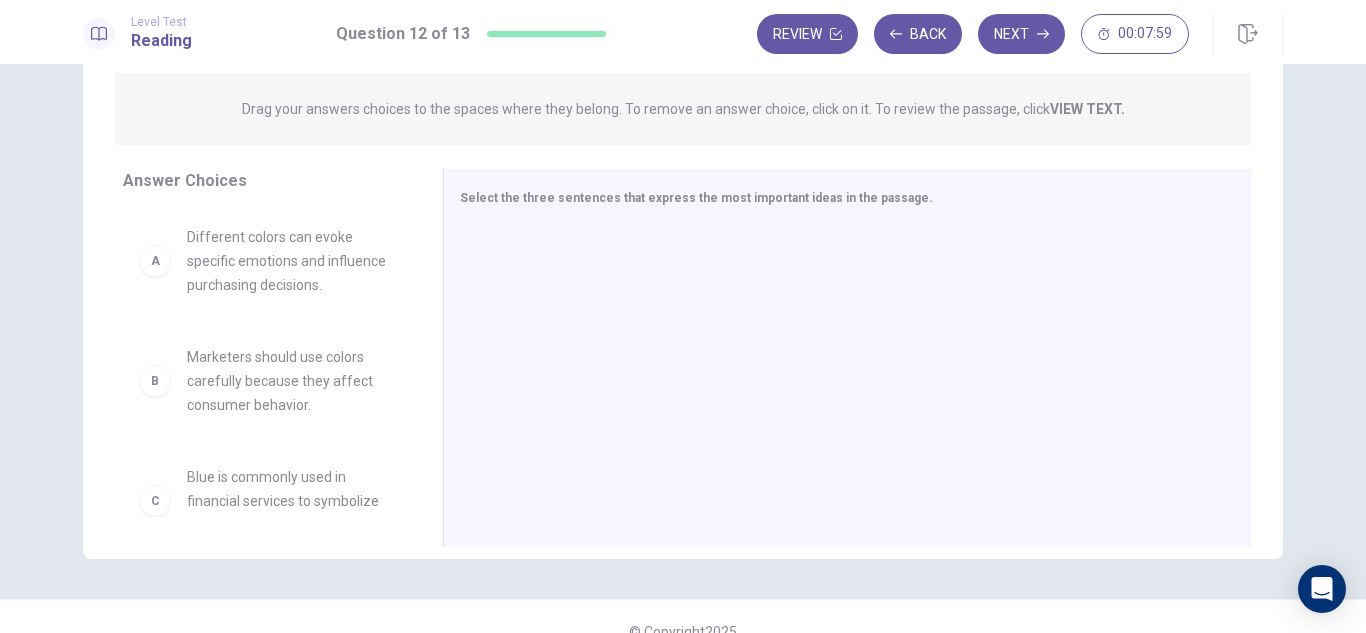 click on "Different colors can evoke specific emotions and influence purchasing decisions." at bounding box center (291, 261) 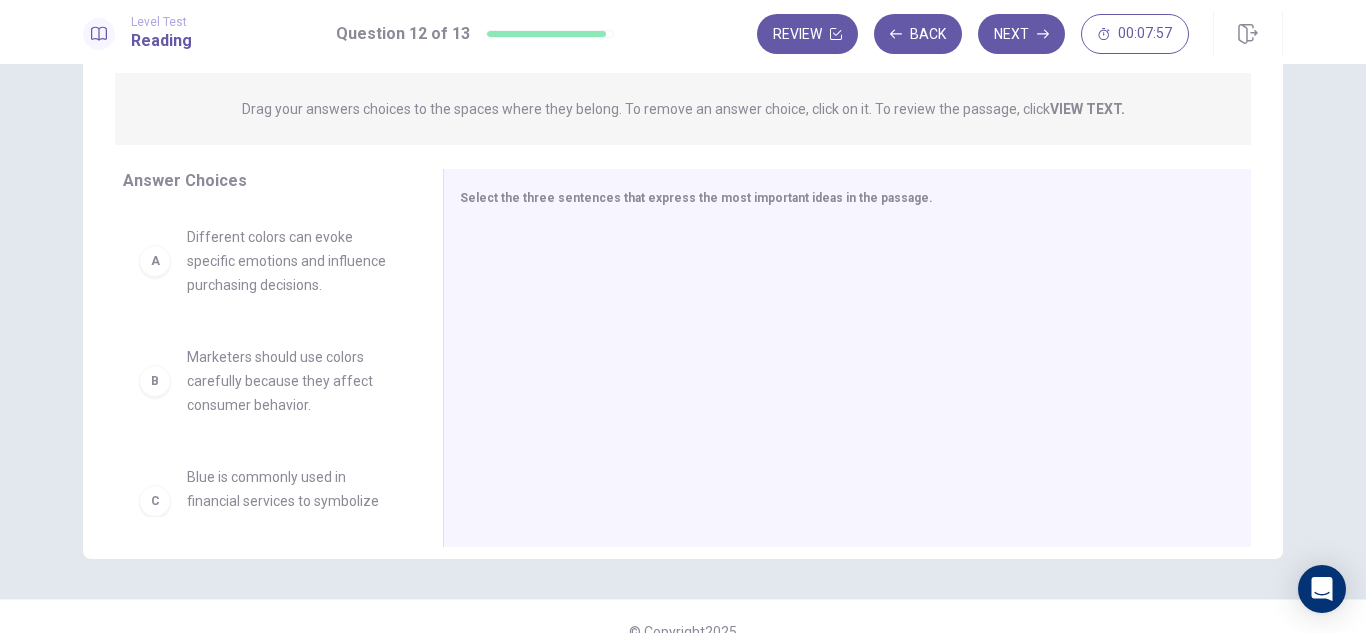 click on "A" at bounding box center (155, 261) 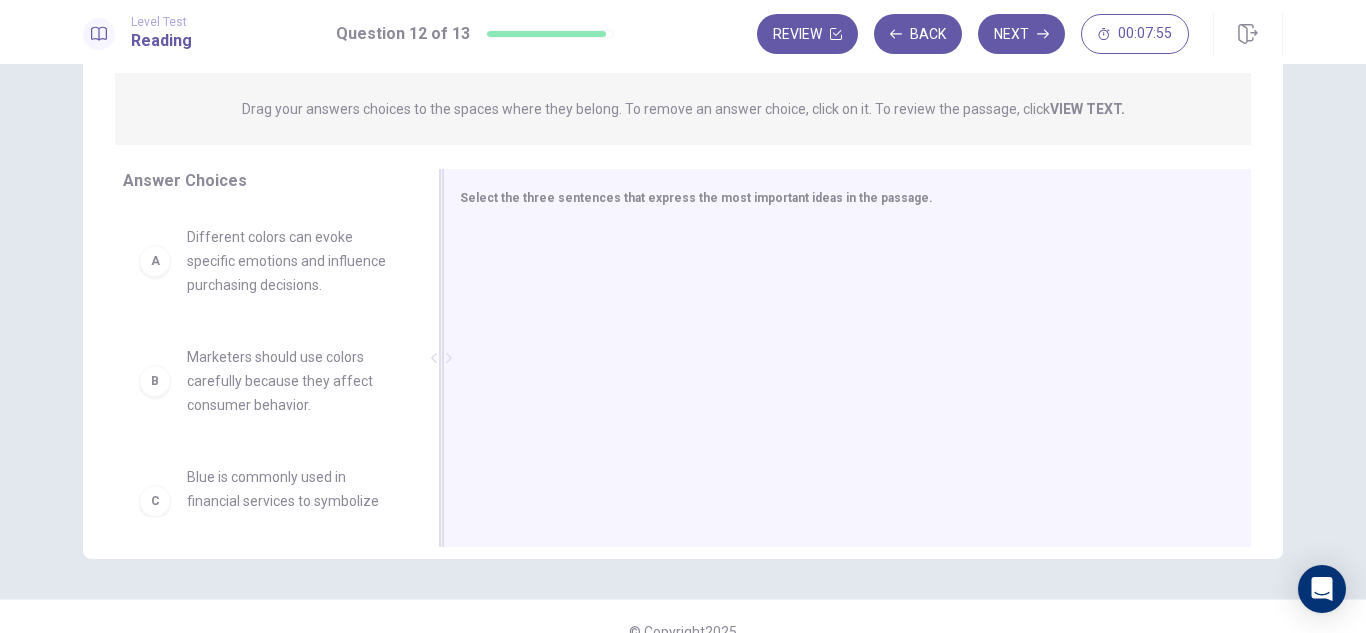click at bounding box center (839, 360) 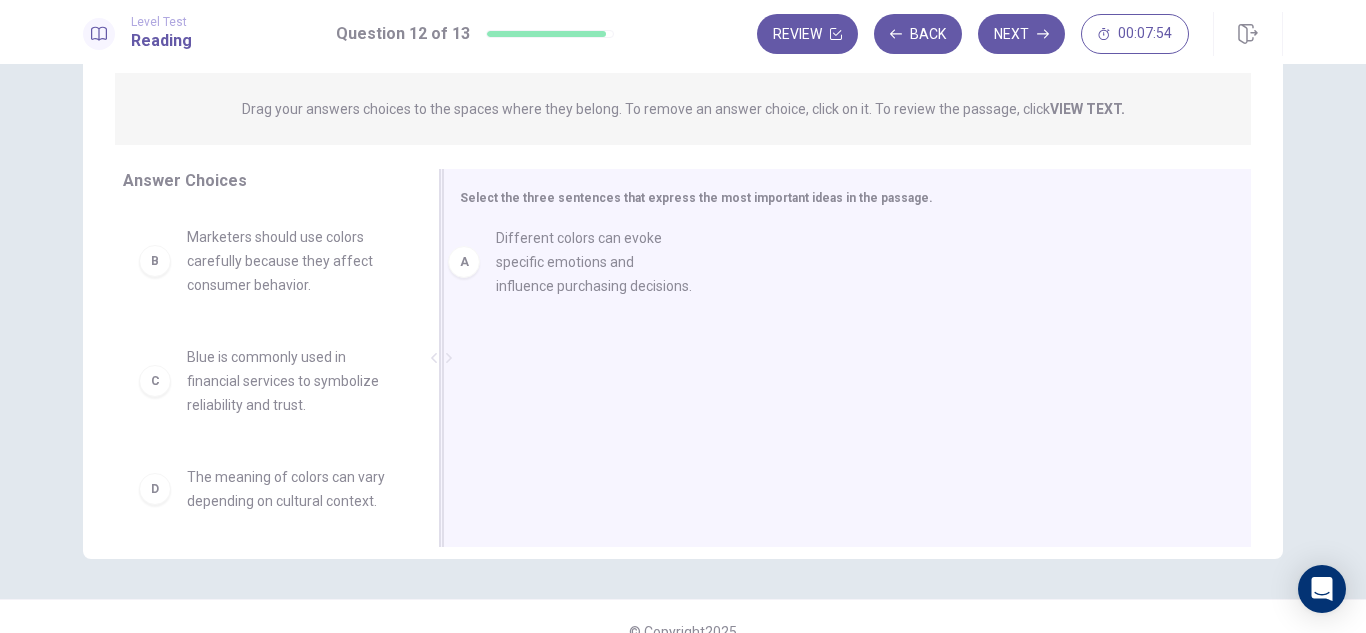 drag, startPoint x: 251, startPoint y: 275, endPoint x: 597, endPoint y: 277, distance: 346.00577 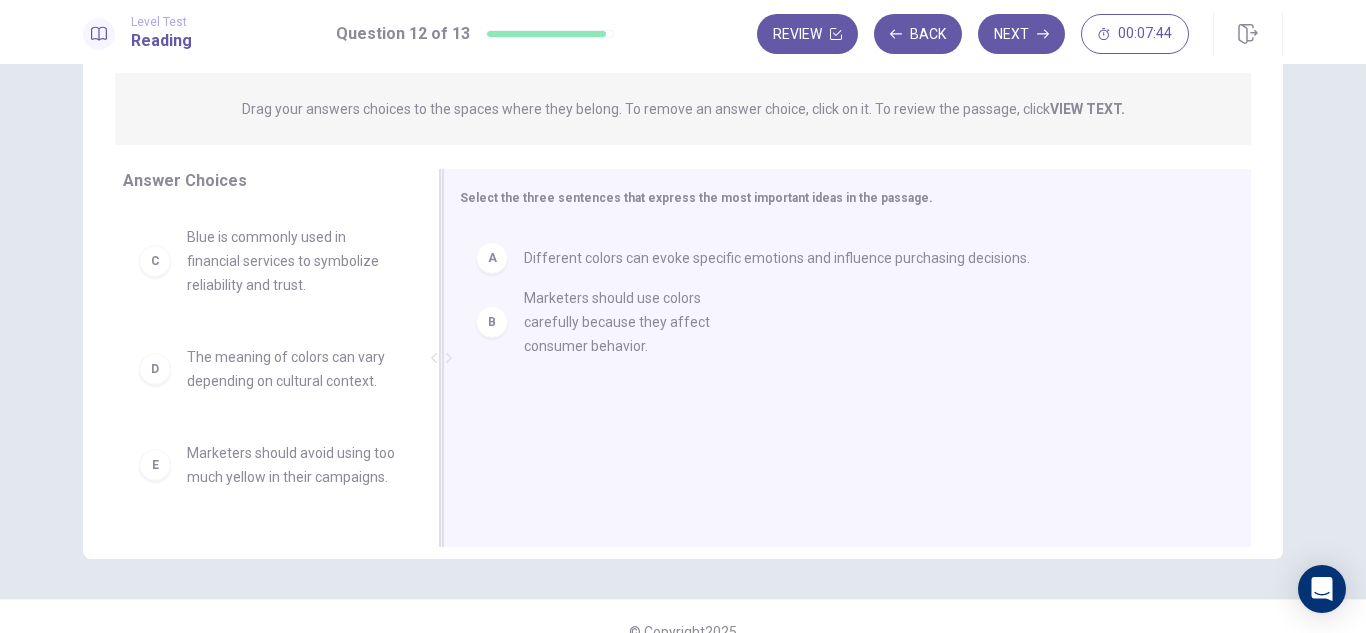drag, startPoint x: 279, startPoint y: 253, endPoint x: 651, endPoint y: 312, distance: 376.64972 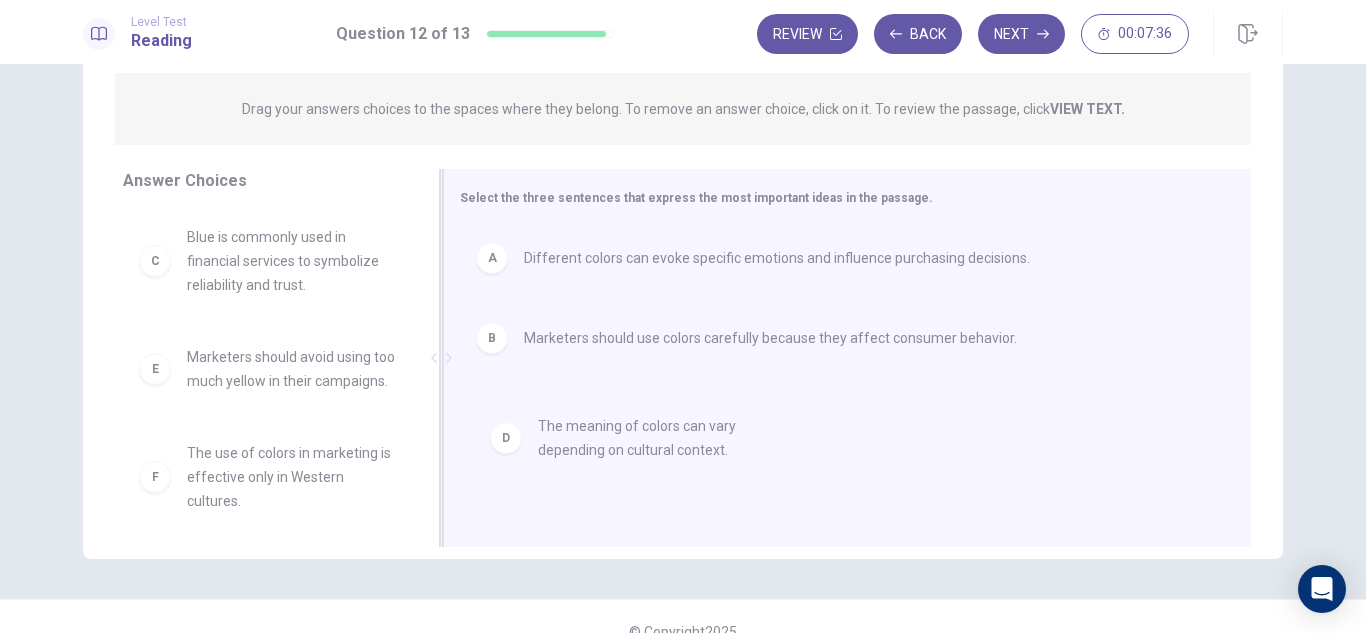 drag, startPoint x: 317, startPoint y: 391, endPoint x: 683, endPoint y: 412, distance: 366.60196 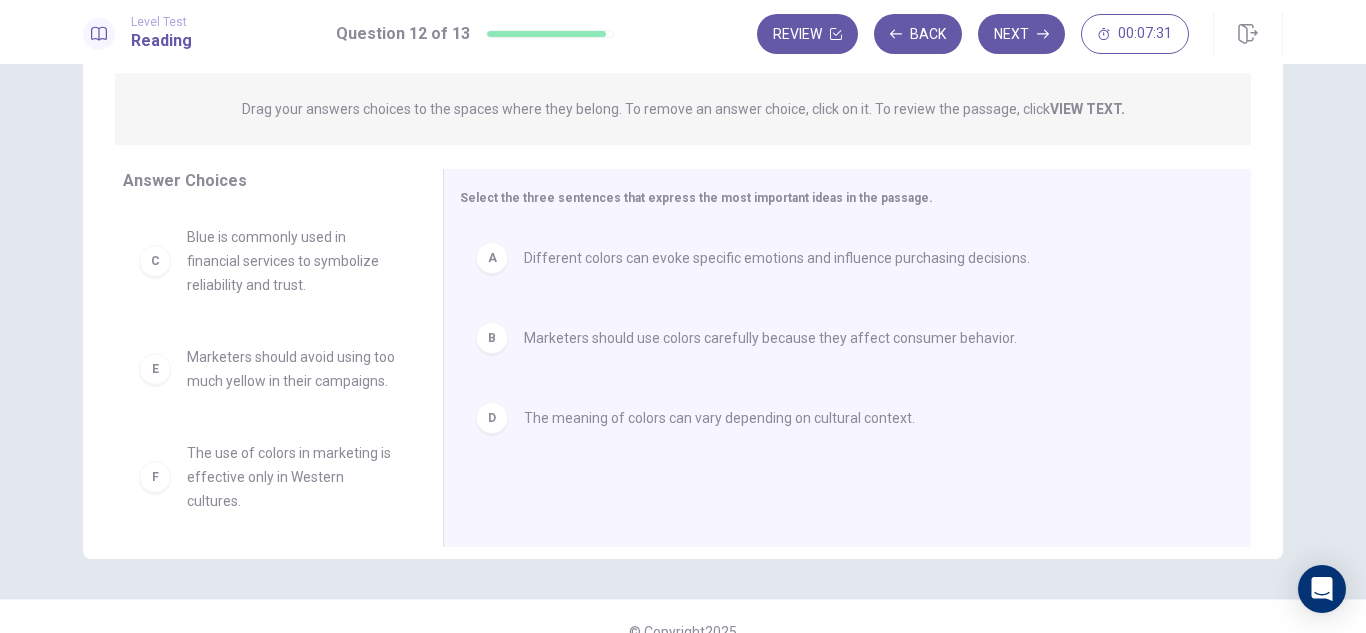 scroll, scrollTop: 36, scrollLeft: 0, axis: vertical 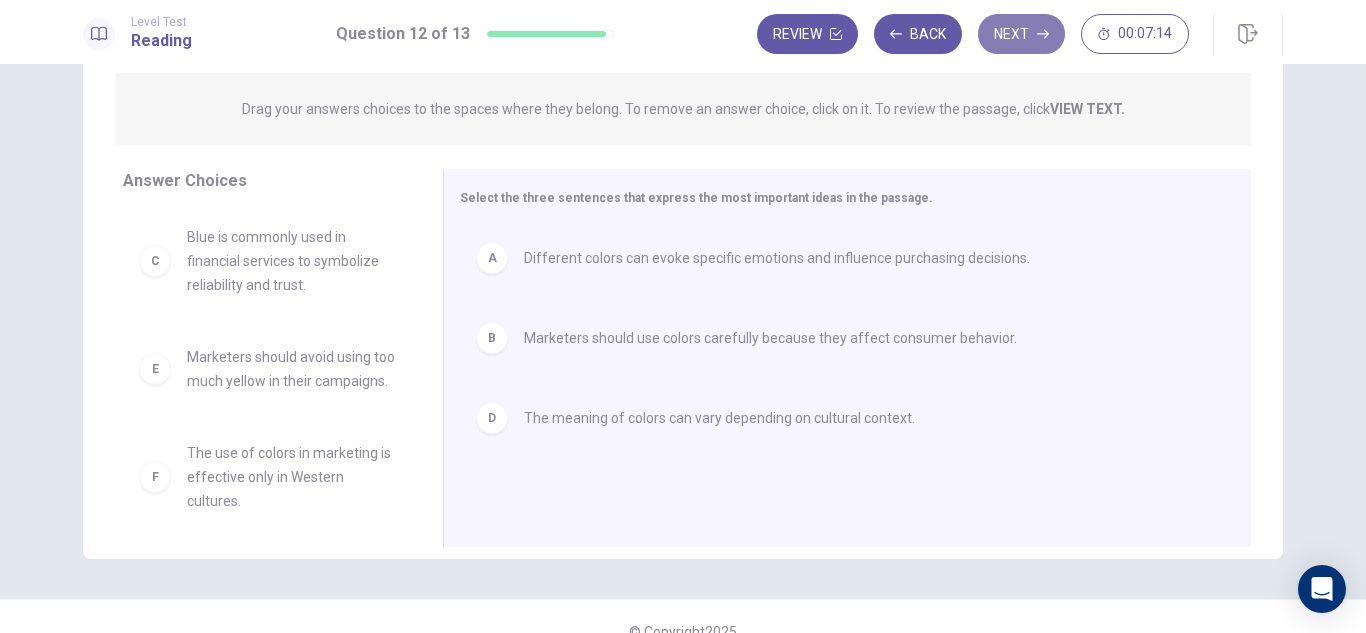 click on "Next" at bounding box center [1021, 34] 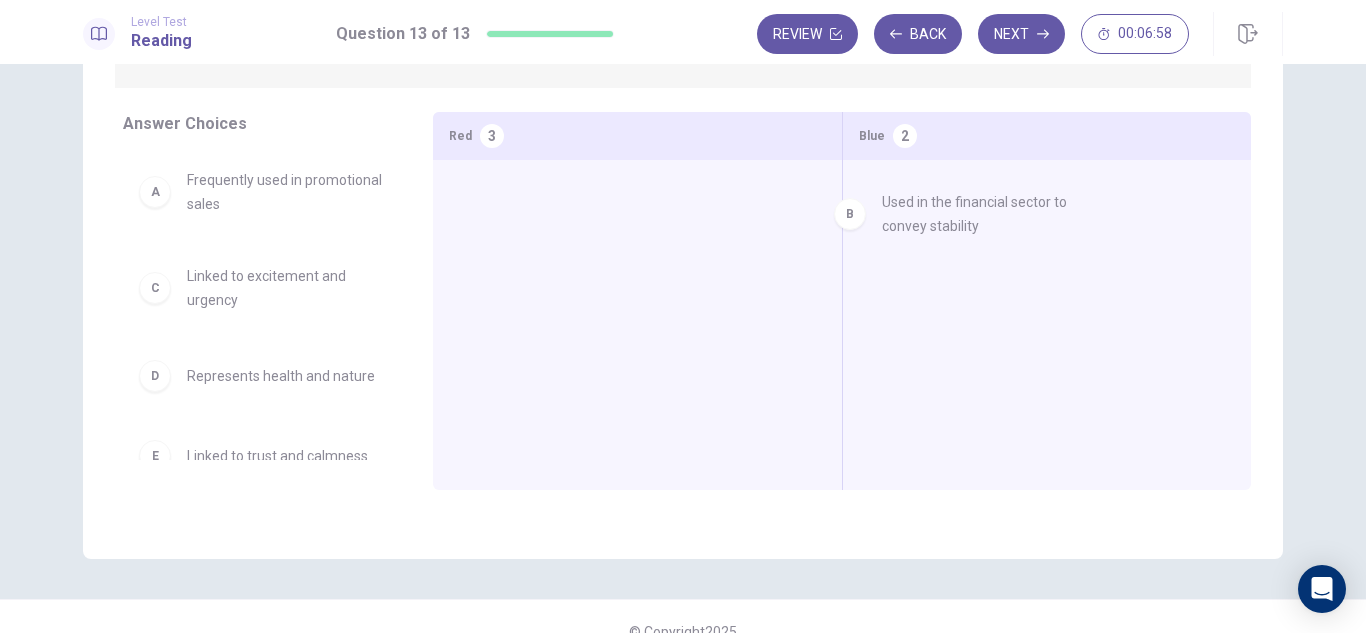 drag, startPoint x: 332, startPoint y: 327, endPoint x: 1040, endPoint y: 229, distance: 714.7503 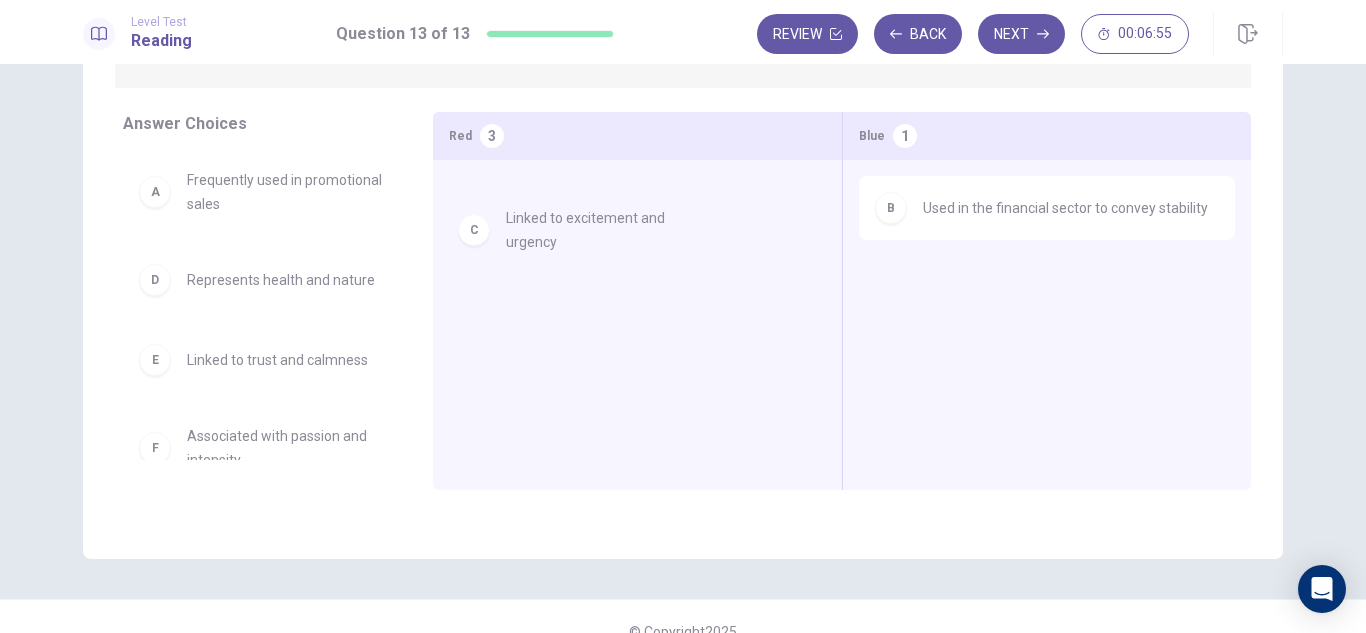 drag, startPoint x: 240, startPoint y: 309, endPoint x: 584, endPoint y: 225, distance: 354.10733 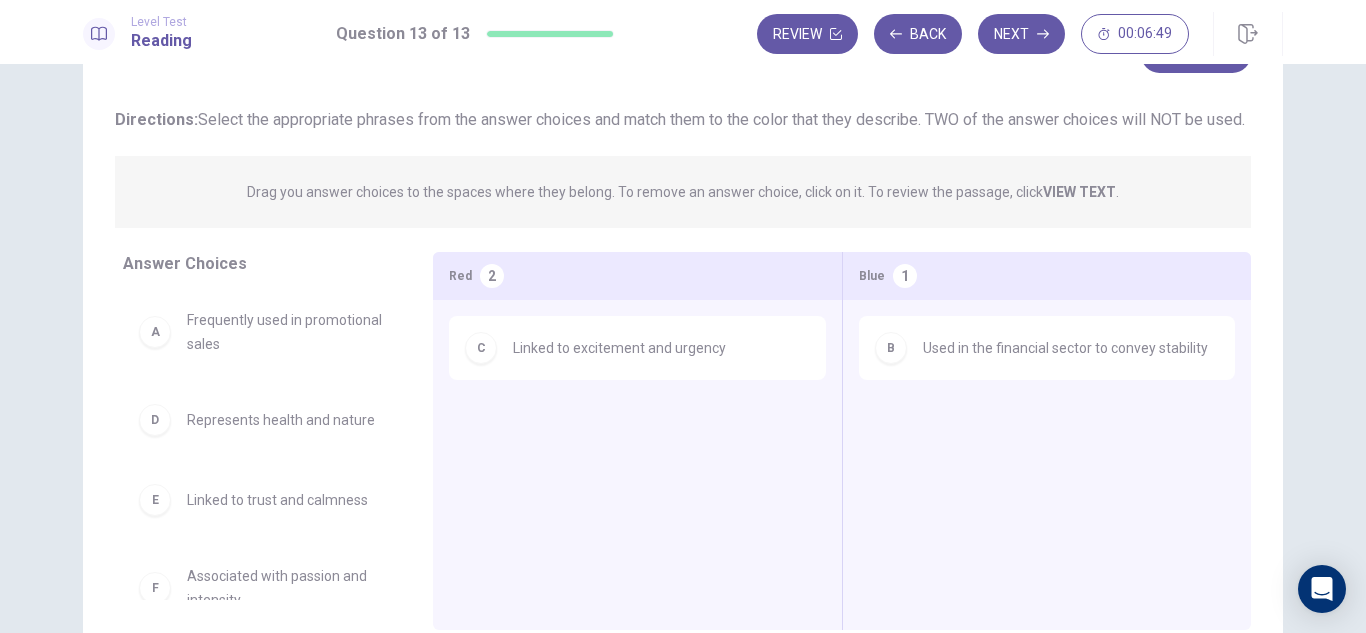 scroll, scrollTop: 270, scrollLeft: 0, axis: vertical 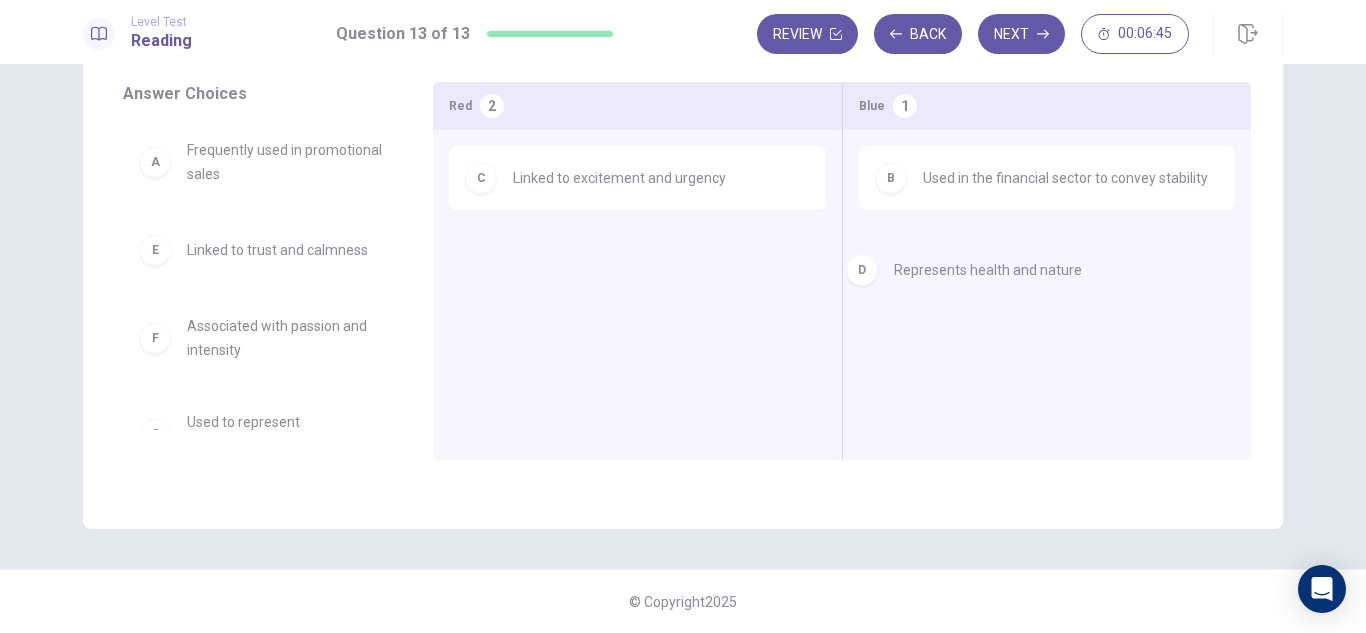 drag, startPoint x: 245, startPoint y: 275, endPoint x: 966, endPoint y: 280, distance: 721.01733 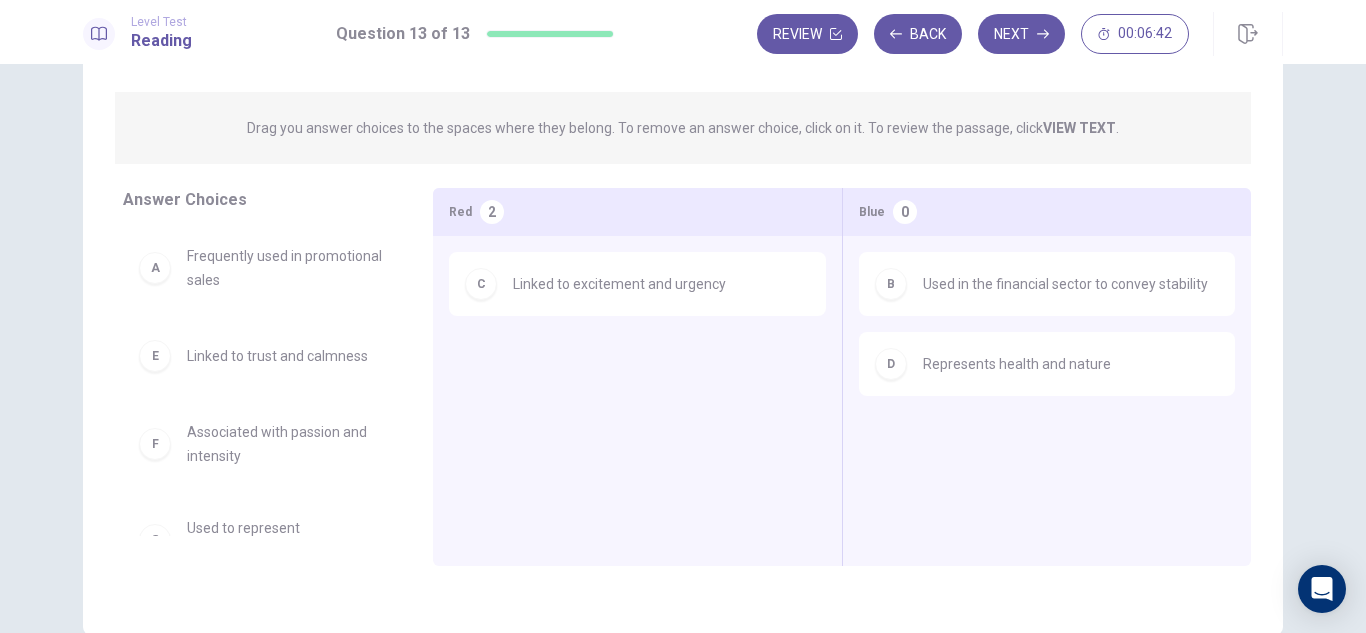 scroll, scrollTop: 157, scrollLeft: 0, axis: vertical 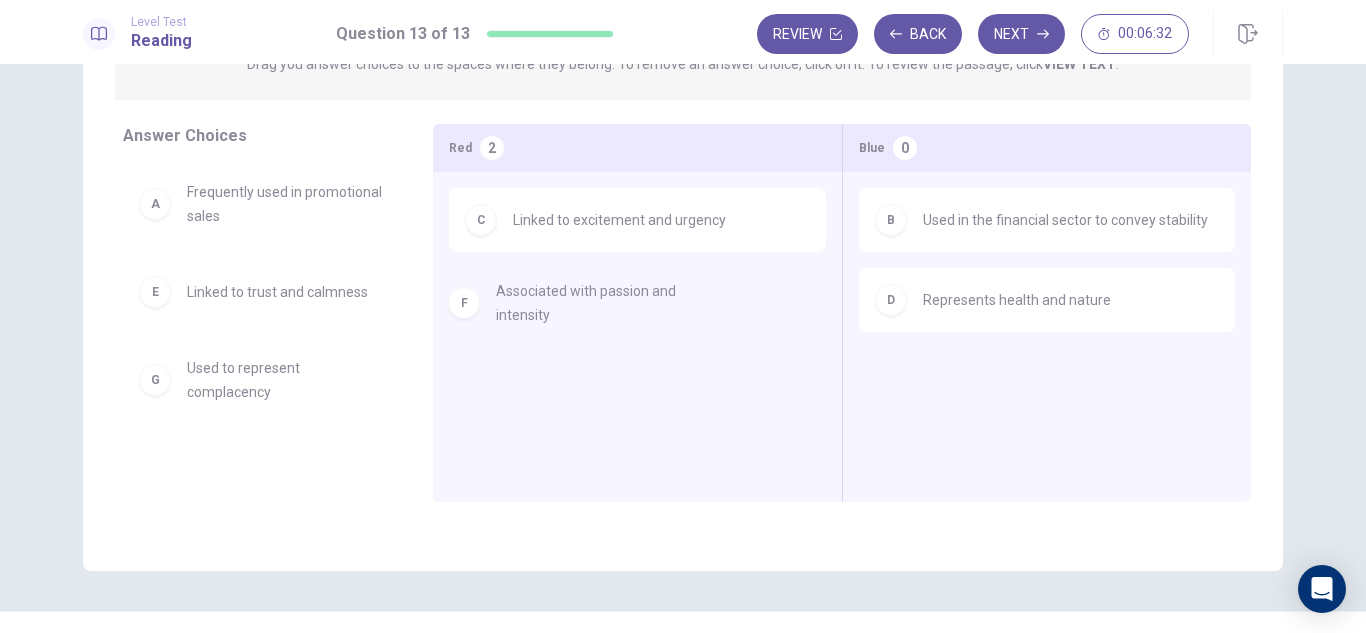 drag, startPoint x: 251, startPoint y: 403, endPoint x: 594, endPoint y: 287, distance: 362.08426 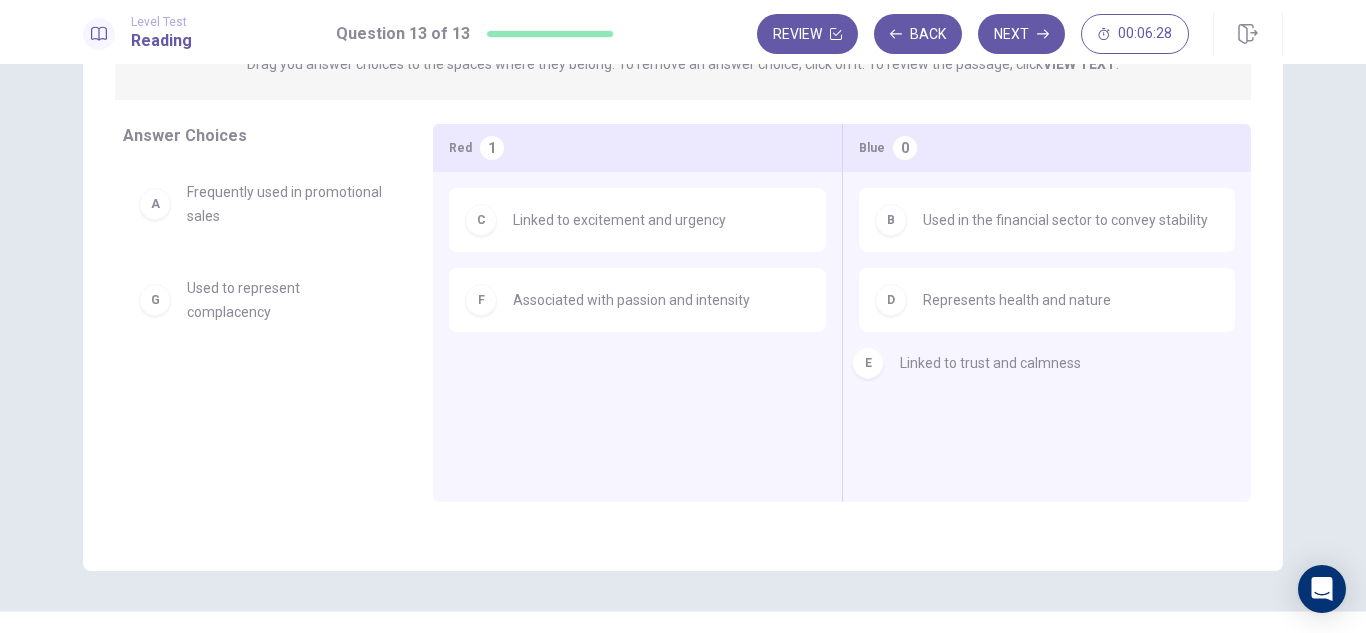 drag, startPoint x: 304, startPoint y: 317, endPoint x: 1041, endPoint y: 367, distance: 738.6941 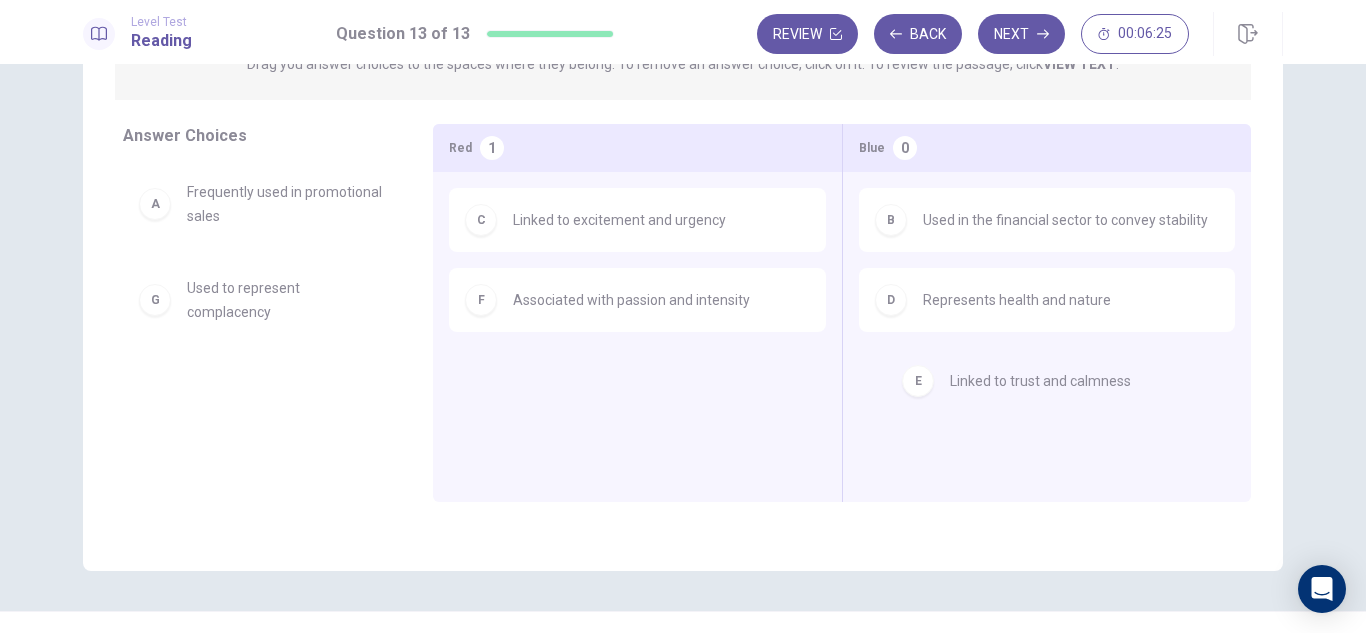 drag, startPoint x: 323, startPoint y: 316, endPoint x: 1098, endPoint y: 383, distance: 777.89075 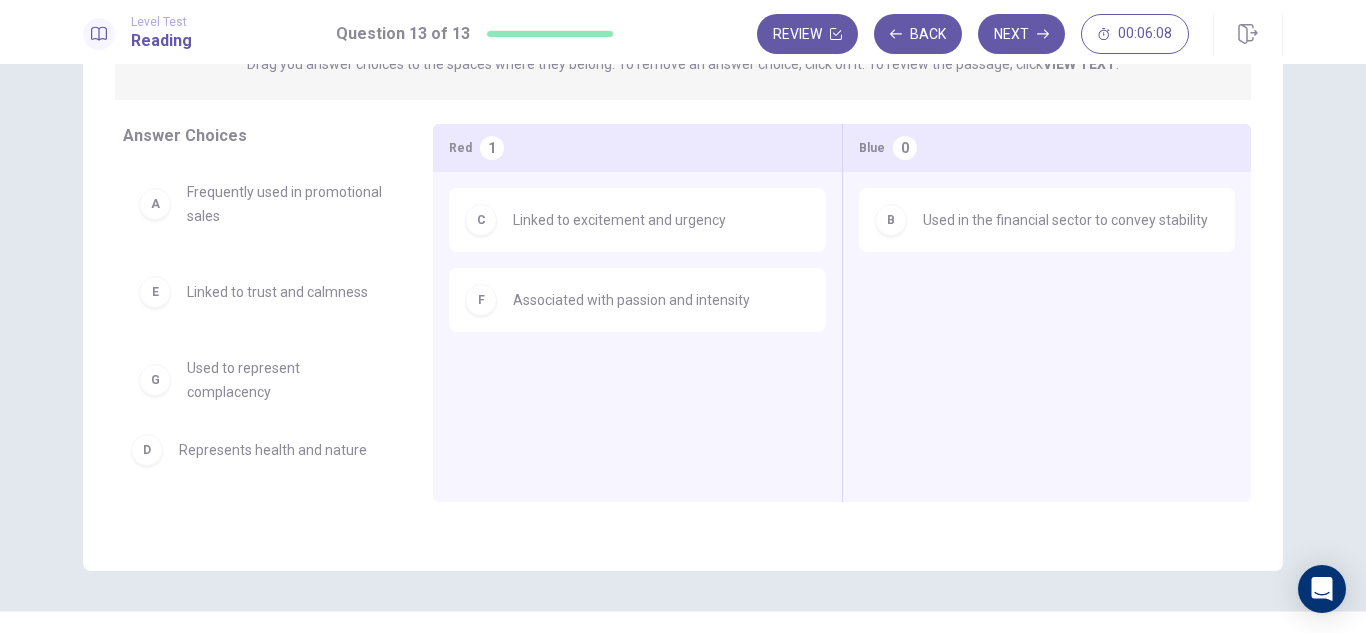 drag, startPoint x: 1035, startPoint y: 322, endPoint x: 289, endPoint y: 448, distance: 756.5659 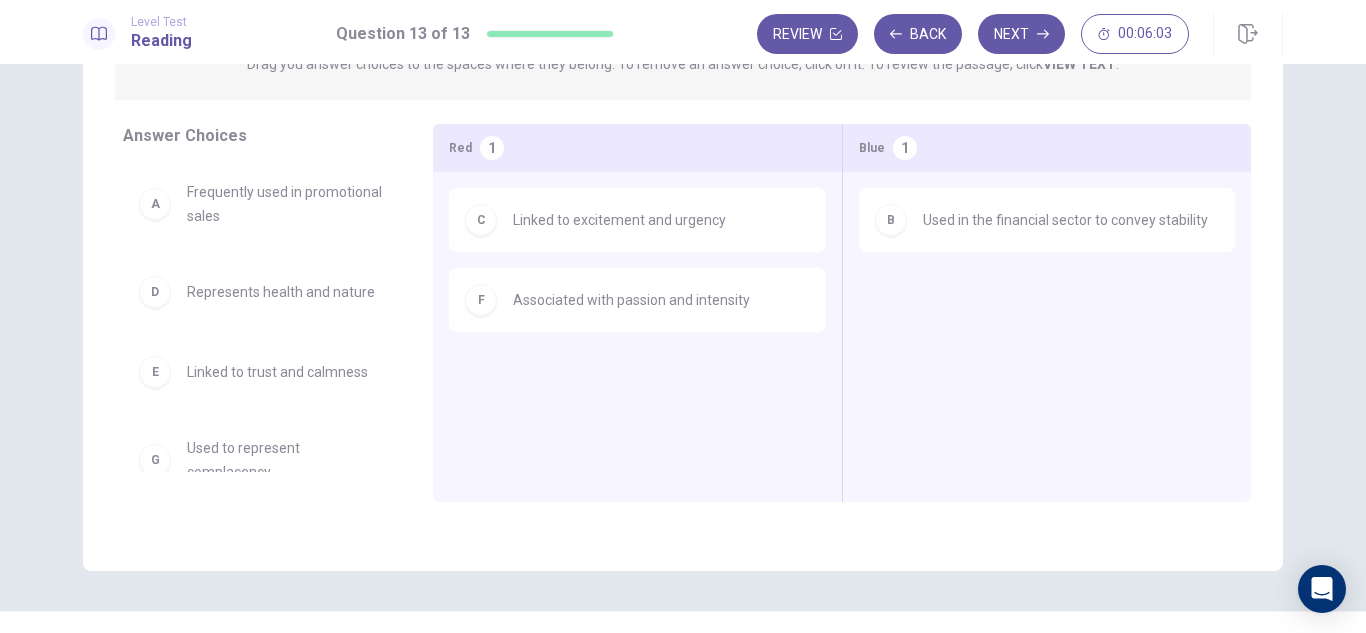 scroll, scrollTop: 28, scrollLeft: 0, axis: vertical 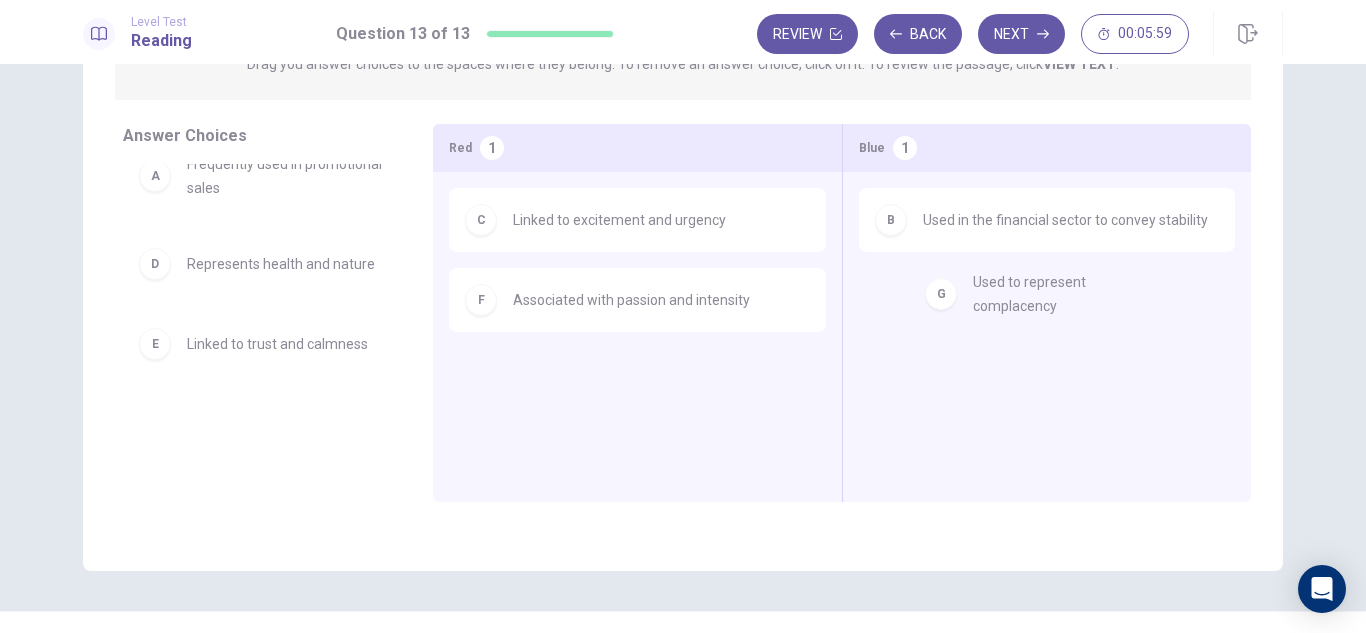 drag, startPoint x: 232, startPoint y: 464, endPoint x: 1030, endPoint y: 303, distance: 814.0792 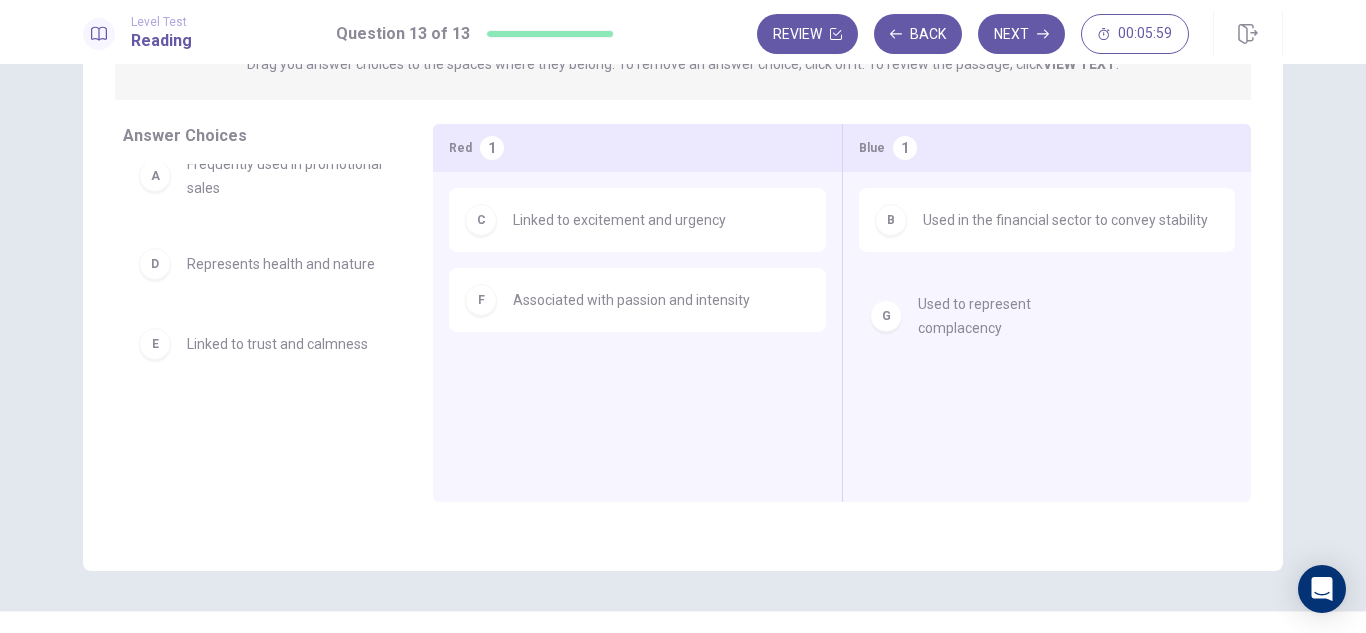 scroll, scrollTop: 0, scrollLeft: 0, axis: both 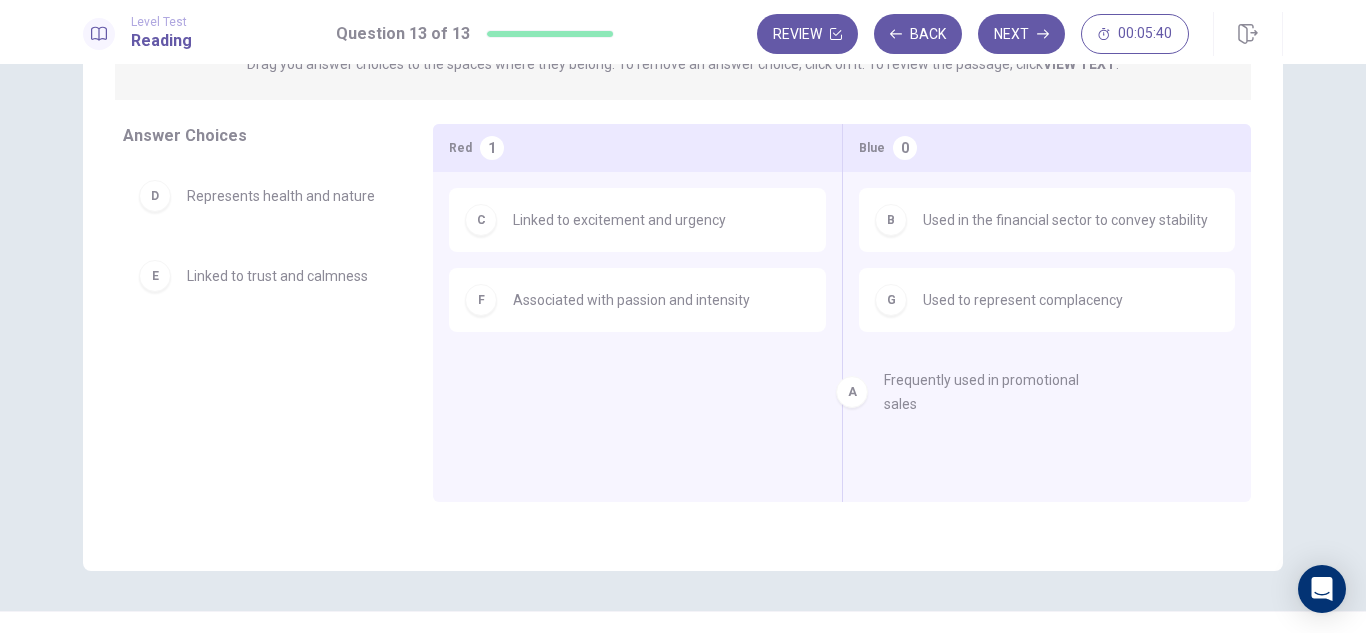 drag, startPoint x: 280, startPoint y: 227, endPoint x: 1022, endPoint y: 381, distance: 757.8126 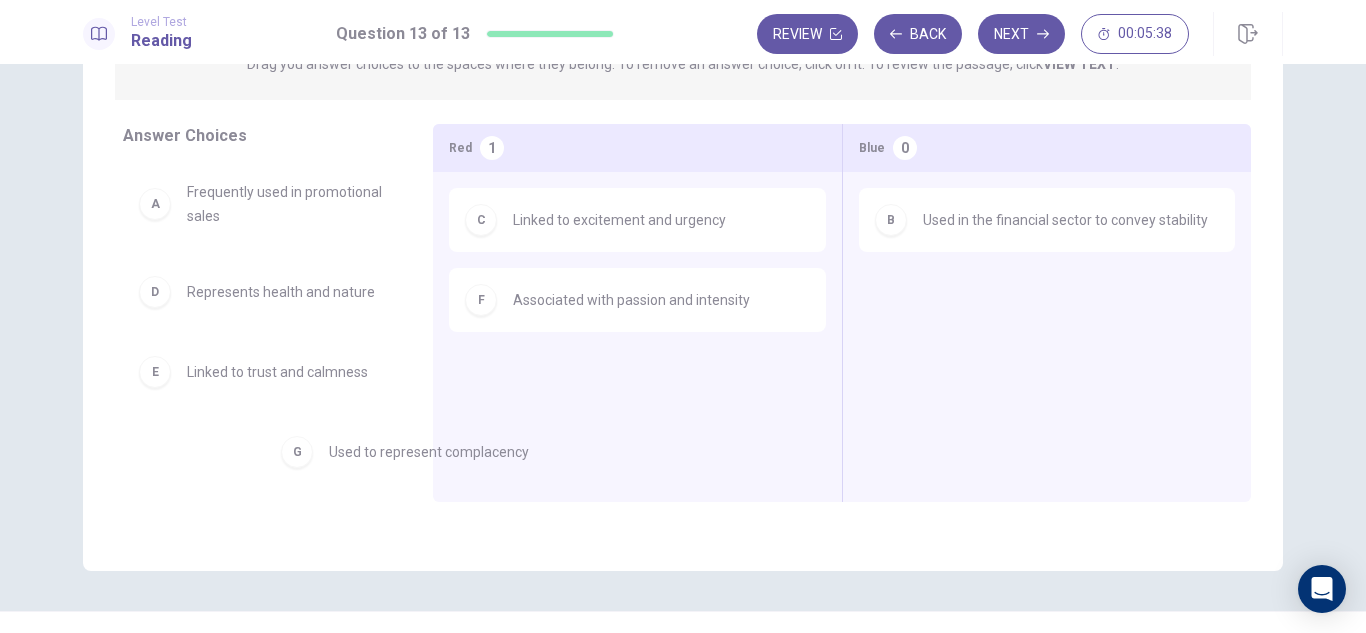 drag, startPoint x: 1011, startPoint y: 322, endPoint x: 323, endPoint y: 453, distance: 700.3606 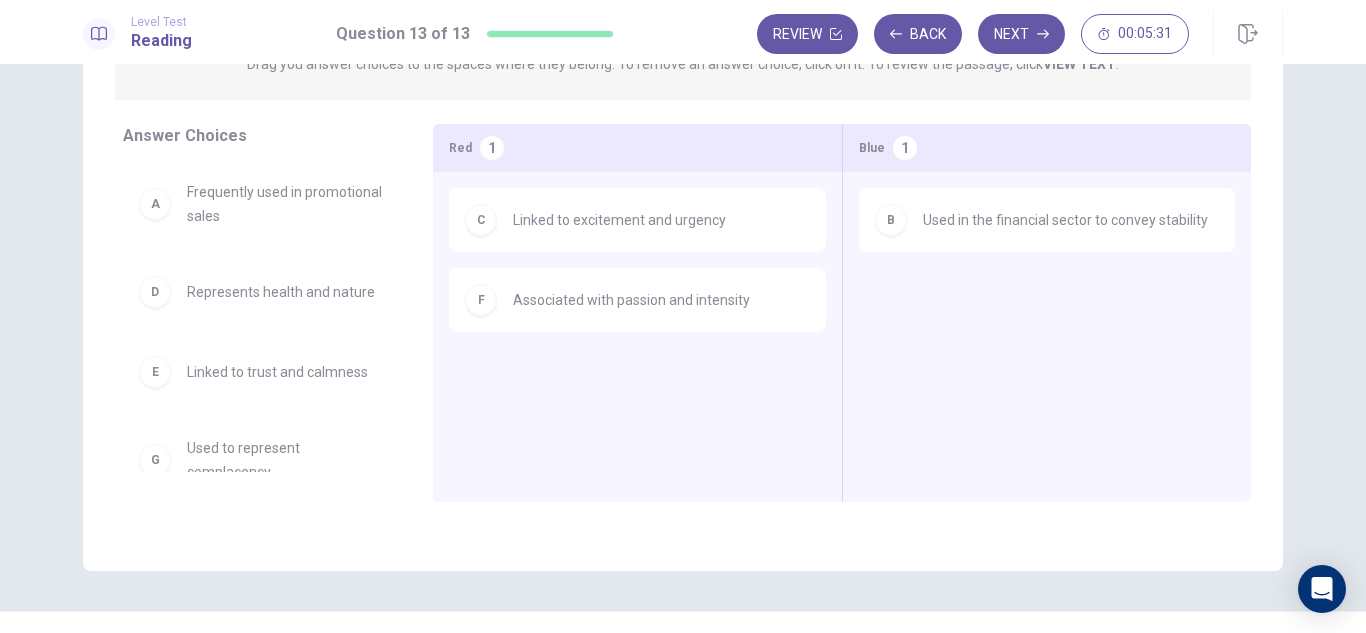 scroll, scrollTop: 28, scrollLeft: 0, axis: vertical 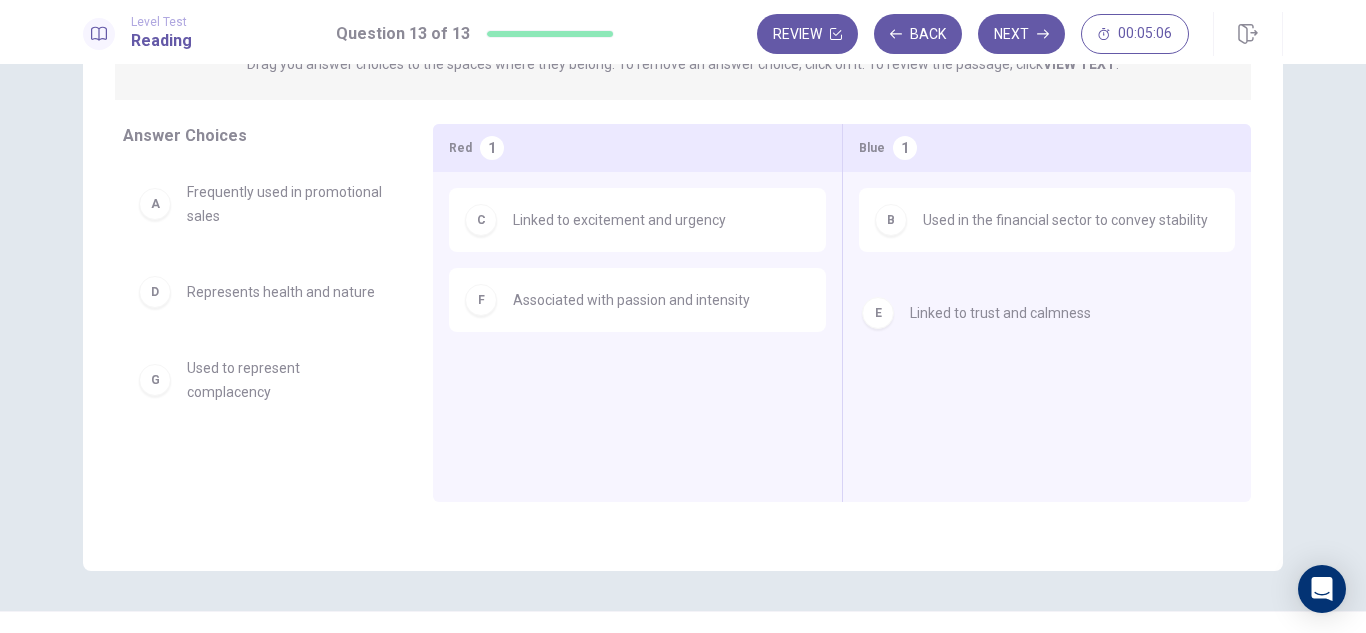 drag, startPoint x: 230, startPoint y: 394, endPoint x: 992, endPoint y: 320, distance: 765.5847 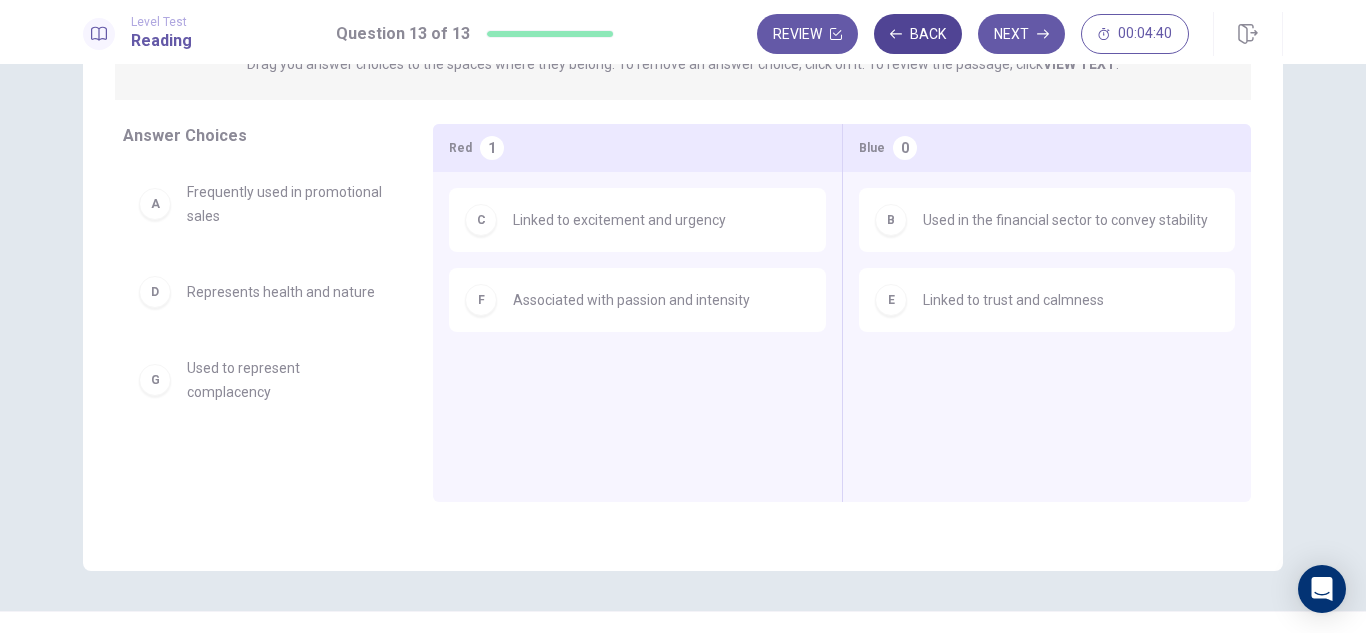click on "Back" at bounding box center (918, 34) 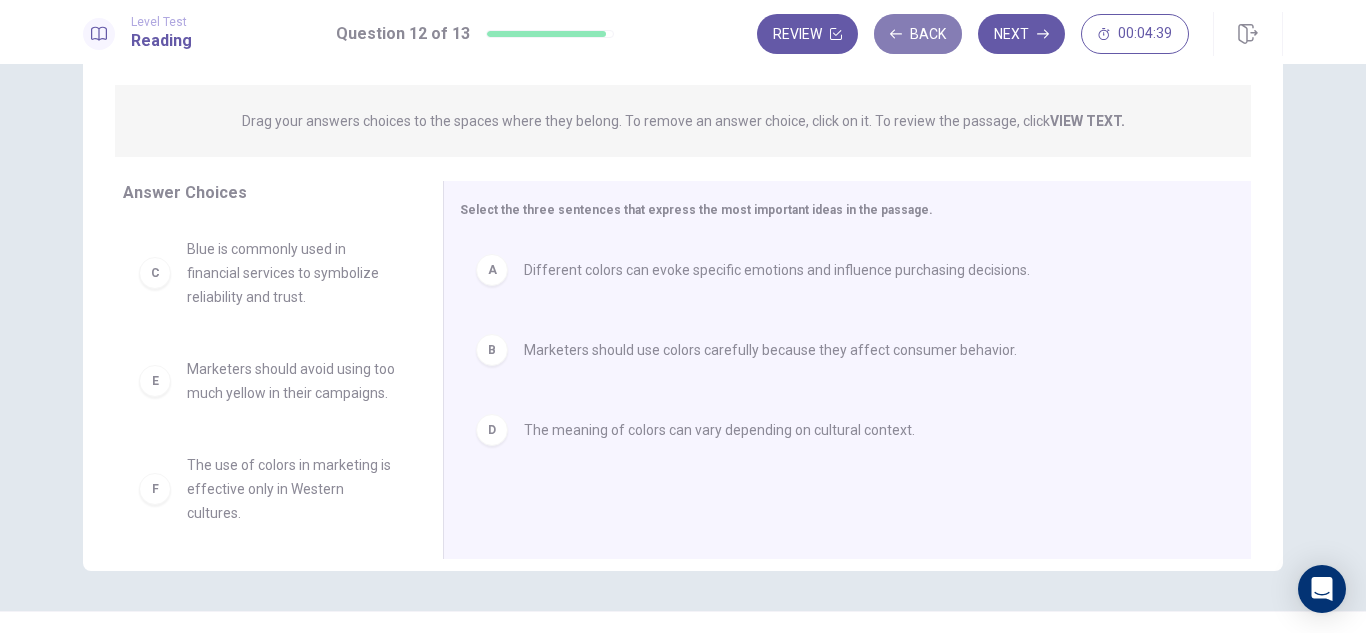 click on "Back" at bounding box center (918, 34) 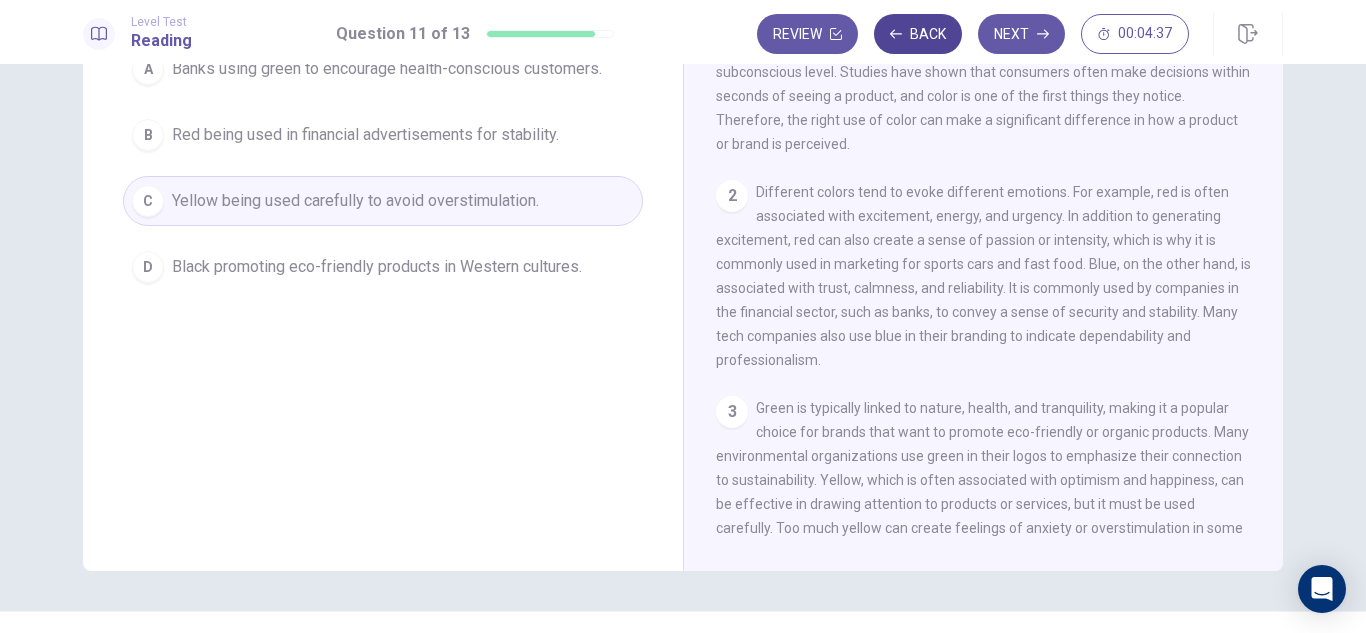 click on "Back" at bounding box center (918, 34) 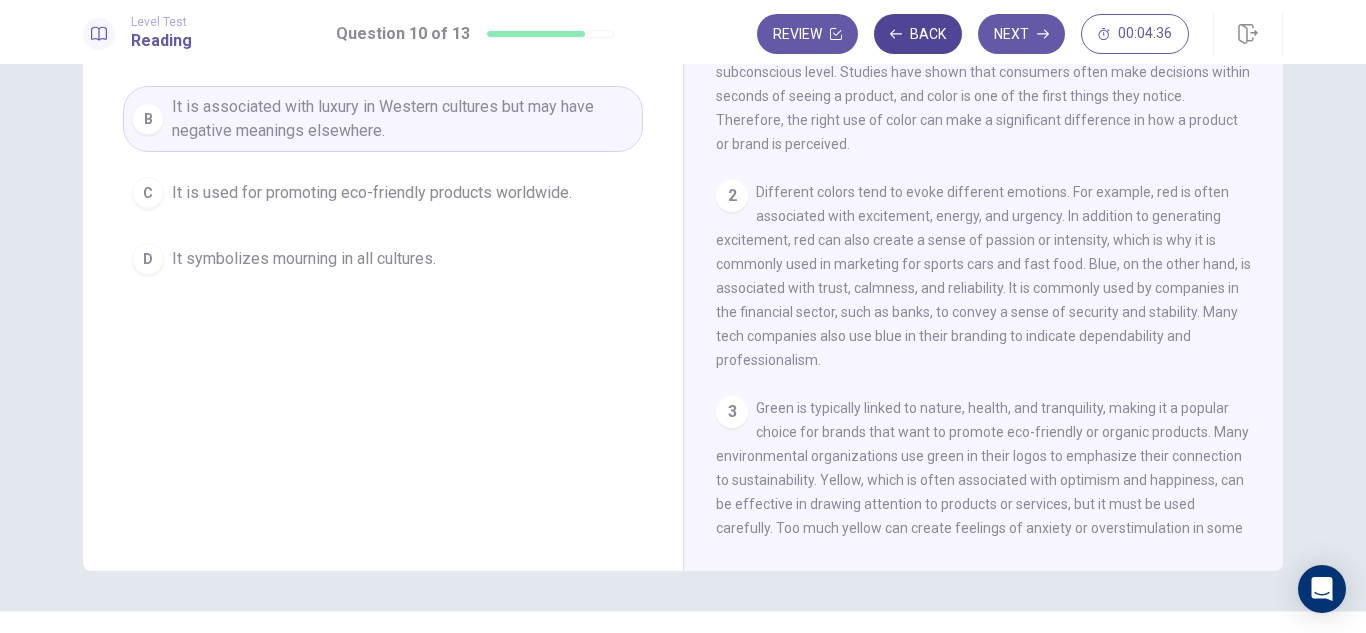 click on "Back" at bounding box center (918, 34) 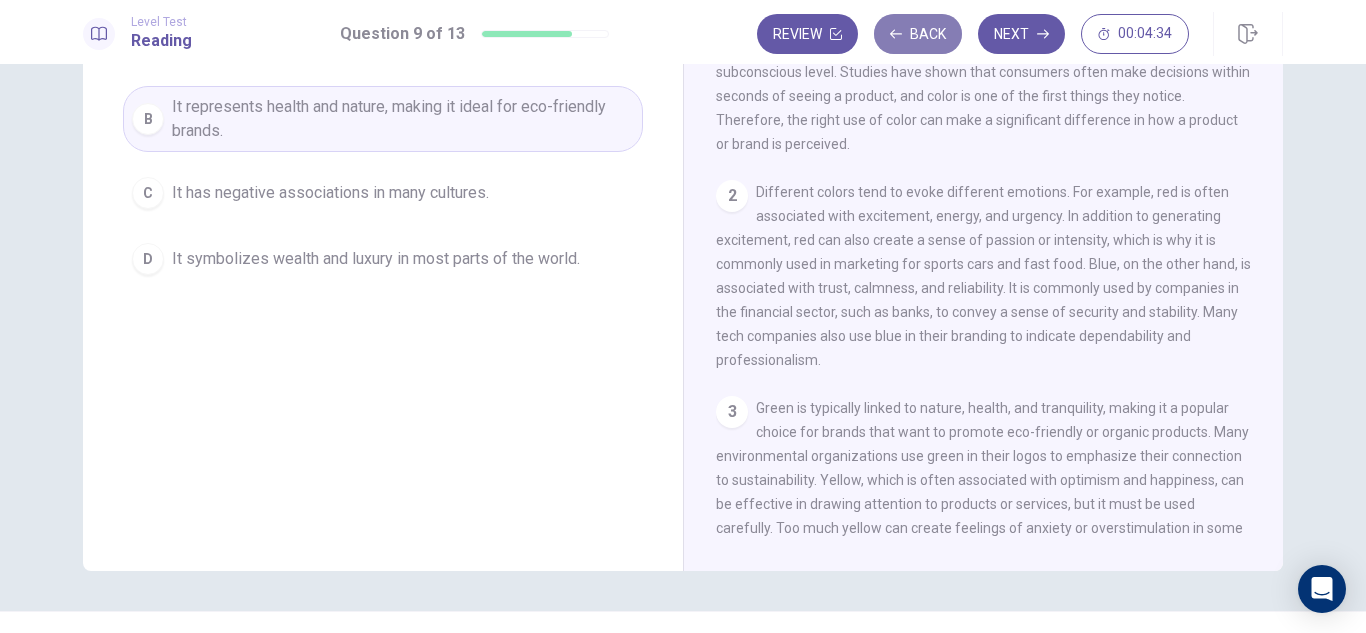 click on "Back" at bounding box center (918, 34) 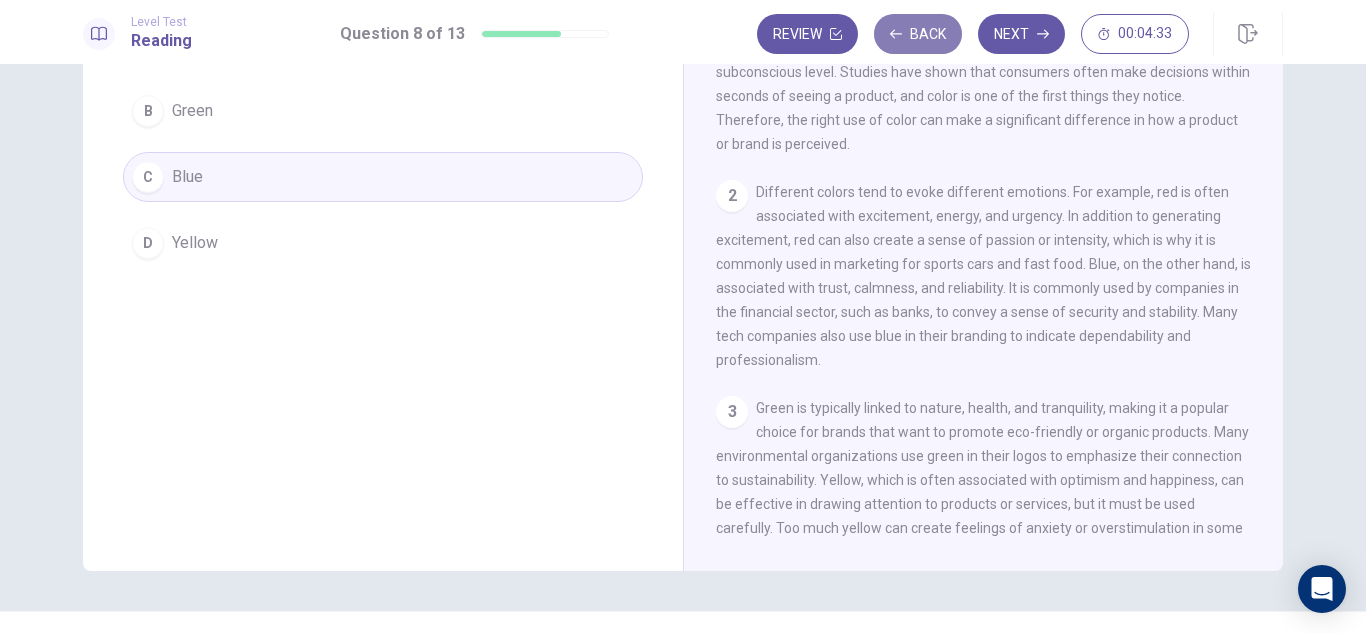 click on "Back" at bounding box center (918, 34) 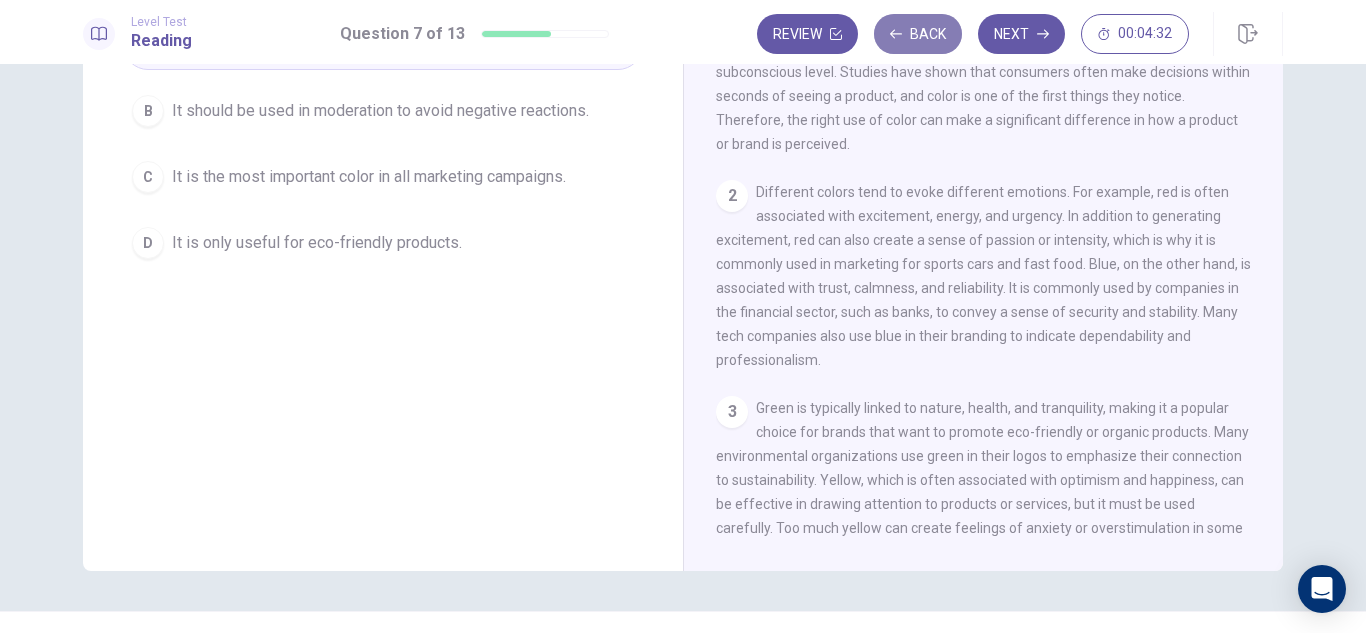 click on "Back" at bounding box center (918, 34) 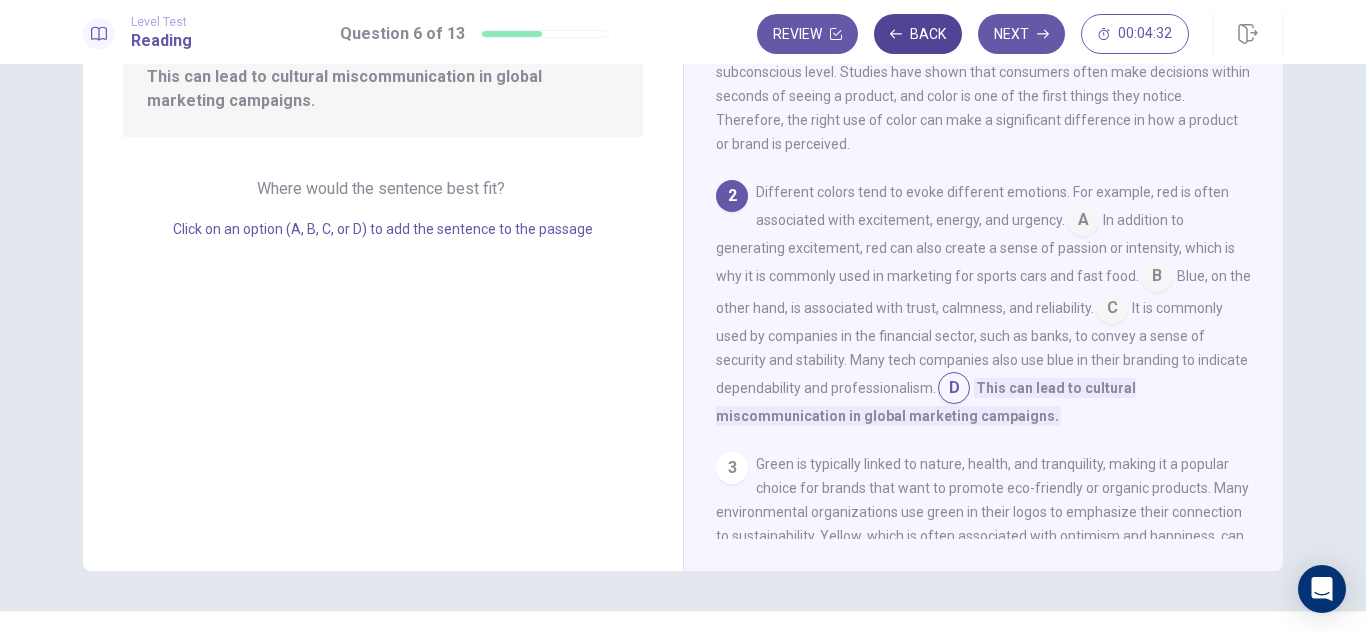 scroll, scrollTop: 97, scrollLeft: 0, axis: vertical 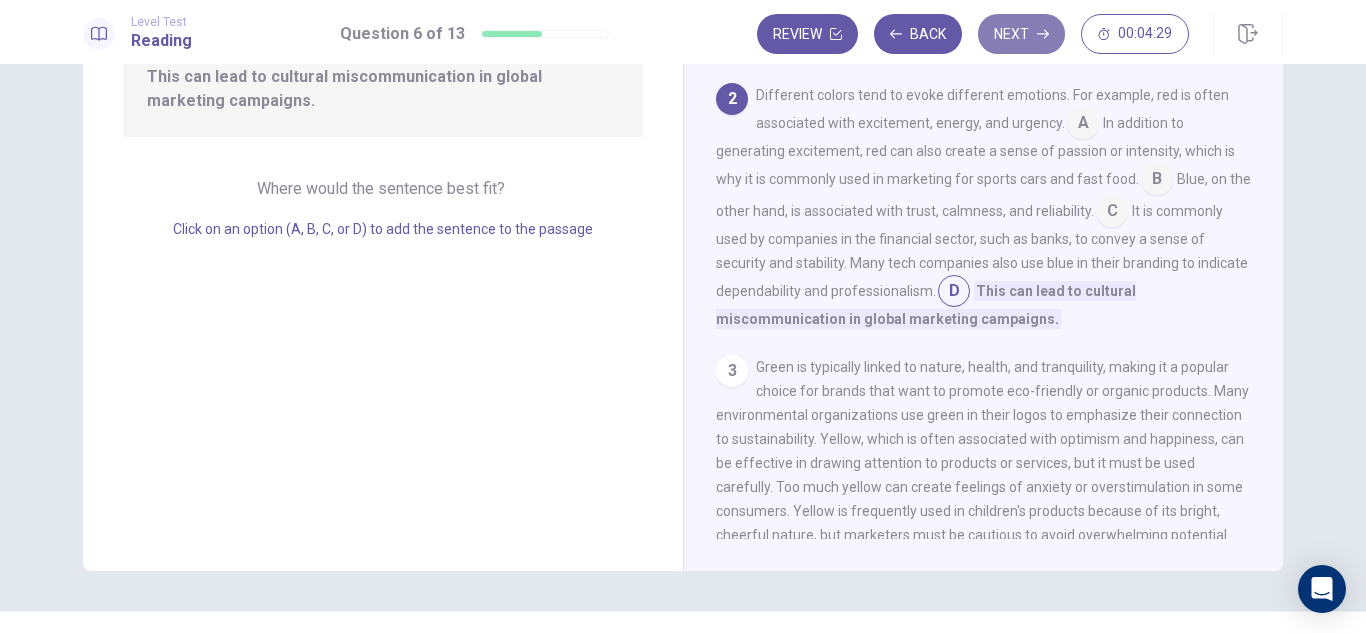 click on "Next" at bounding box center (1021, 34) 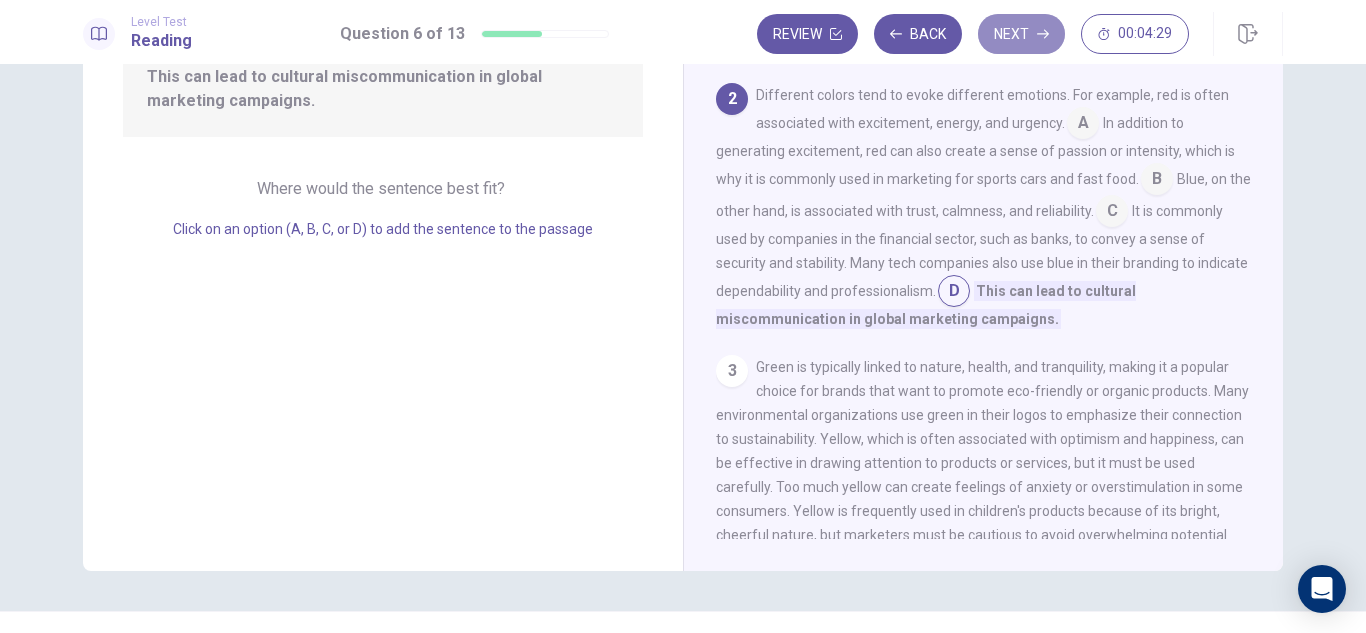 click on "Review Back Next 00:04:29" at bounding box center [973, 34] 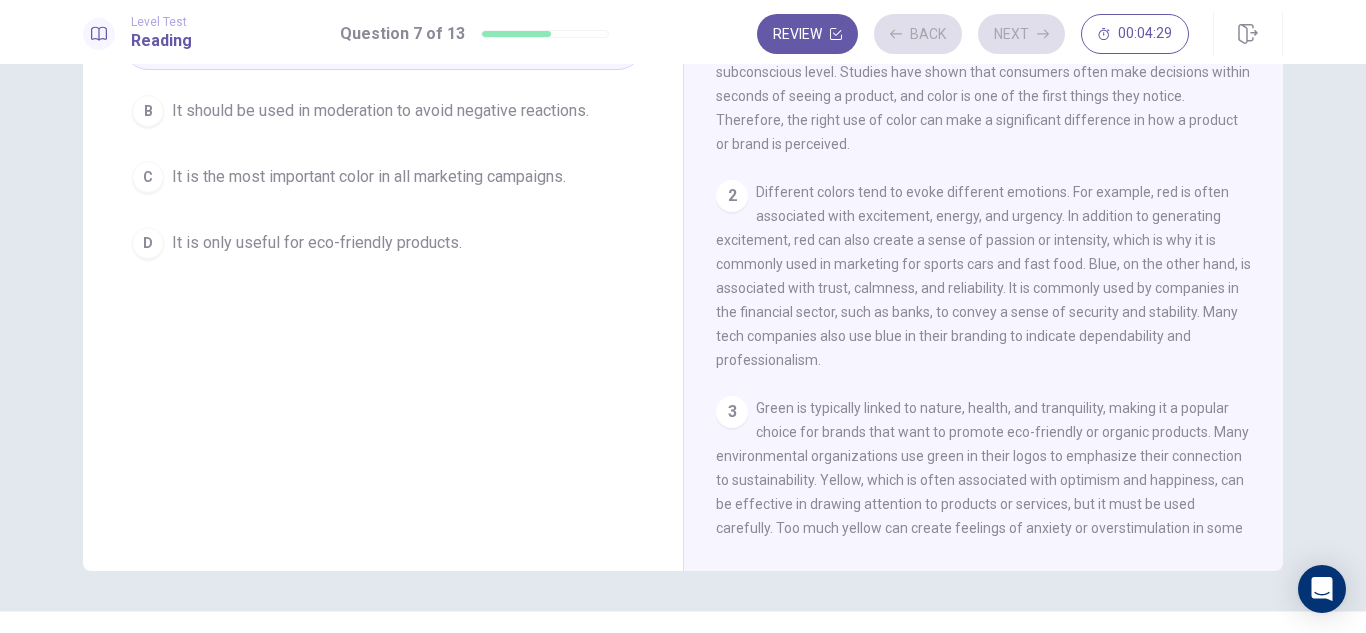 click on "Review Back Next 00:04:29" at bounding box center (973, 34) 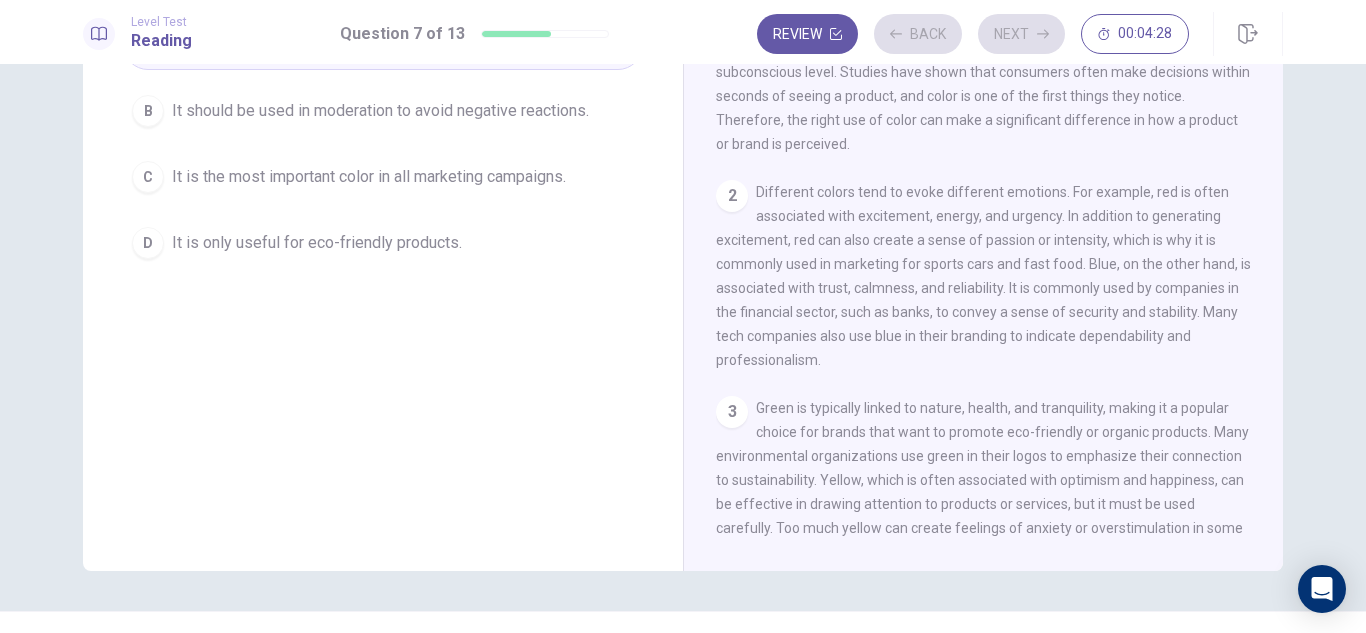 click on "Review Back Next [TIME]" at bounding box center (973, 34) 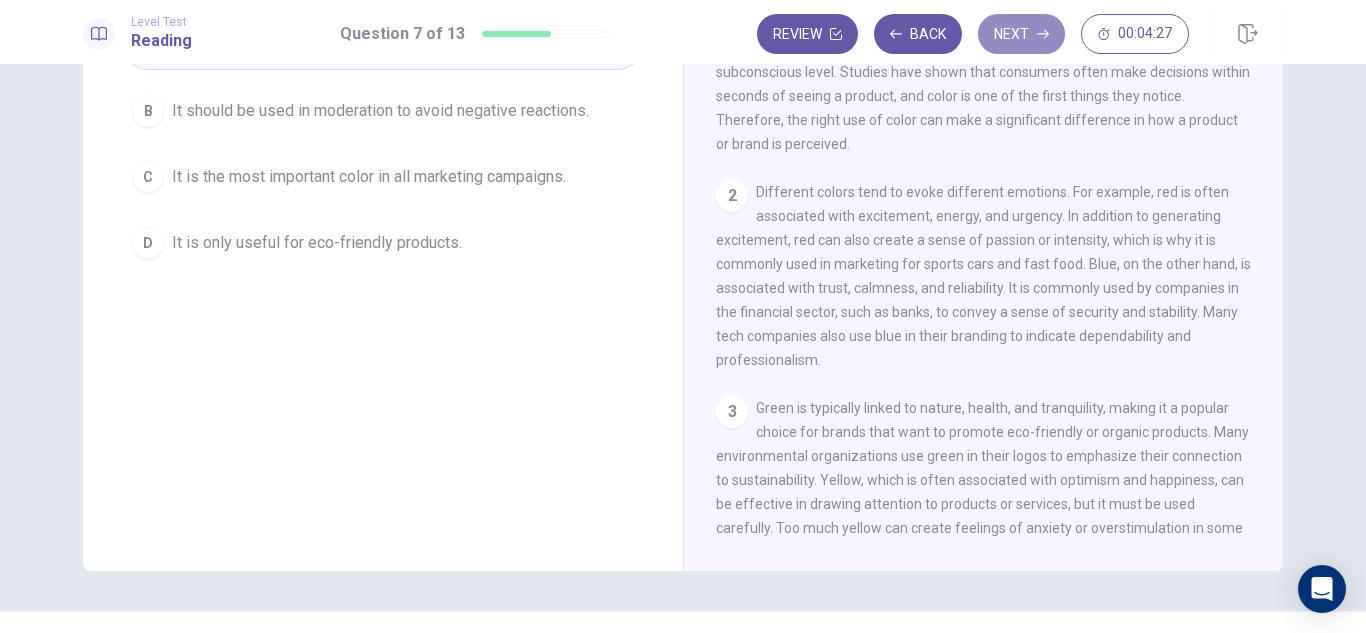 click on "Next" at bounding box center (1021, 34) 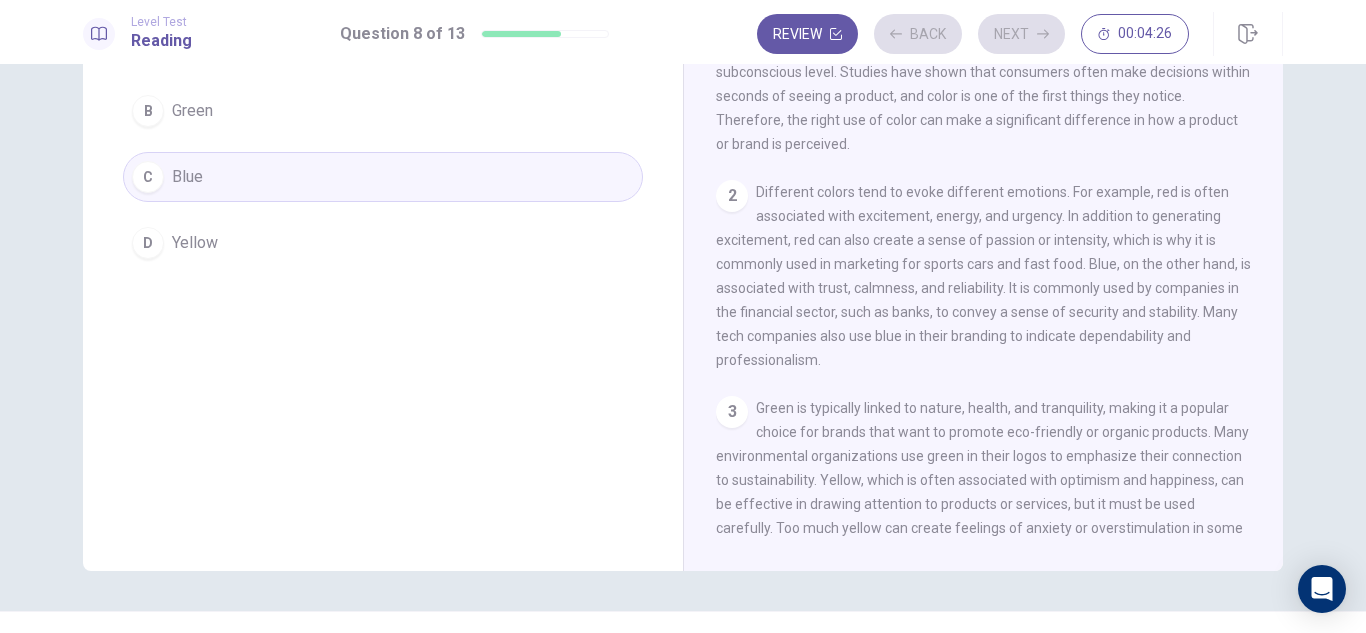 click on "Review Back Next 00:04:26" at bounding box center [973, 34] 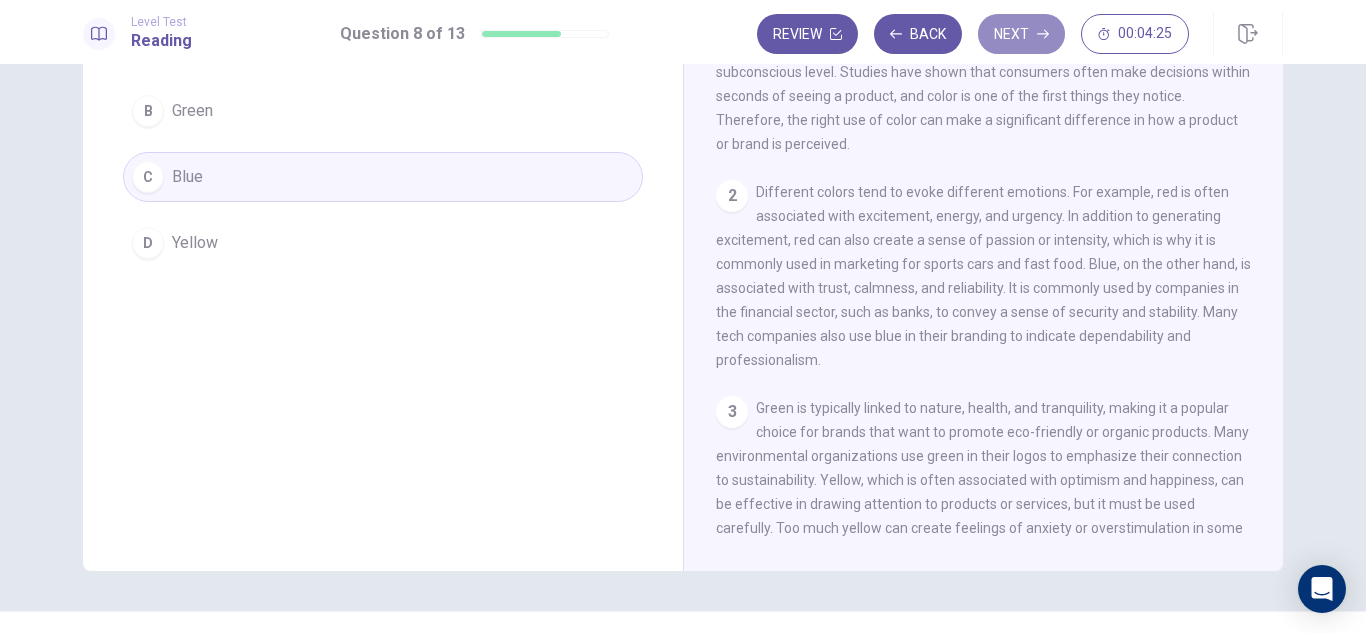 click on "Next" at bounding box center (1021, 34) 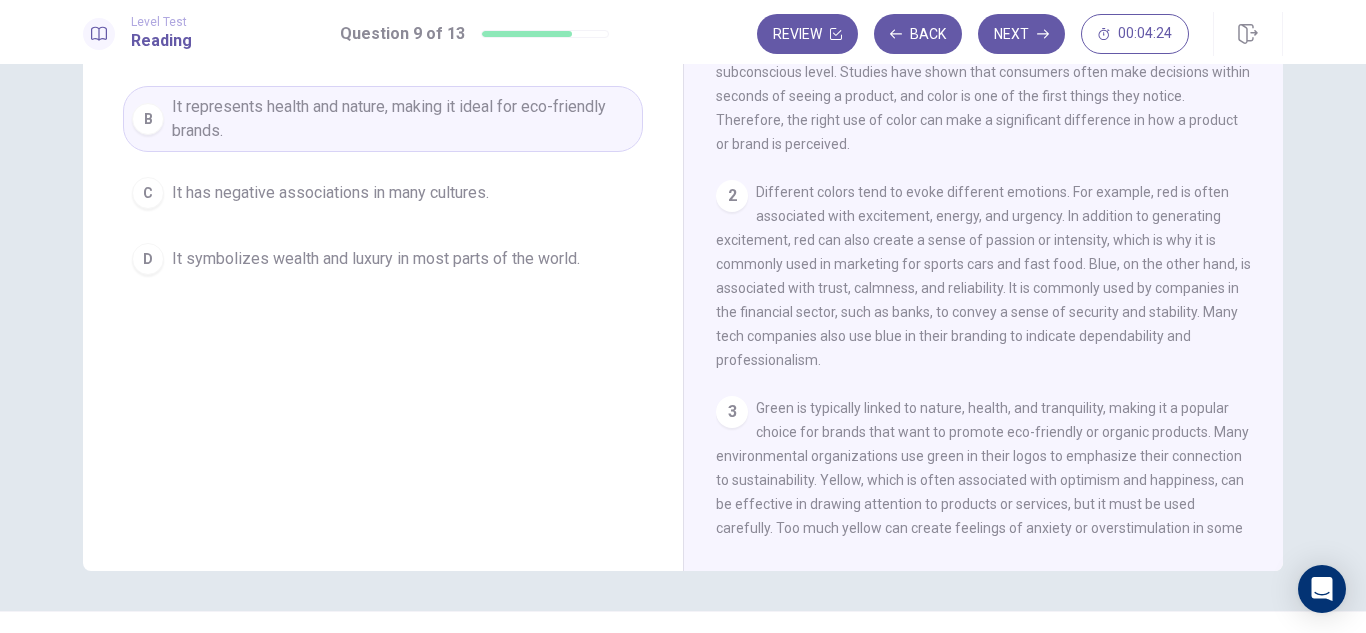 click on "Review Back Next 00:04:24" at bounding box center (973, 34) 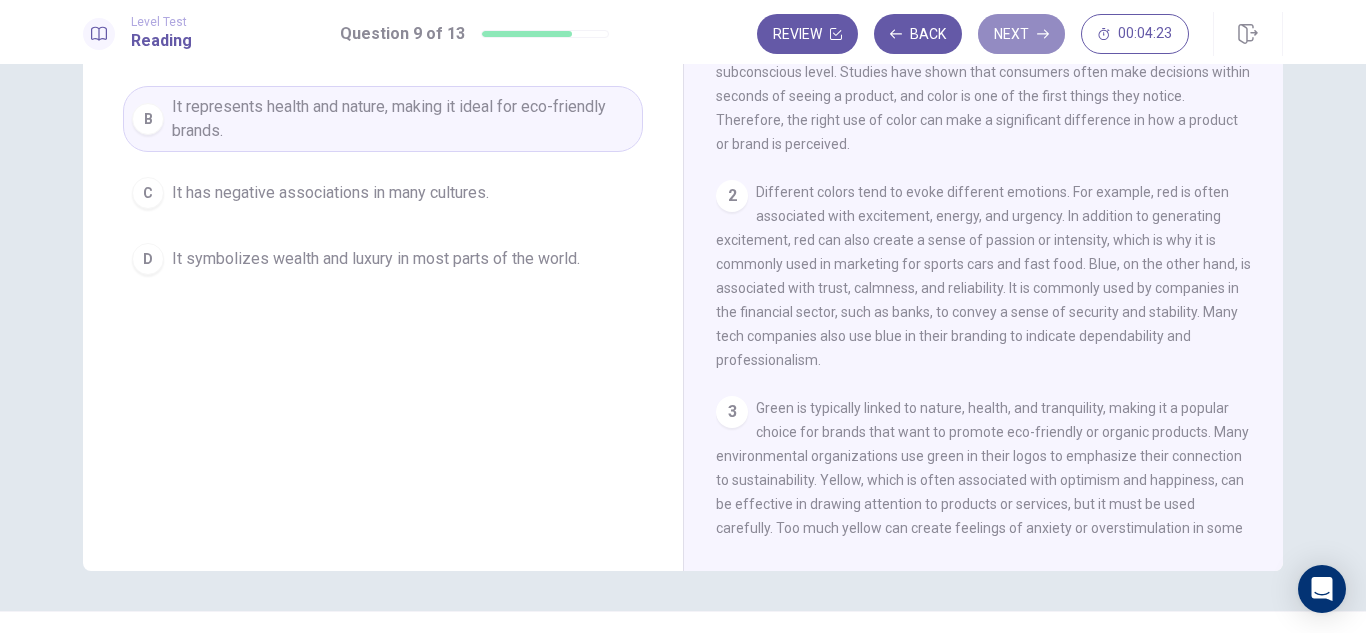 click on "Next" at bounding box center (1021, 34) 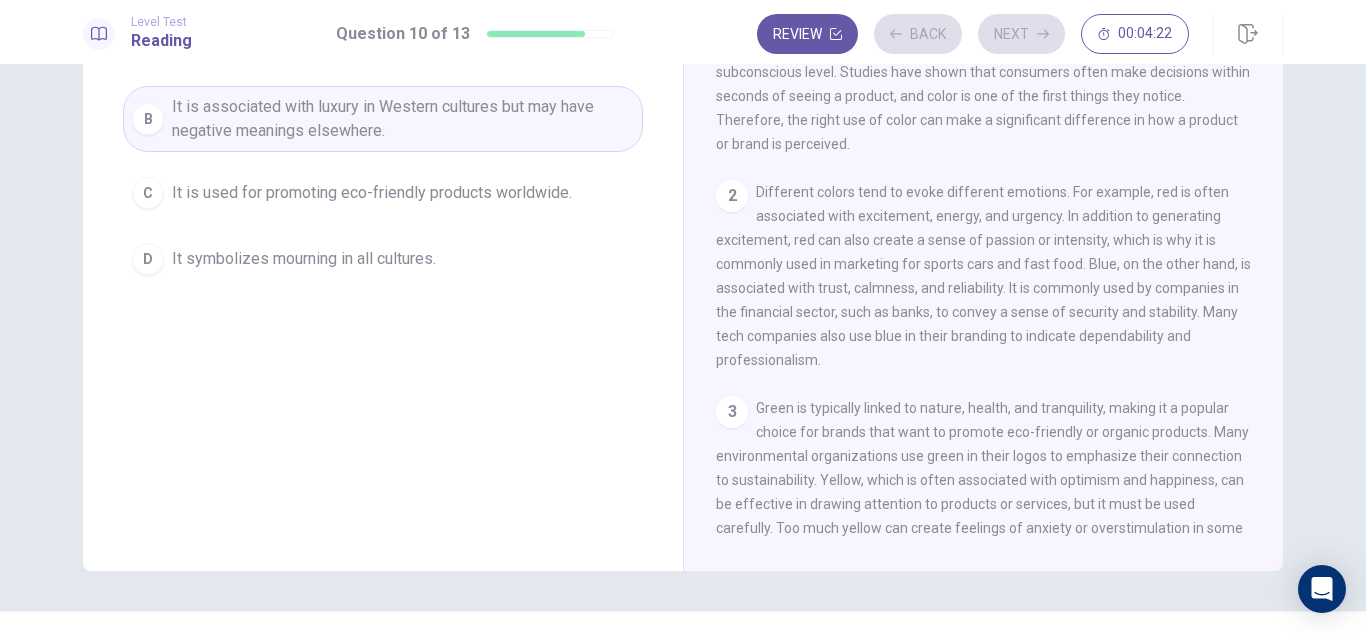 click on "Review Back Next 00:04:22" at bounding box center [973, 34] 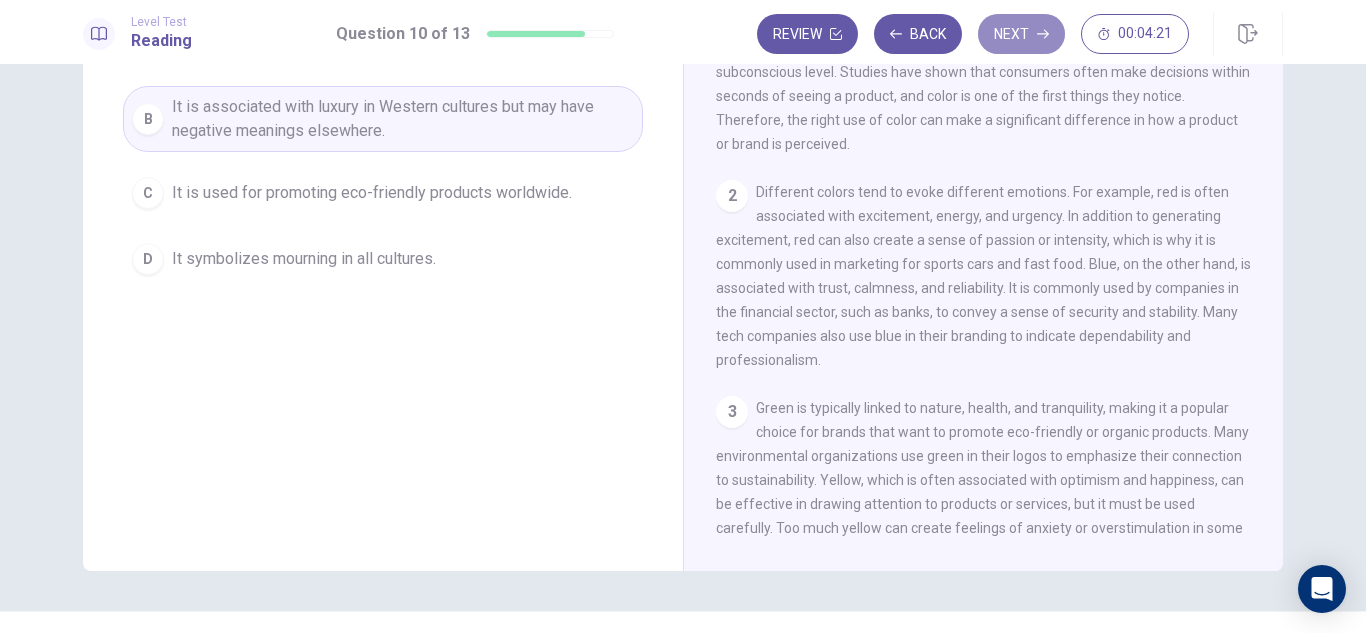 click on "Next" at bounding box center (1021, 34) 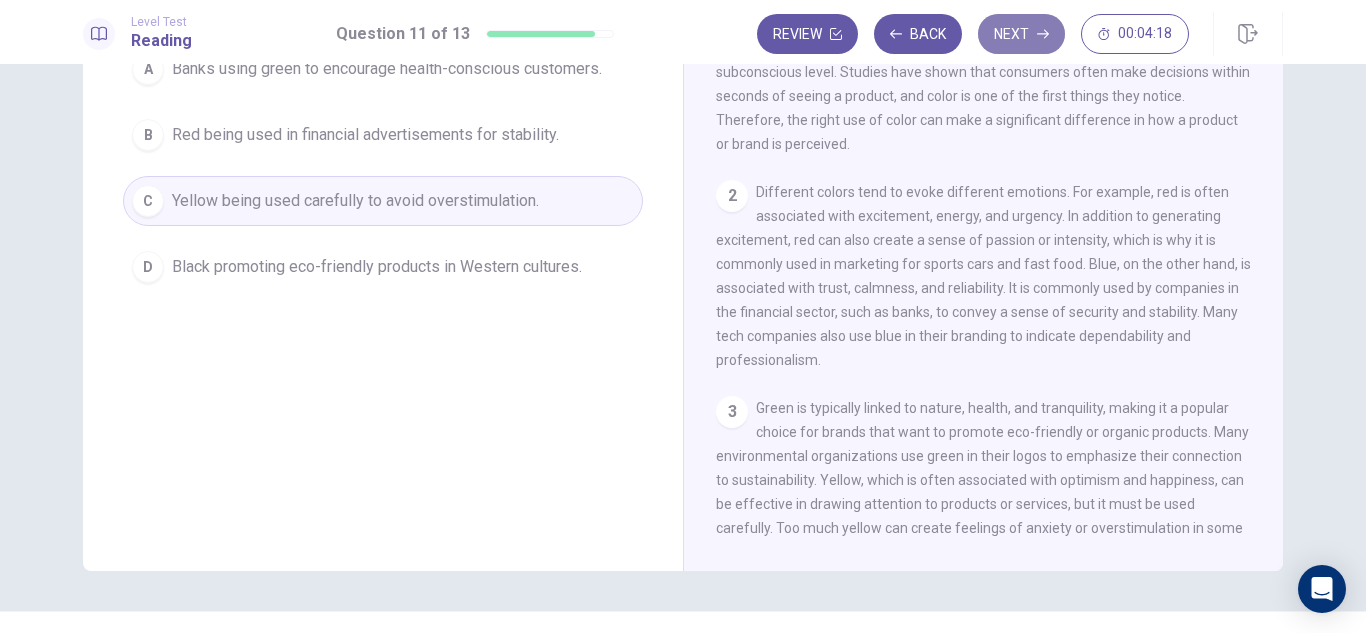 click on "Next" at bounding box center (1021, 34) 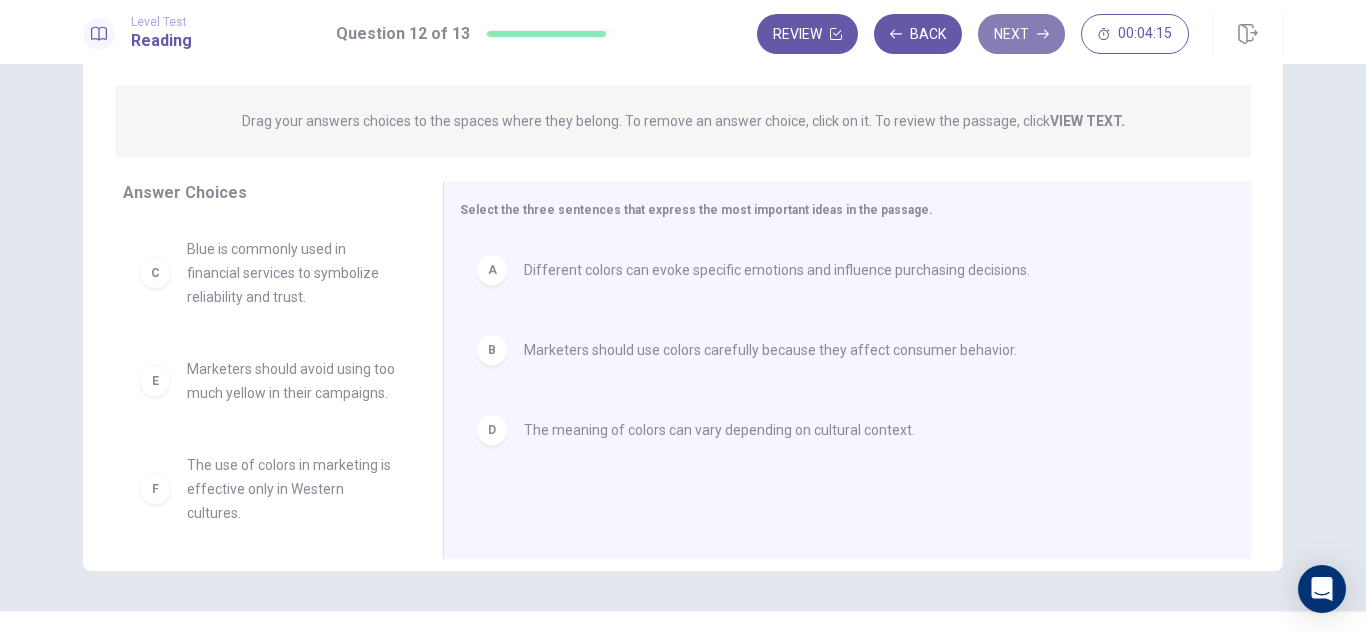 click on "Next" at bounding box center (1021, 34) 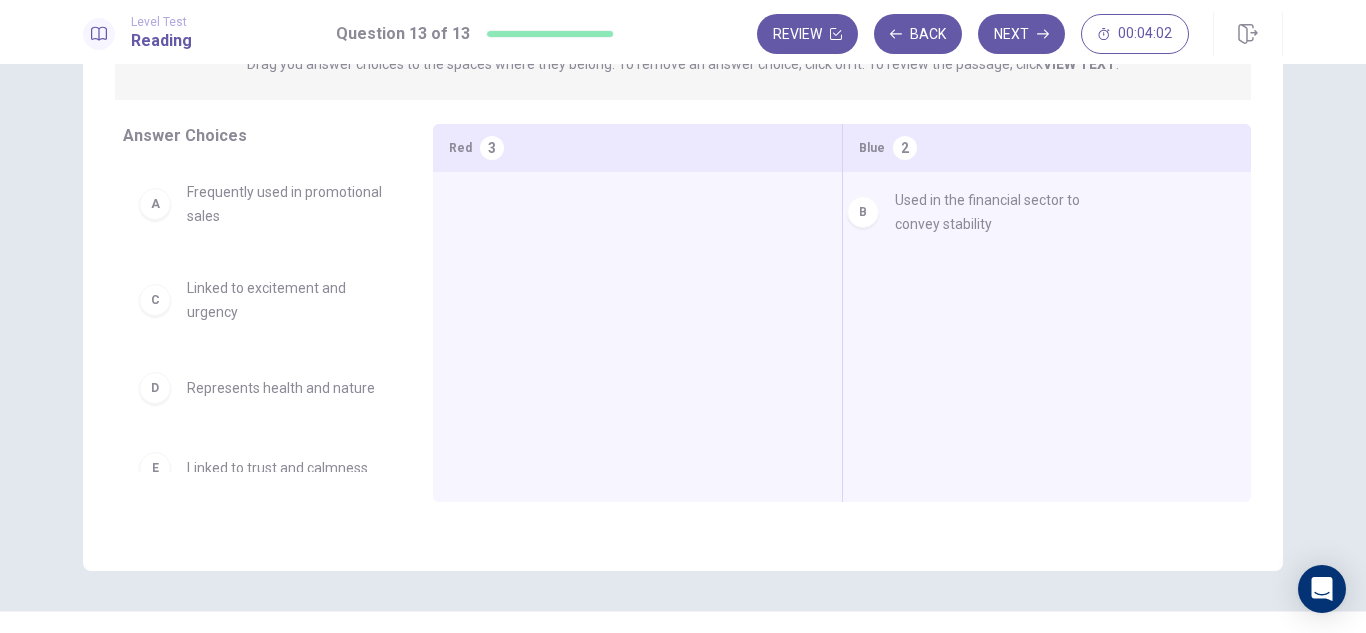 drag, startPoint x: 230, startPoint y: 329, endPoint x: 973, endPoint y: 215, distance: 751.69476 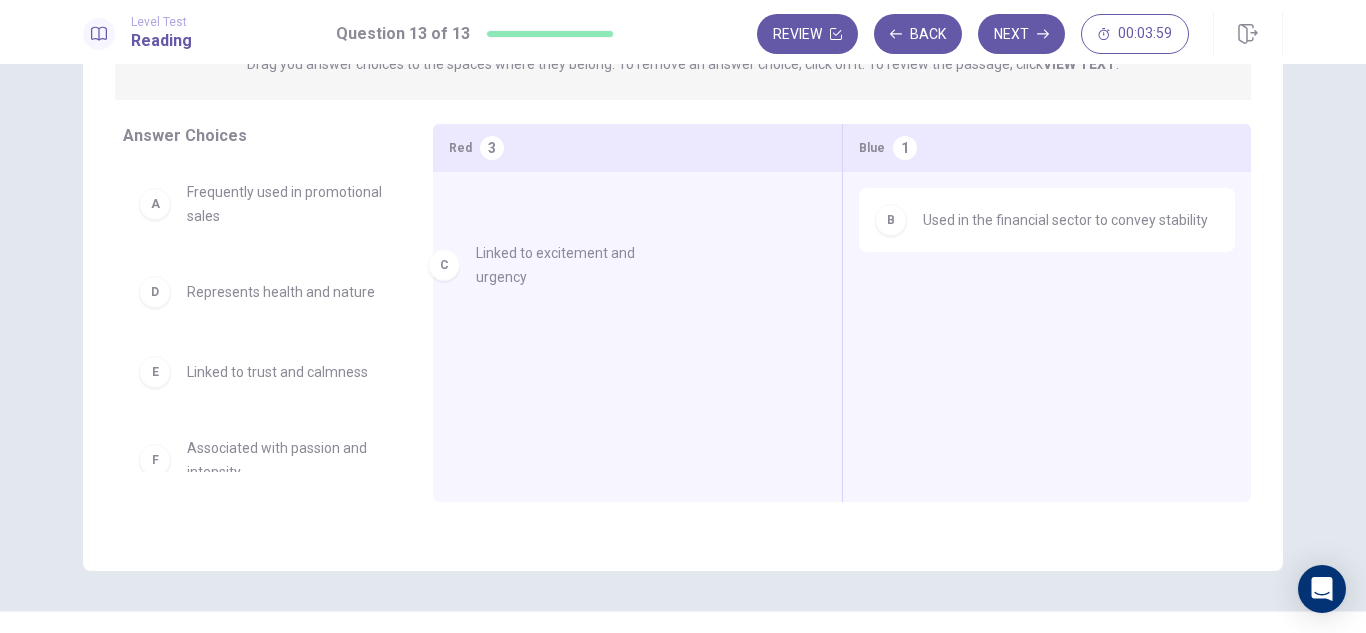 drag, startPoint x: 188, startPoint y: 326, endPoint x: 510, endPoint y: 255, distance: 329.73474 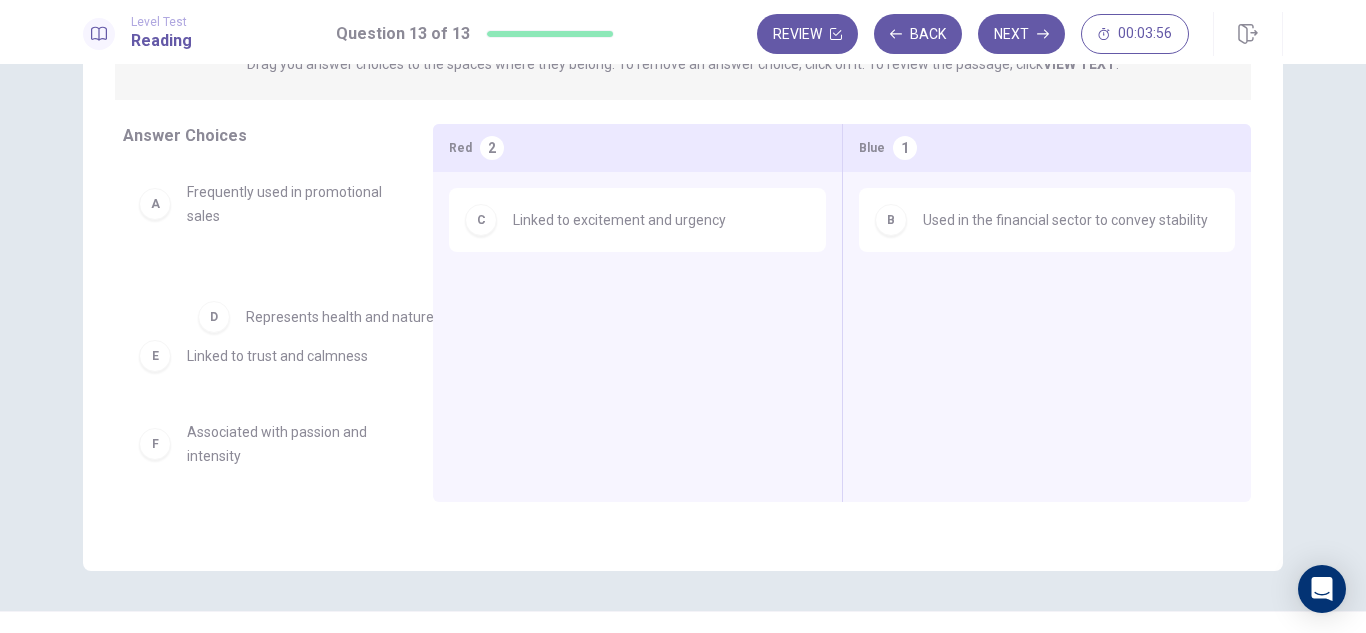 drag, startPoint x: 211, startPoint y: 323, endPoint x: 248, endPoint y: 322, distance: 37.01351 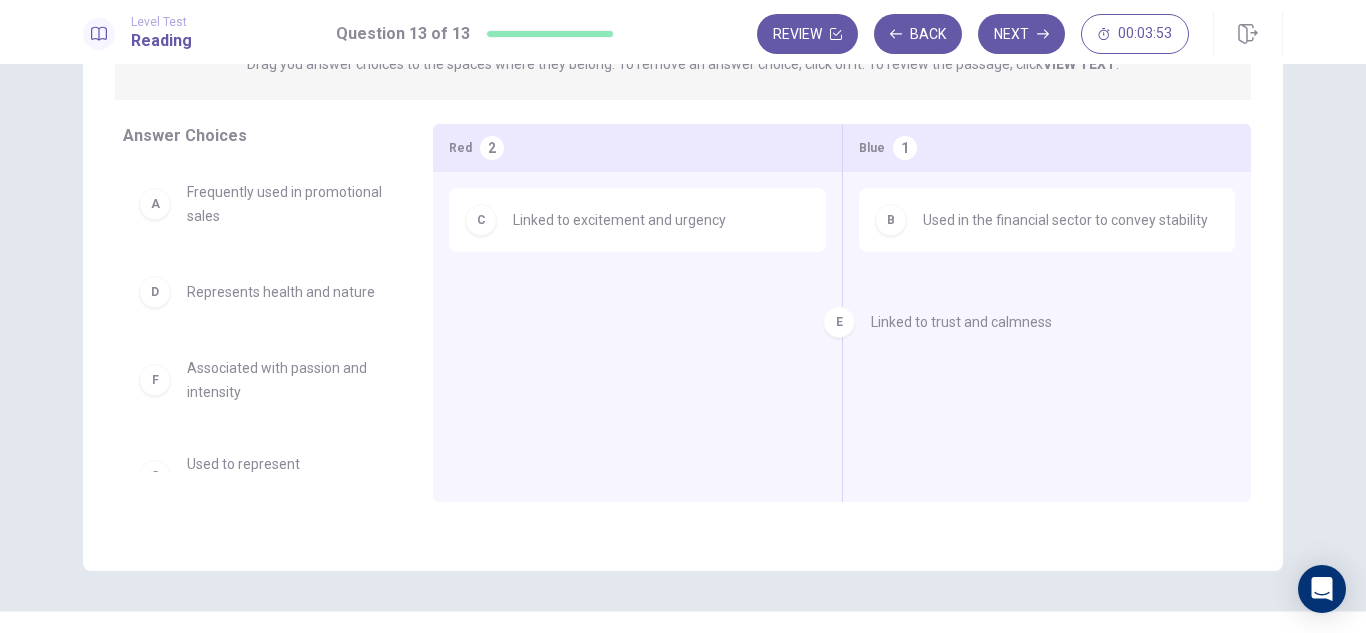 drag, startPoint x: 225, startPoint y: 408, endPoint x: 966, endPoint y: 327, distance: 745.414 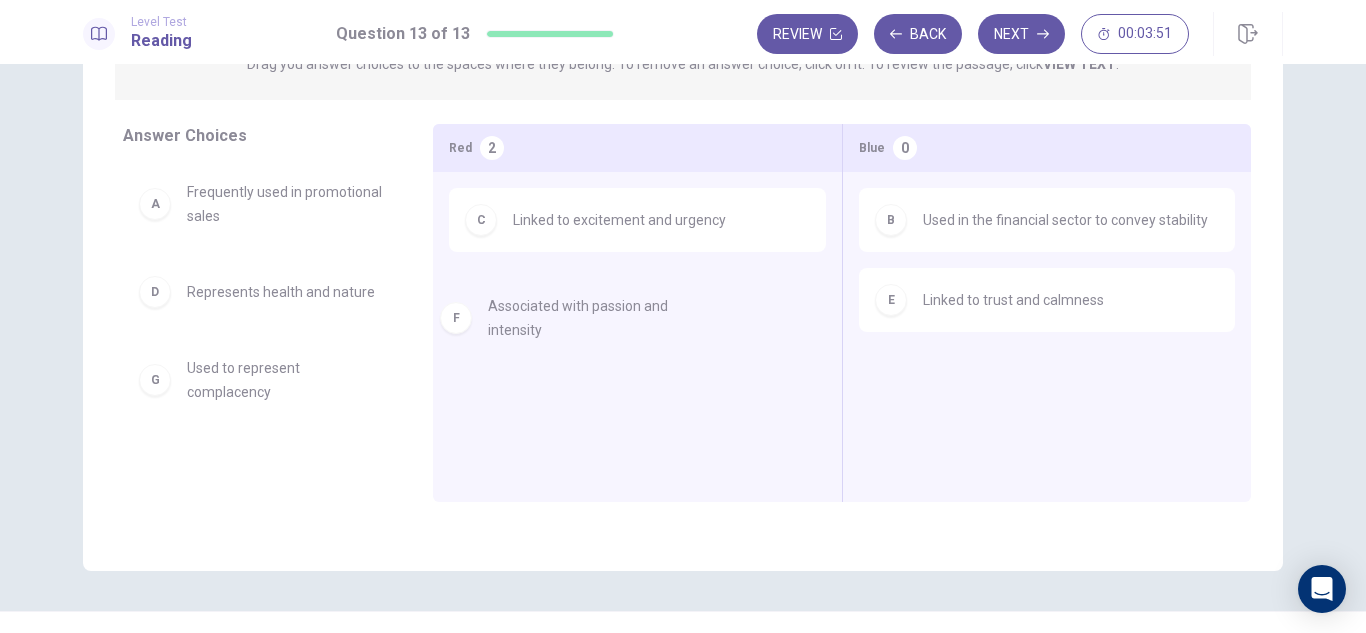 drag, startPoint x: 223, startPoint y: 419, endPoint x: 550, endPoint y: 330, distance: 338.89526 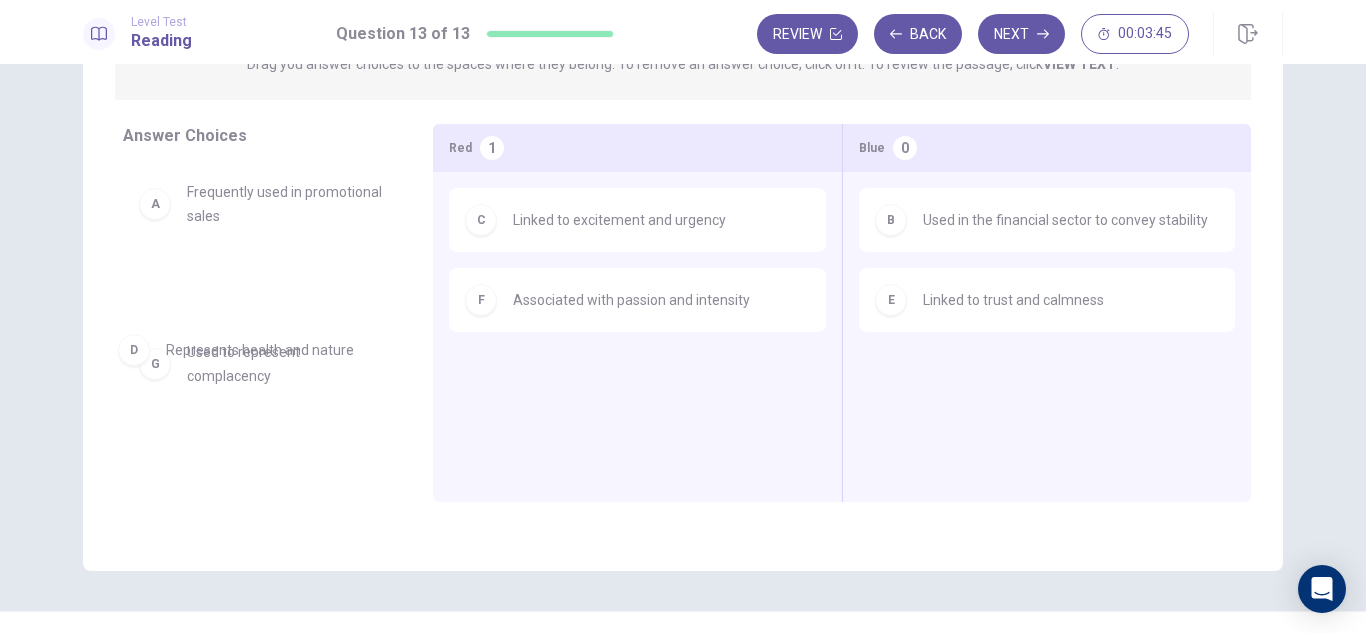 drag, startPoint x: 308, startPoint y: 327, endPoint x: 283, endPoint y: 358, distance: 39.824615 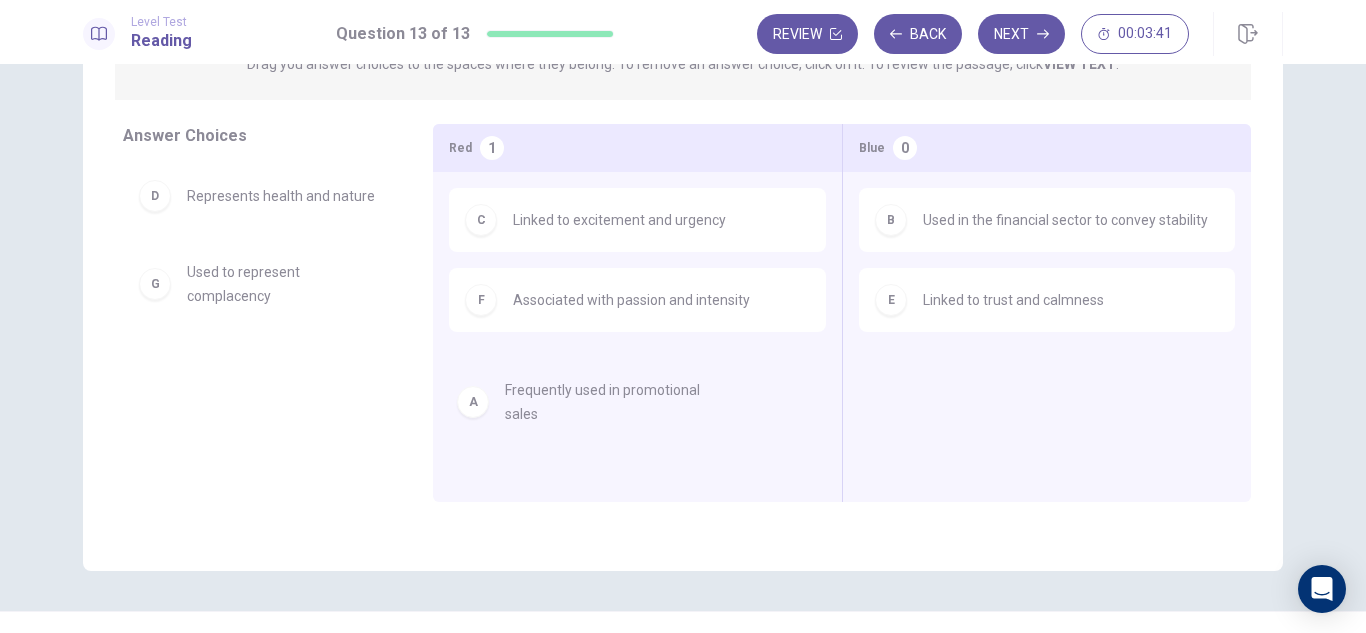 drag, startPoint x: 272, startPoint y: 230, endPoint x: 613, endPoint y: 404, distance: 382.82764 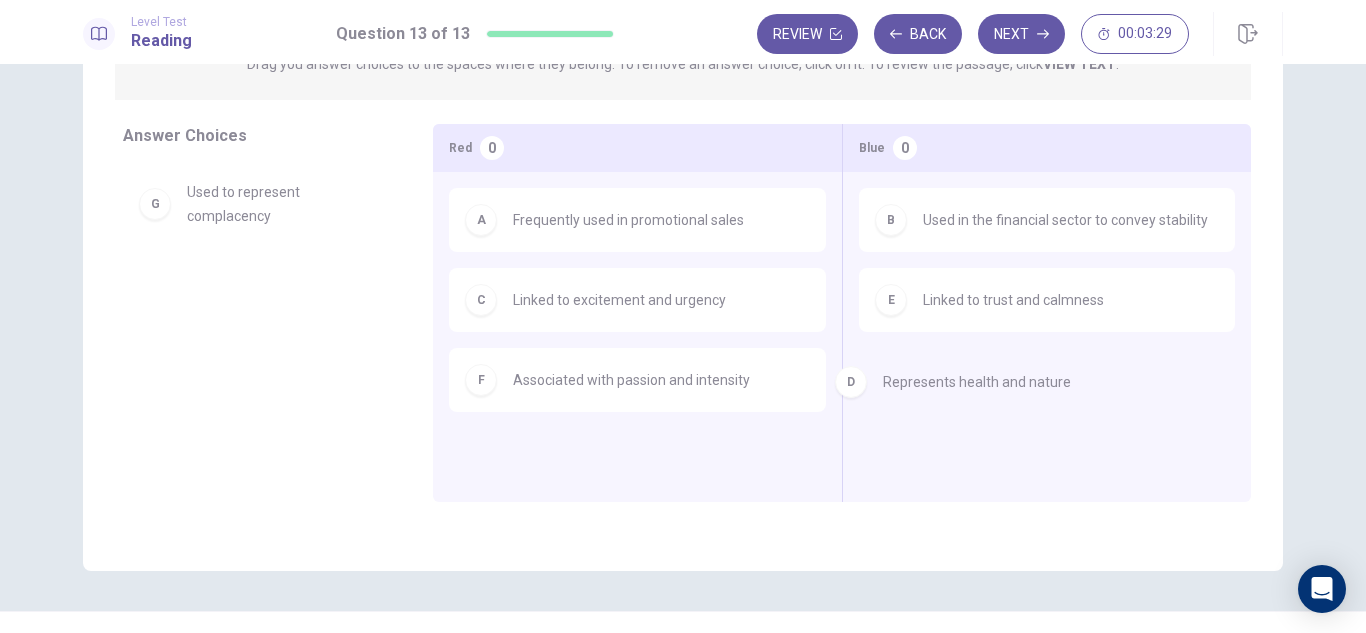 drag, startPoint x: 296, startPoint y: 236, endPoint x: 1010, endPoint y: 401, distance: 732.81714 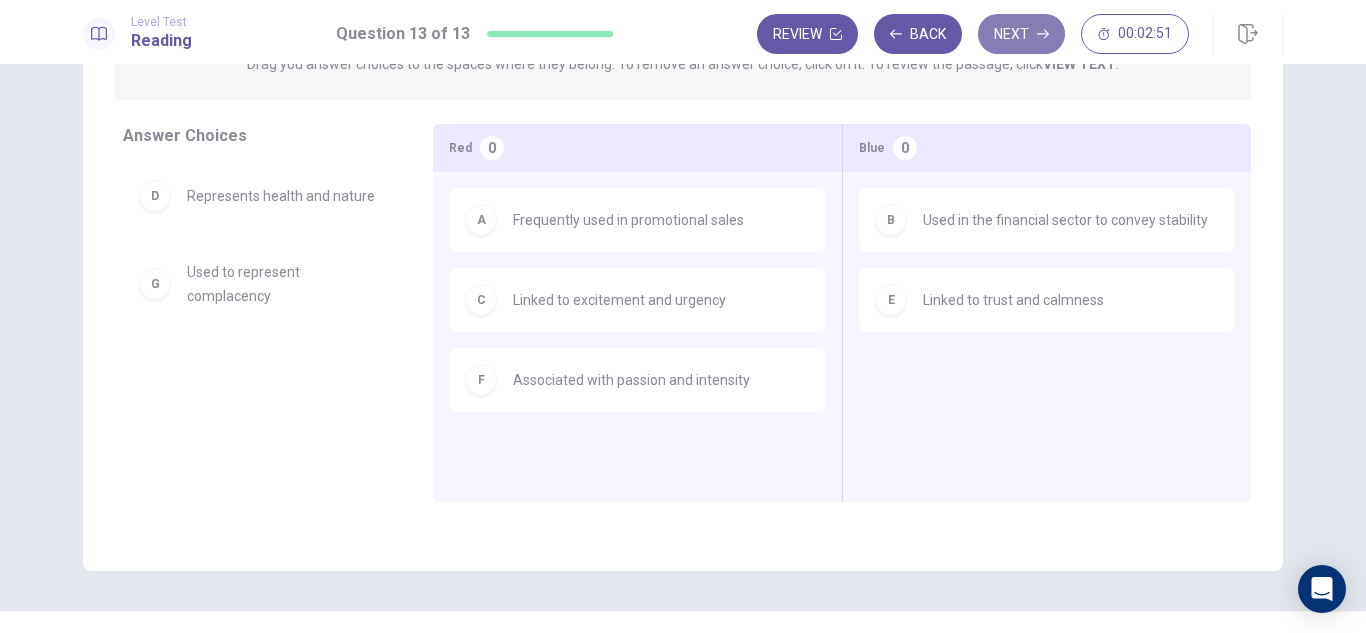 click on "Next" at bounding box center (1021, 34) 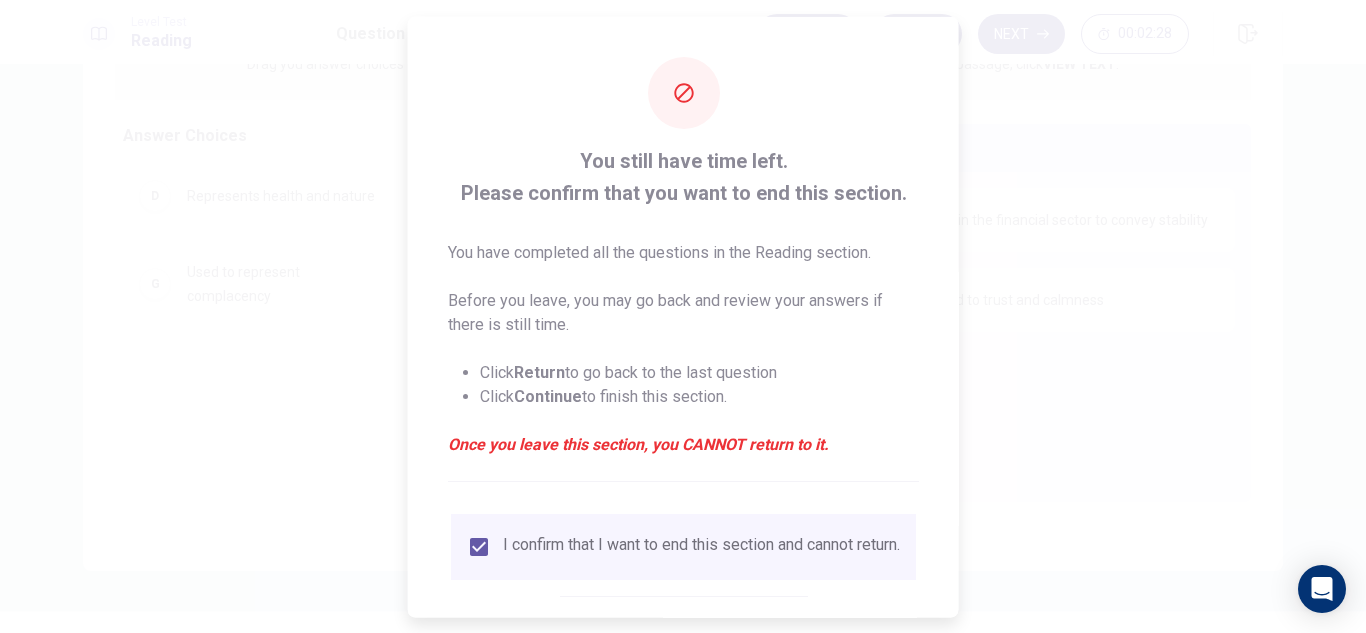 click at bounding box center (683, 316) 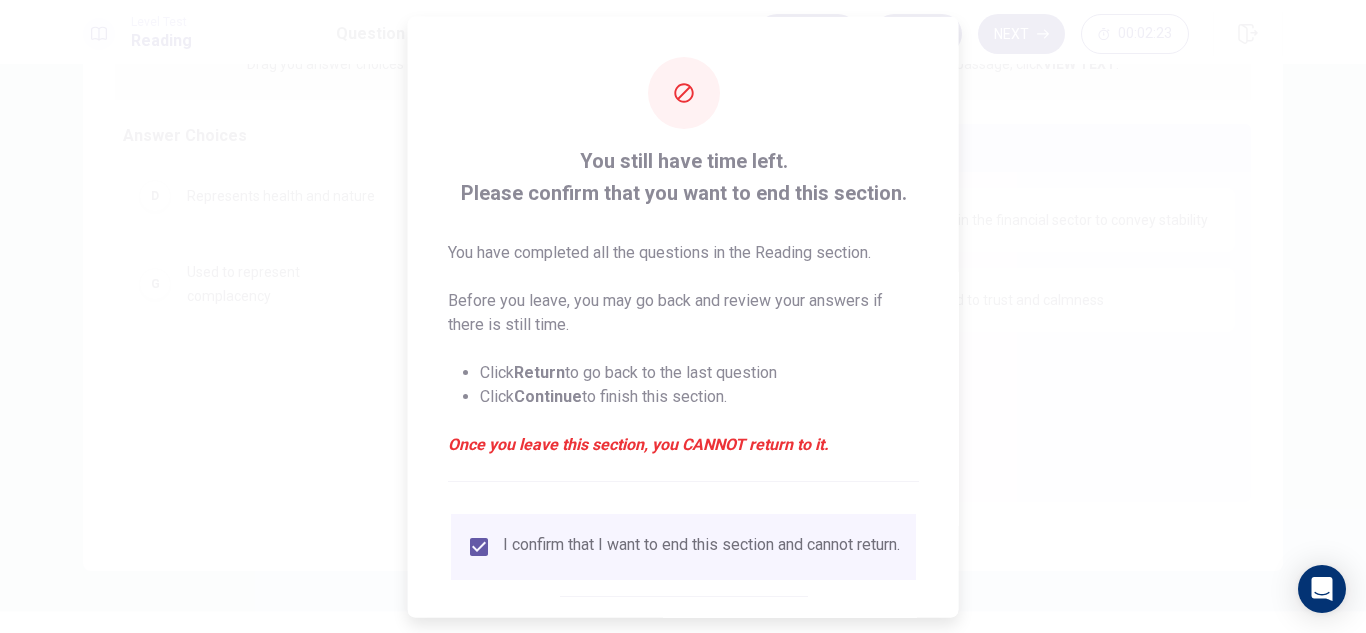 scroll, scrollTop: 113, scrollLeft: 0, axis: vertical 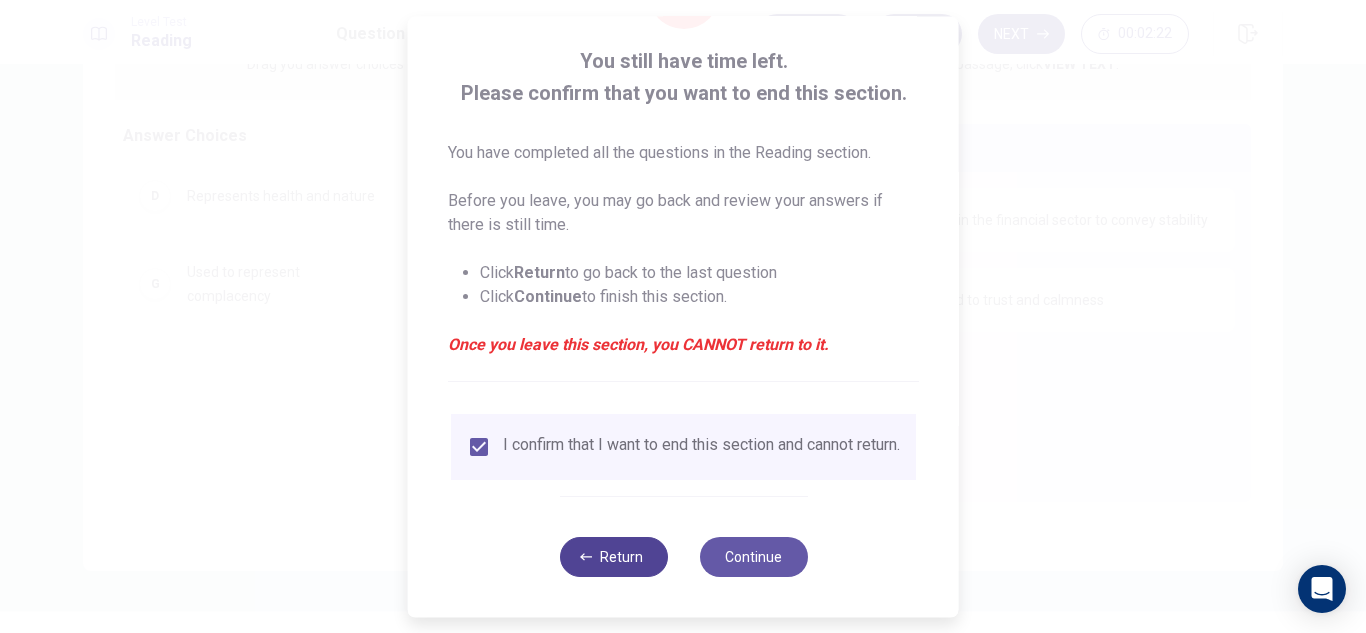 click on "Return" at bounding box center (613, 557) 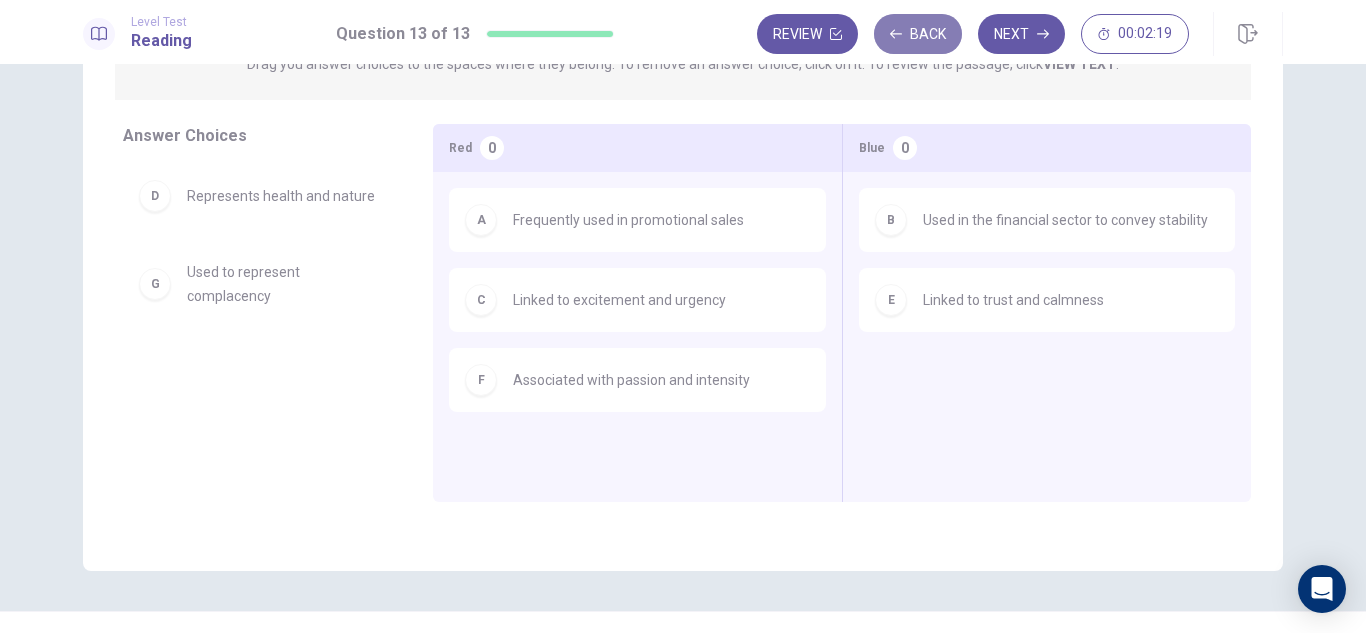 click on "Back" at bounding box center (918, 34) 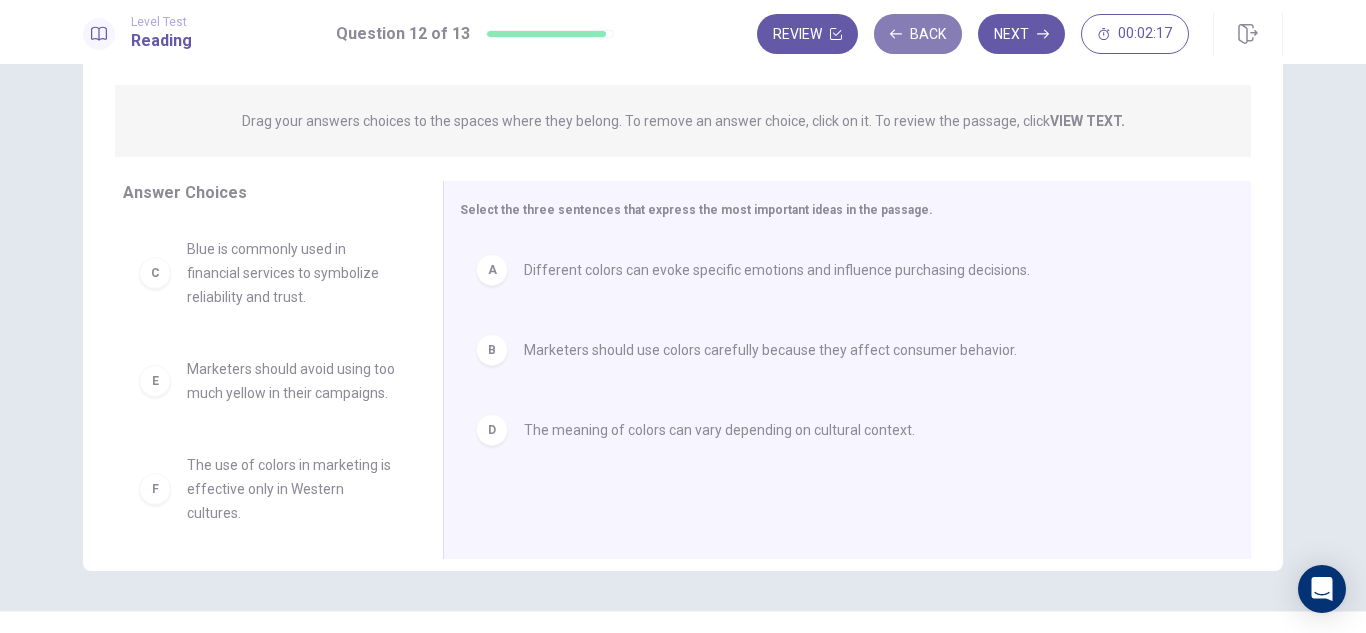 click on "Back" at bounding box center [918, 34] 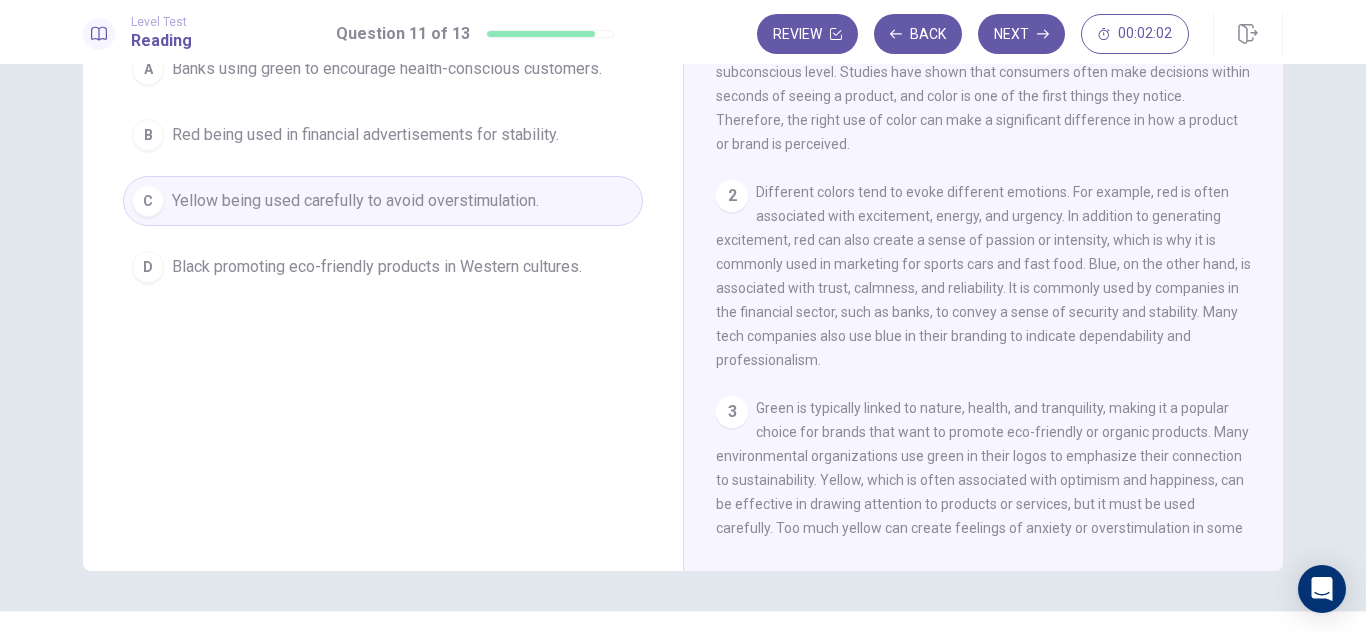 click on "Different colors tend to evoke different emotions. For example, red is often associated with excitement, energy, and urgency. In addition to generating excitement, red can also create a sense of passion or intensity, which is why it is commonly used in marketing for sports cars and fast food. Blue, on the other hand, is associated with trust, calmness, and reliability. It is commonly used by companies in the financial sector, such as banks, to convey a sense of security and stability. Many tech companies also use blue in their branding to indicate dependability and professionalism." at bounding box center [984, 60] 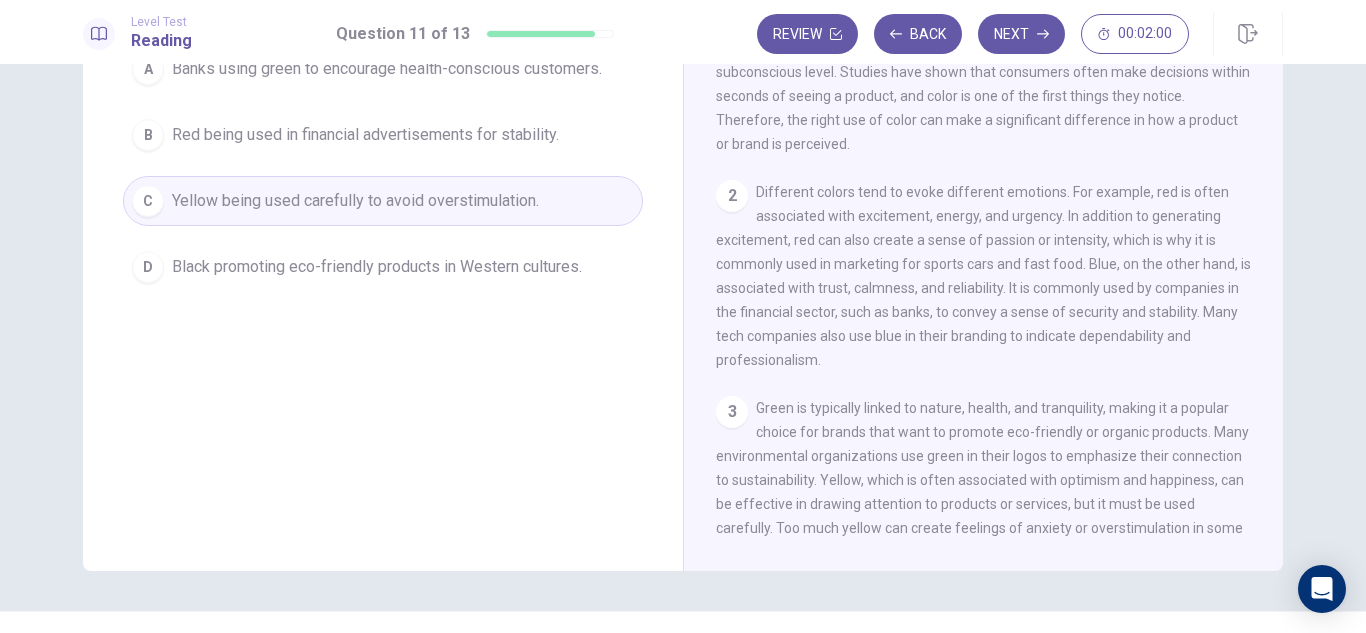 scroll, scrollTop: 40, scrollLeft: 0, axis: vertical 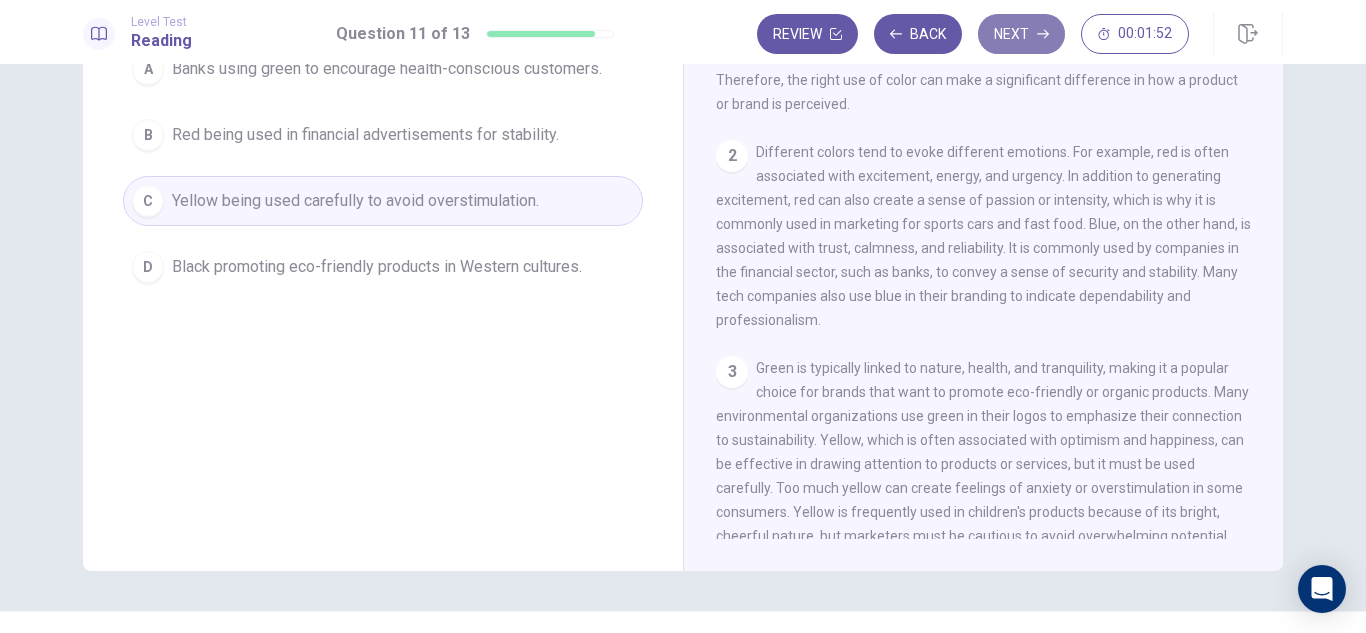click on "Next" at bounding box center (1021, 34) 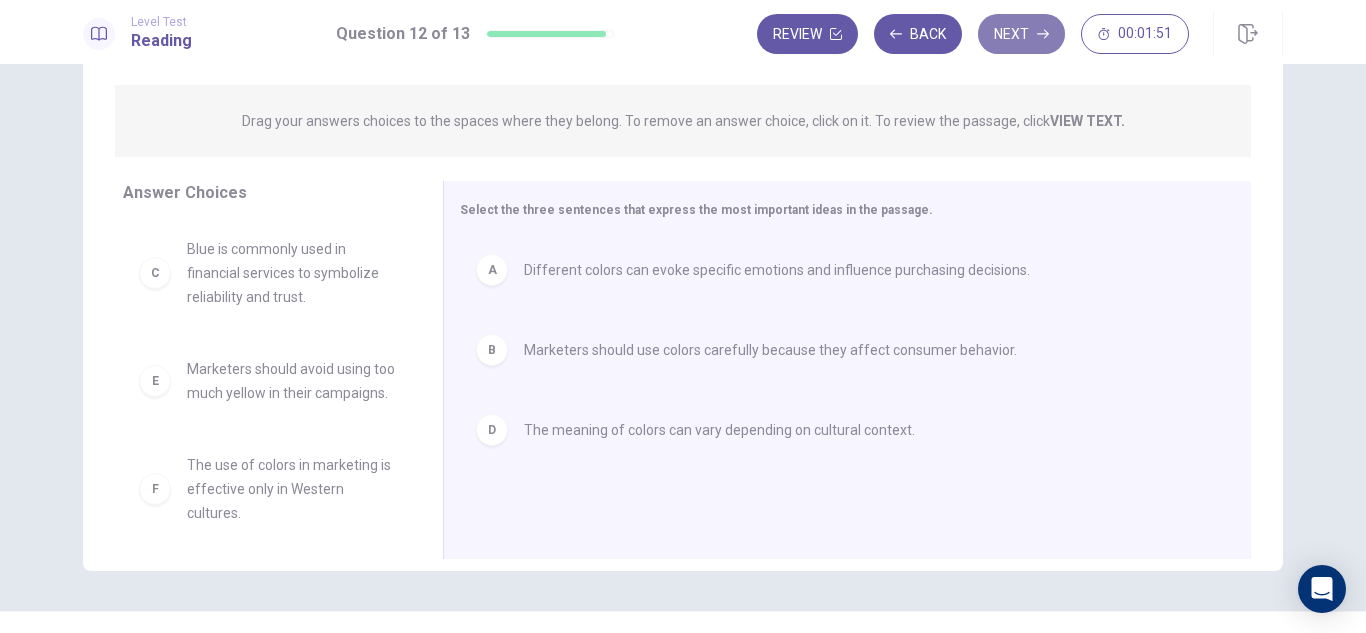 click on "Next" at bounding box center (1021, 34) 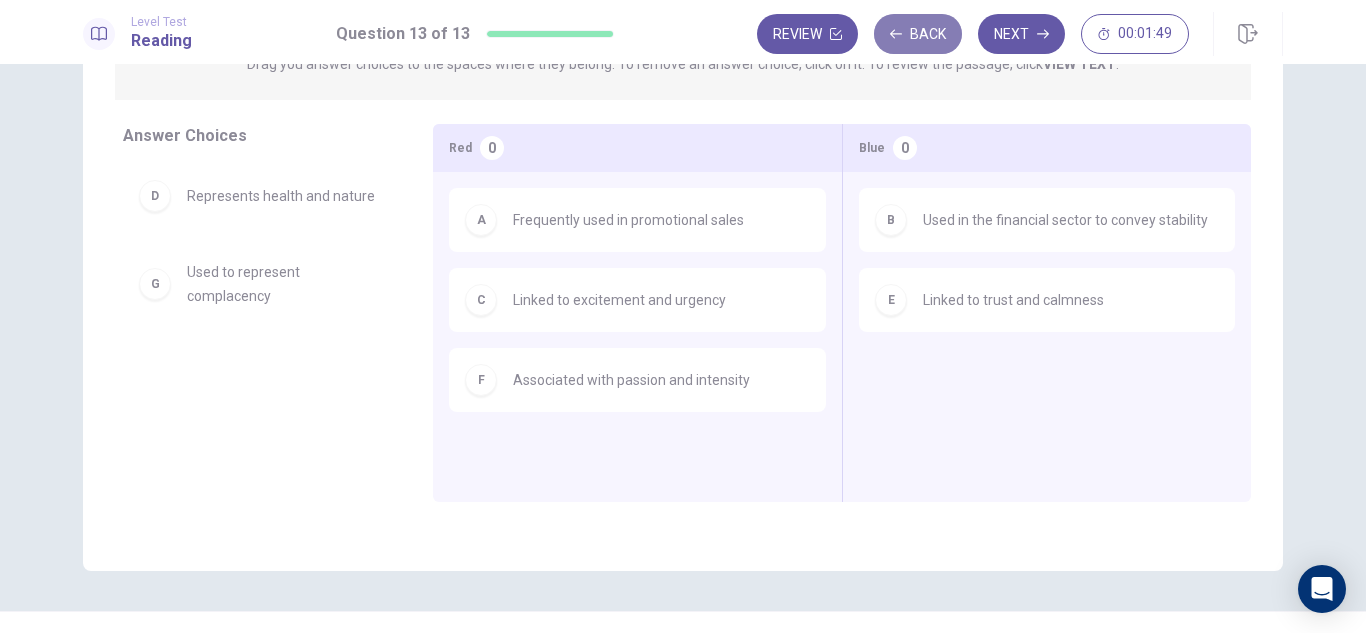 click on "Back" at bounding box center (918, 34) 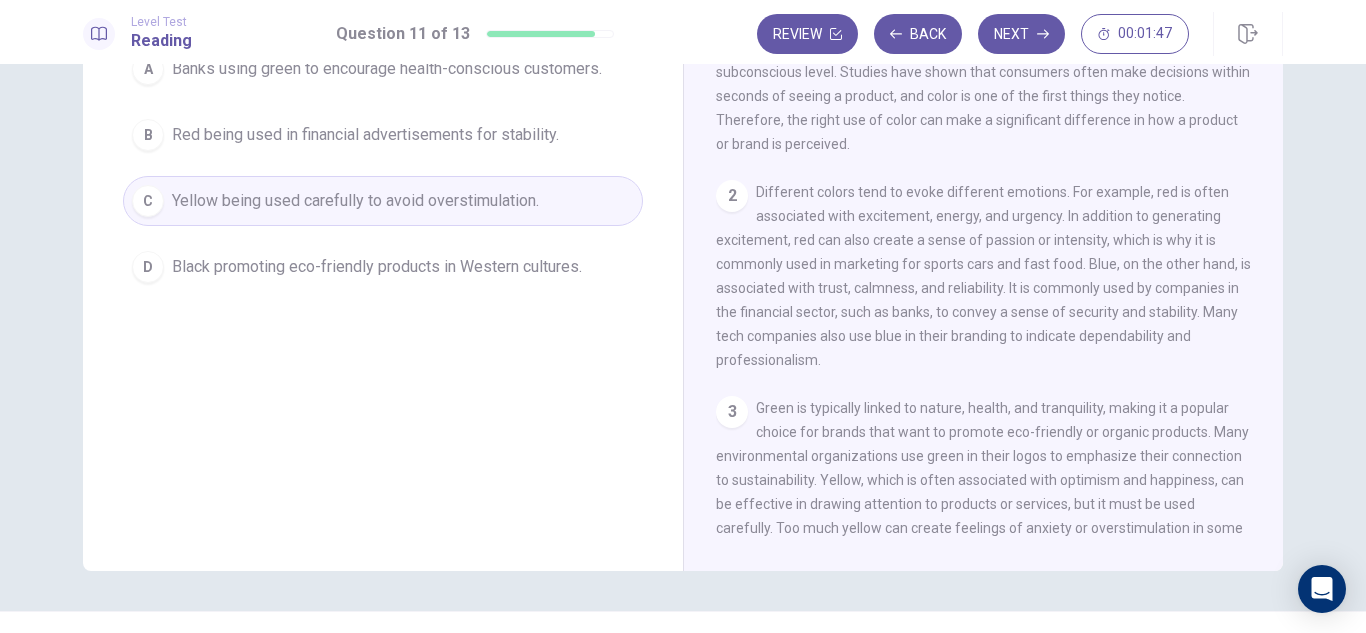click on "1 Color plays a significant role in marketing and advertising. Marketers have long recognized that colors evoke specific emotions and associations in consumers, which can influence their purchasing decisions. Understanding the psychology of color allows companies to create branding strategies that target consumers on a subconscious level. Studies have shown that consumers often make decisions within seconds of seeing a product, and color is one of the first things they notice. Therefore, the right use of color can make a significant difference in how a product or brand is perceived. 2 3 4 5" at bounding box center [997, 251] 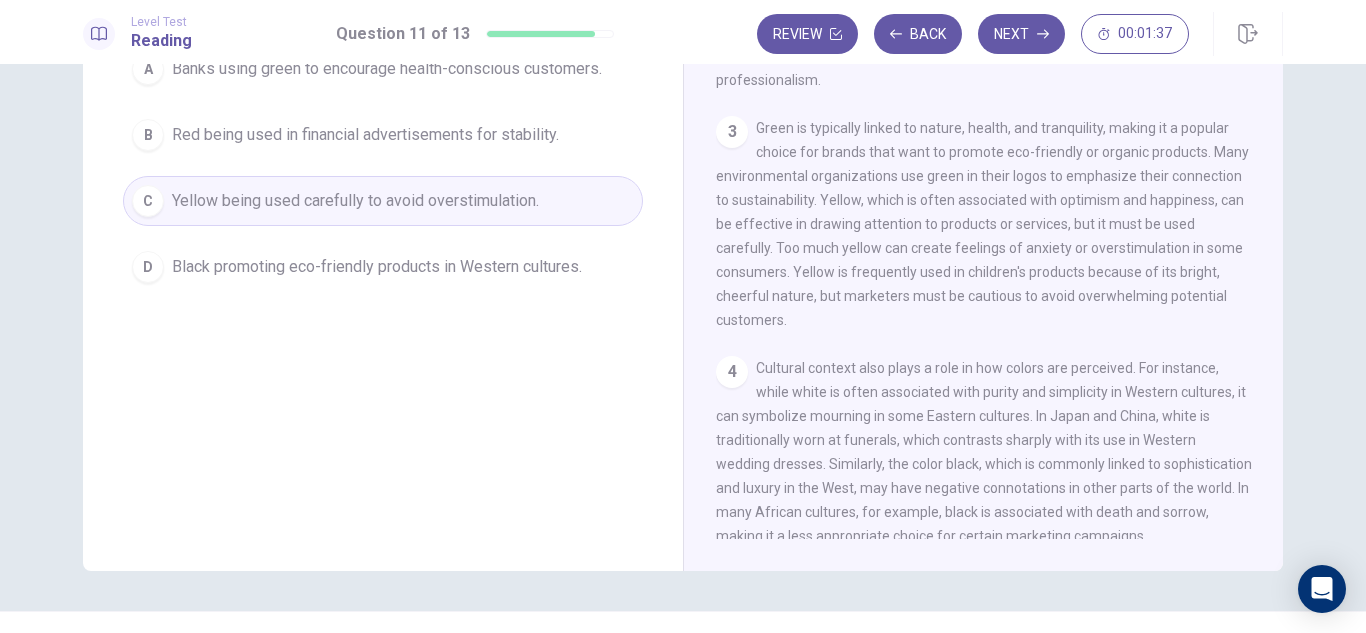 scroll, scrollTop: 84, scrollLeft: 0, axis: vertical 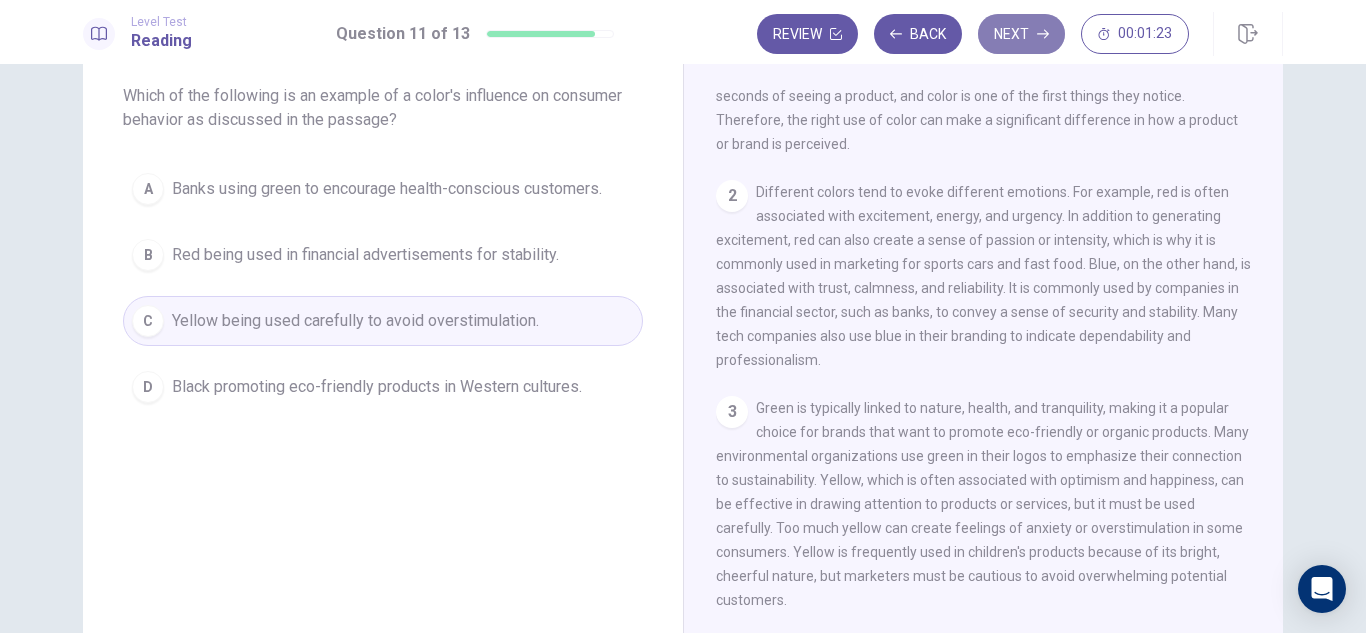 click on "Next" at bounding box center (1021, 34) 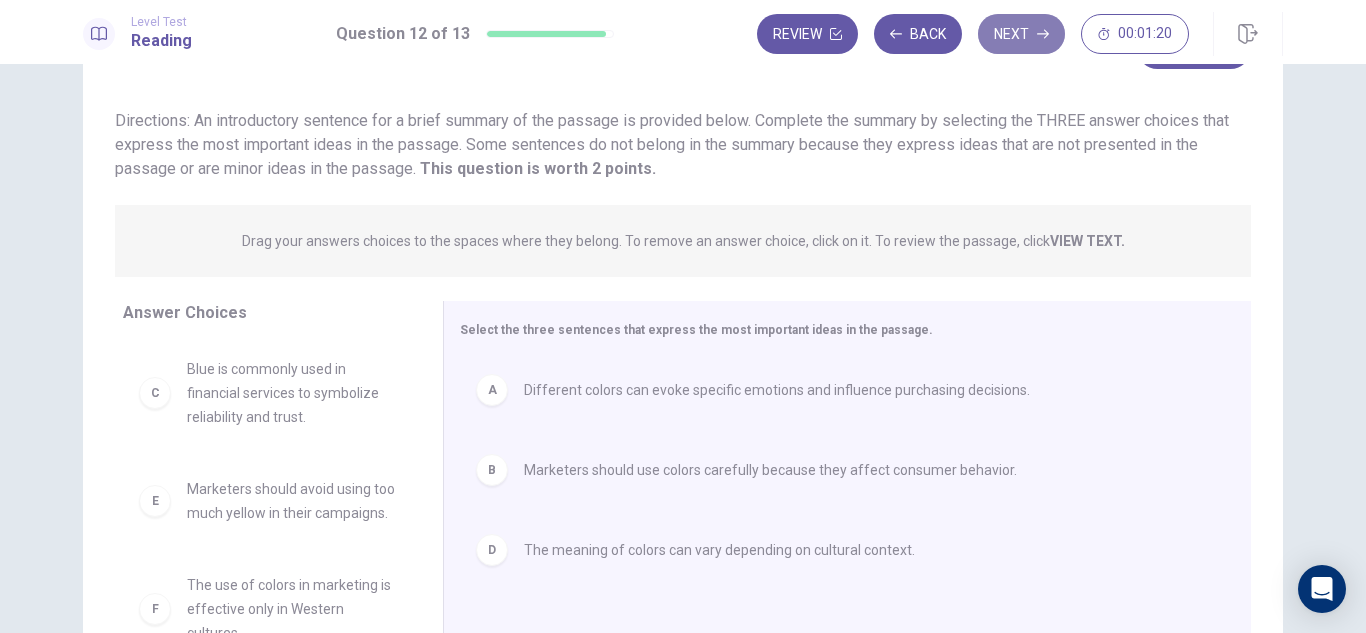 click on "Next" at bounding box center [1021, 34] 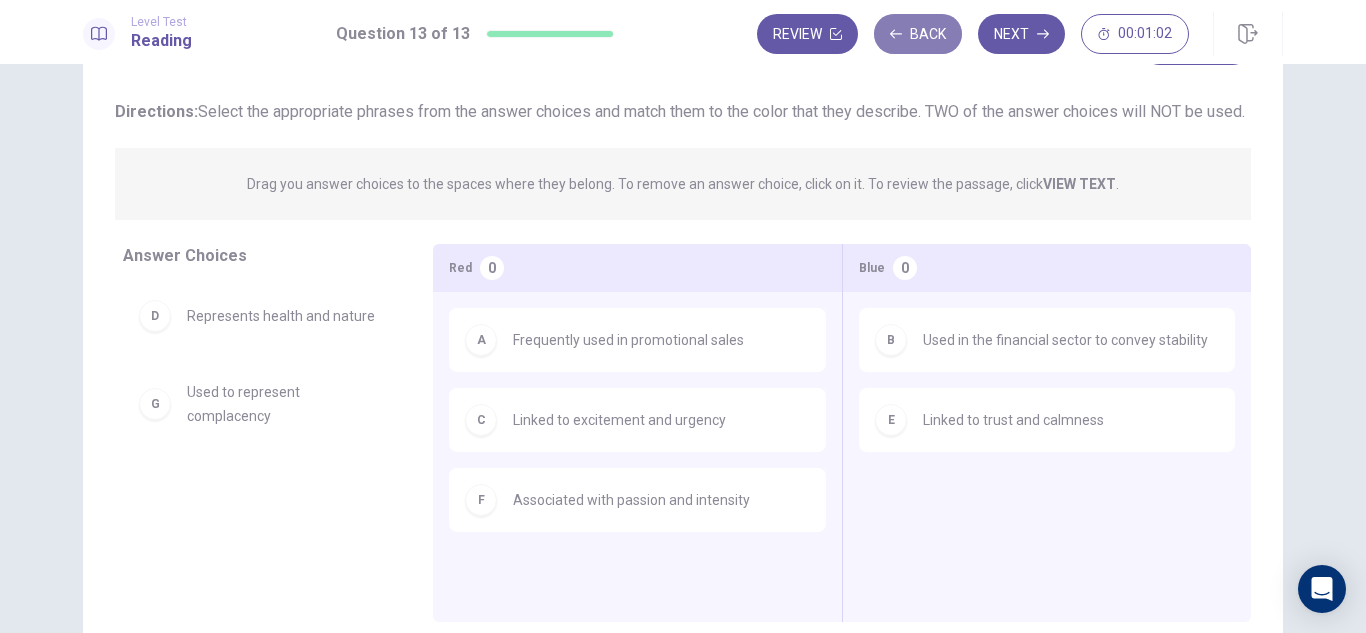 click on "Back" at bounding box center (918, 34) 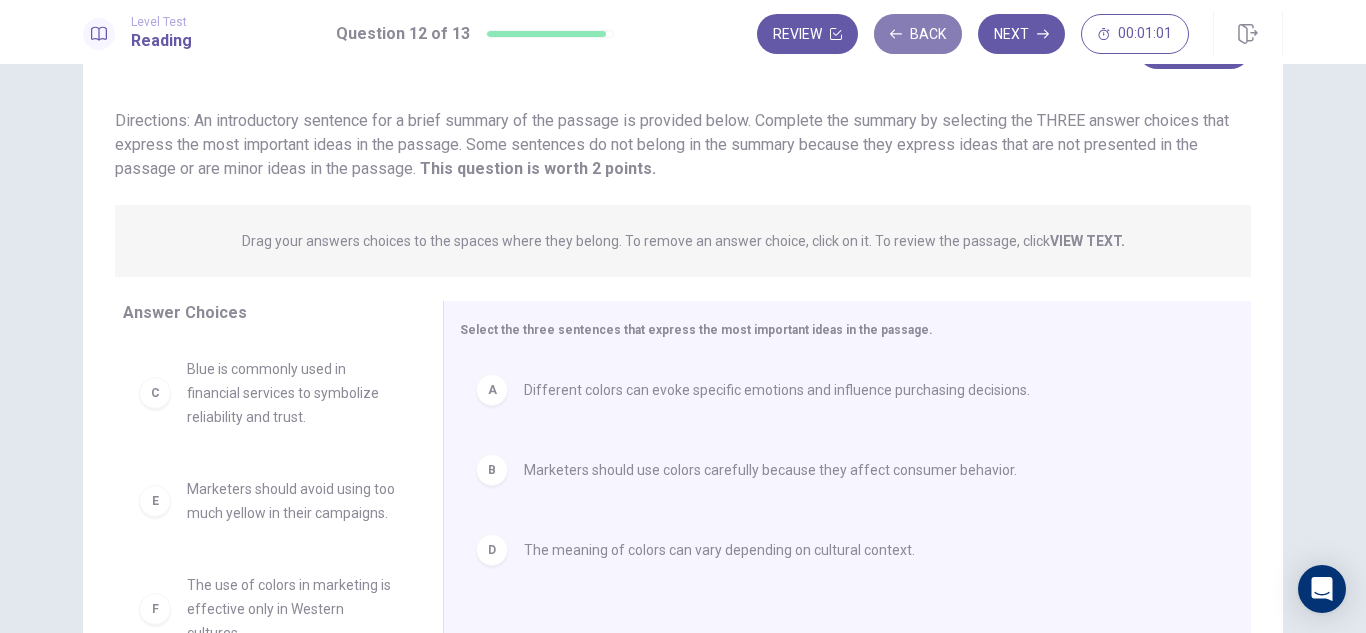 click on "Back" at bounding box center [918, 34] 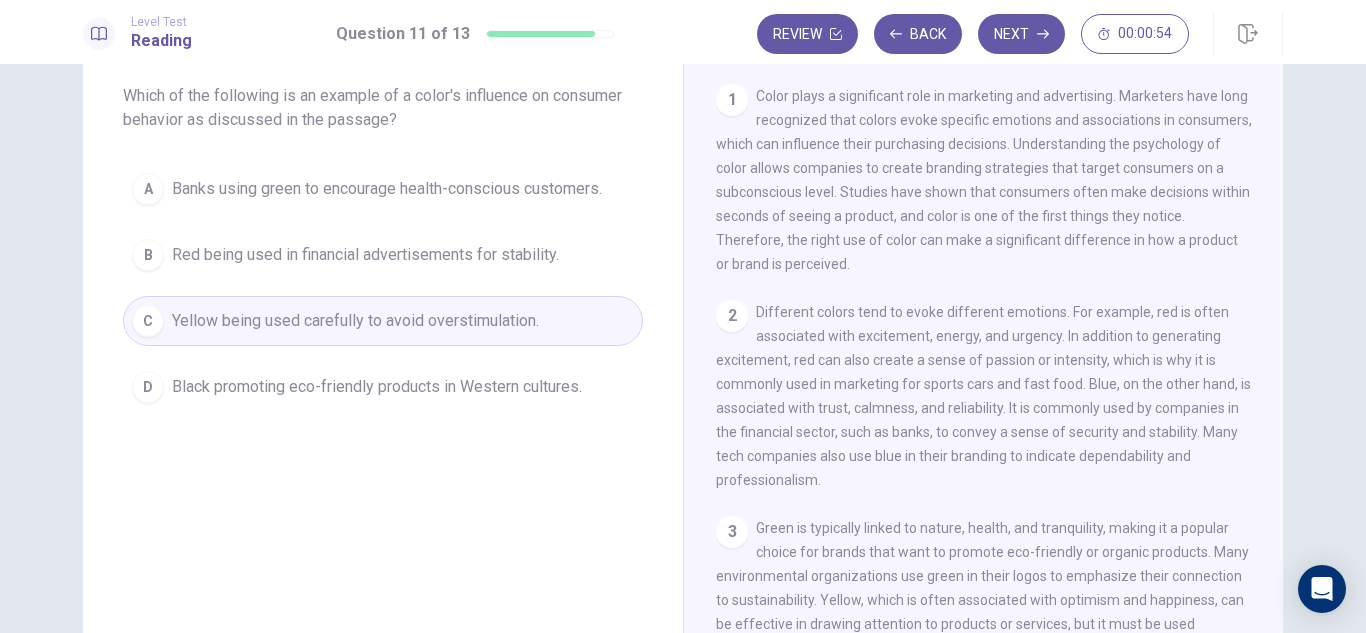 click on "1 Color plays a significant role in marketing and advertising. Marketers have long recognized that colors evoke specific emotions and associations in consumers, which can influence their purchasing decisions. Understanding the psychology of color allows companies to create branding strategies that target consumers on a subconscious level. Studies have shown that consumers often make decisions within seconds of seeing a product, and color is one of the first things they notice. Therefore, the right use of color can make a significant difference in how a product or brand is perceived." at bounding box center [984, 180] 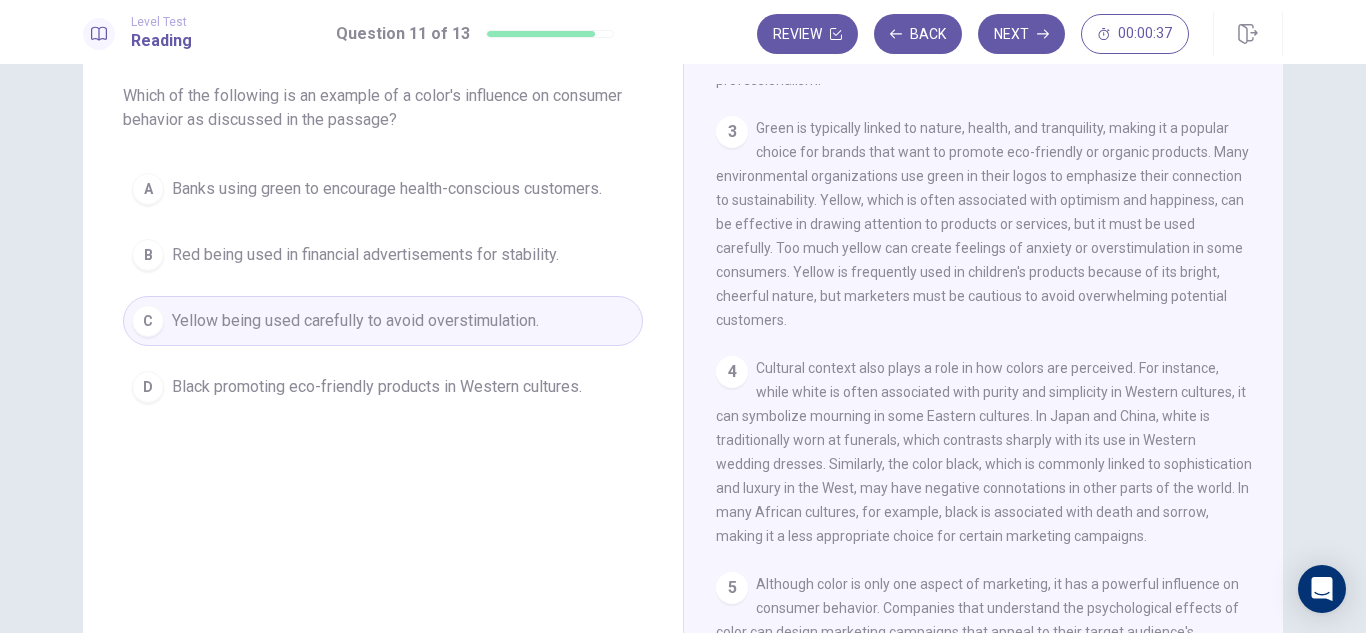 scroll, scrollTop: 561, scrollLeft: 0, axis: vertical 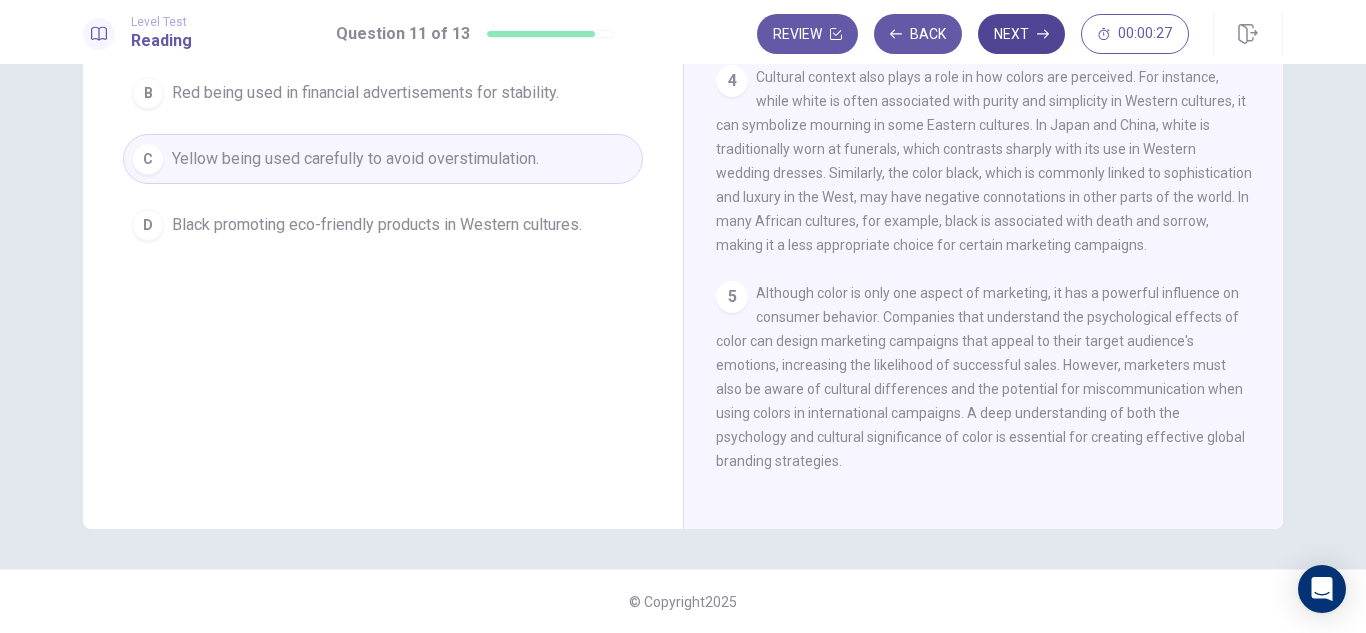 click on "Next" at bounding box center [1021, 34] 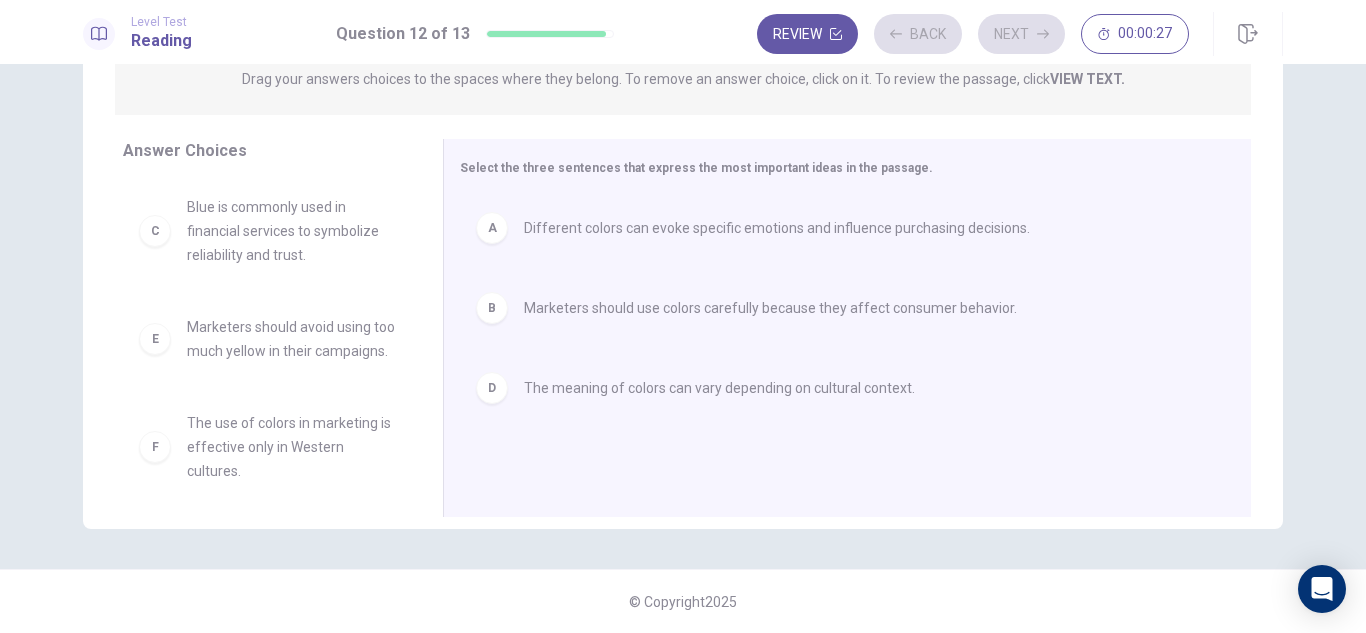 click on "Review Back Next 00:00:27" at bounding box center (973, 34) 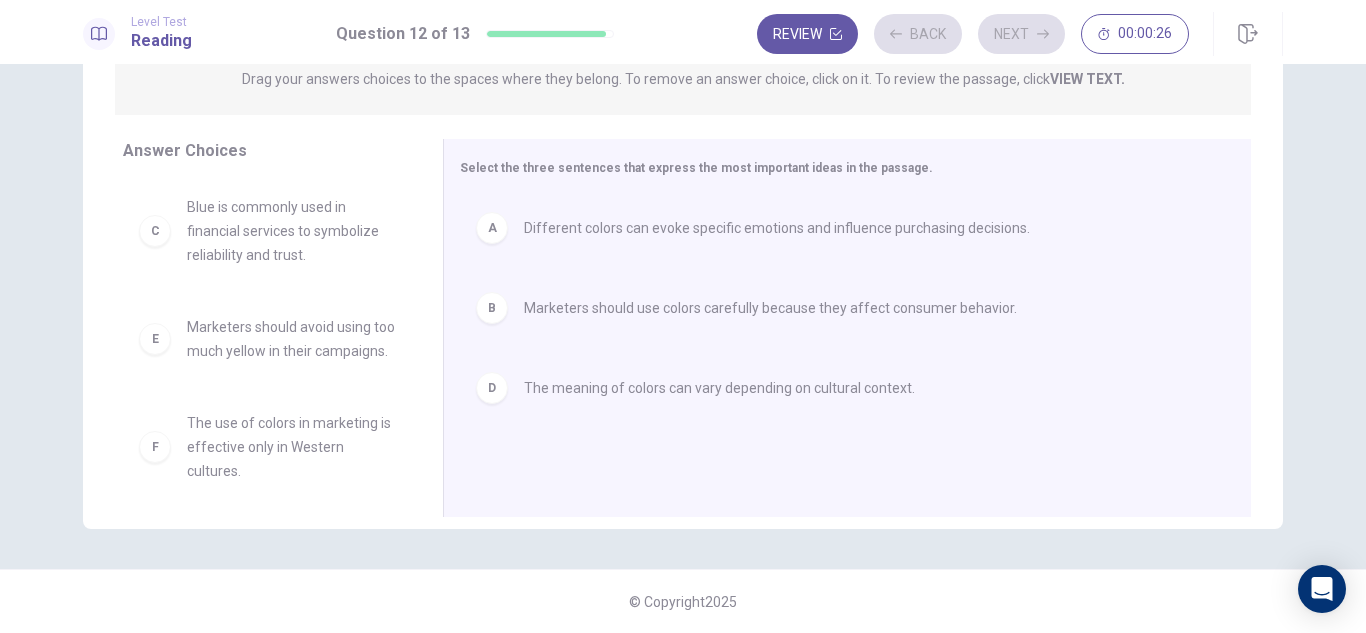 click on "Review Back Next 00:00:26" at bounding box center [973, 34] 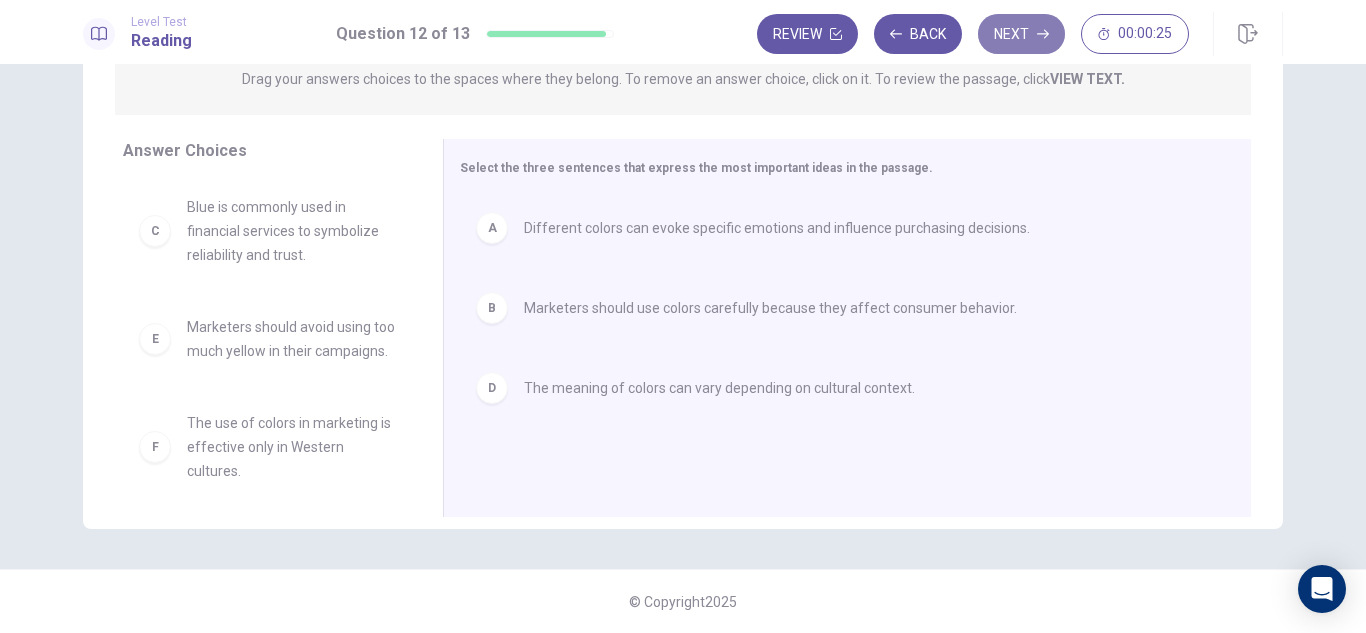 click on "Next" at bounding box center (1021, 34) 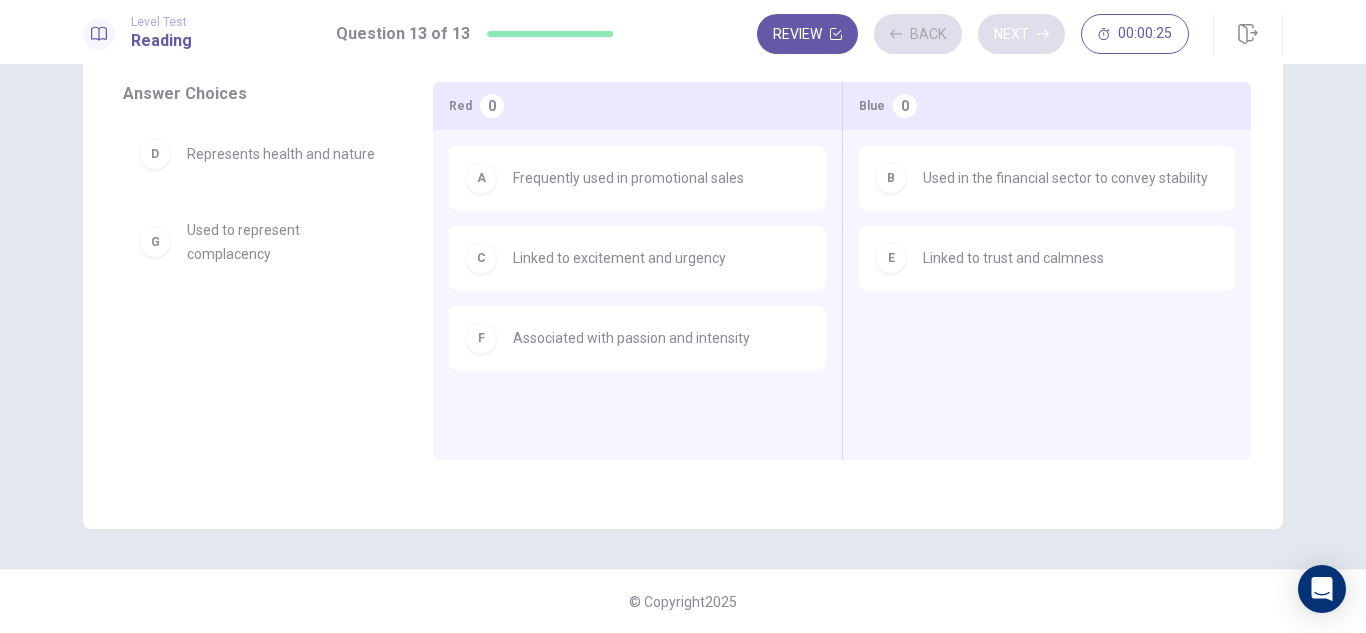 click on "Review Back Next 00:00:25" at bounding box center (973, 34) 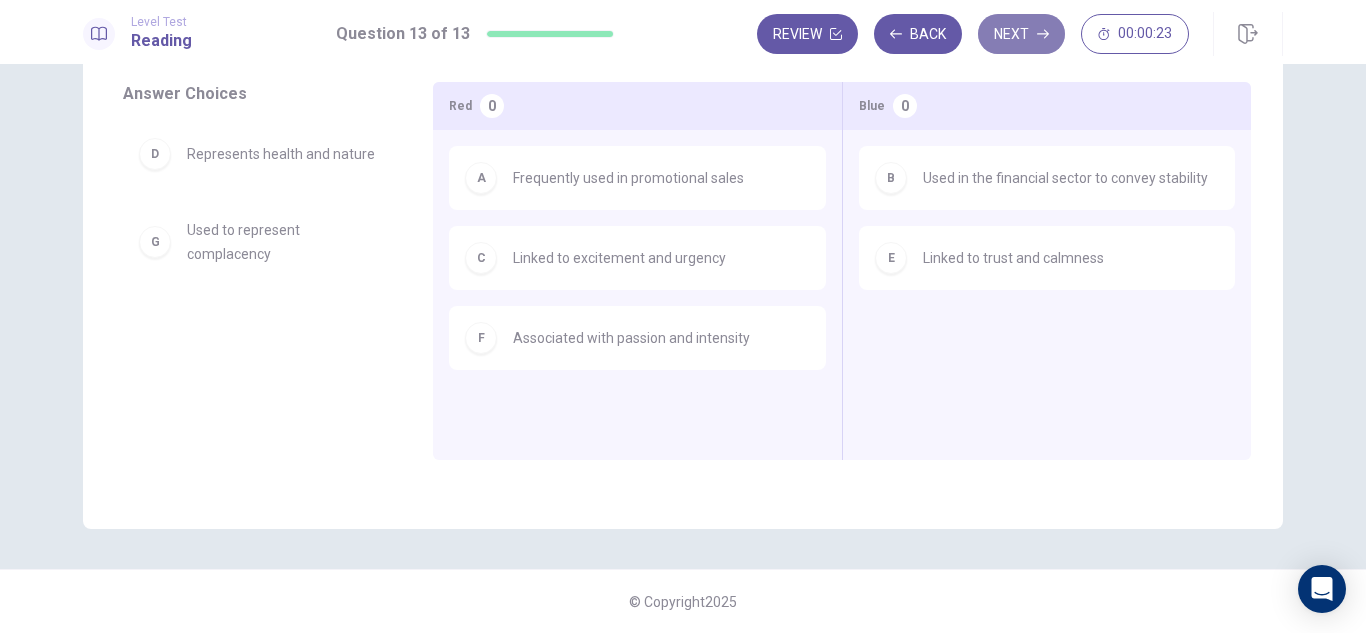 click on "Next" at bounding box center (1021, 34) 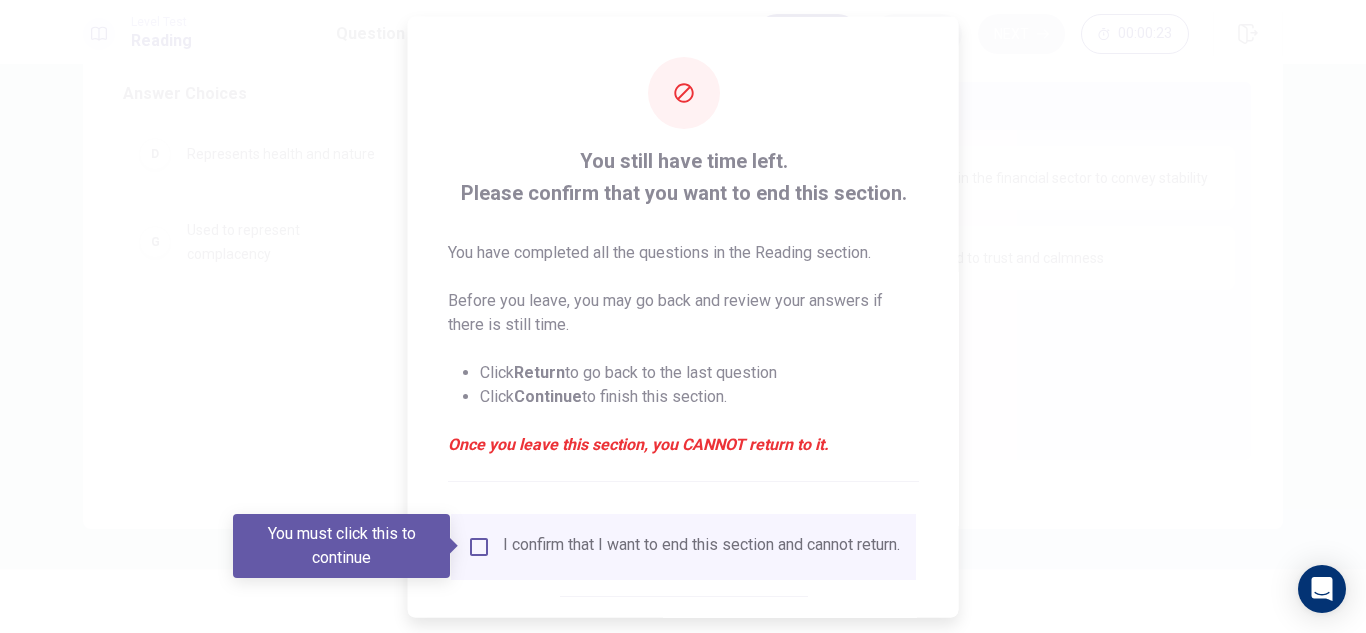 click at bounding box center (683, 316) 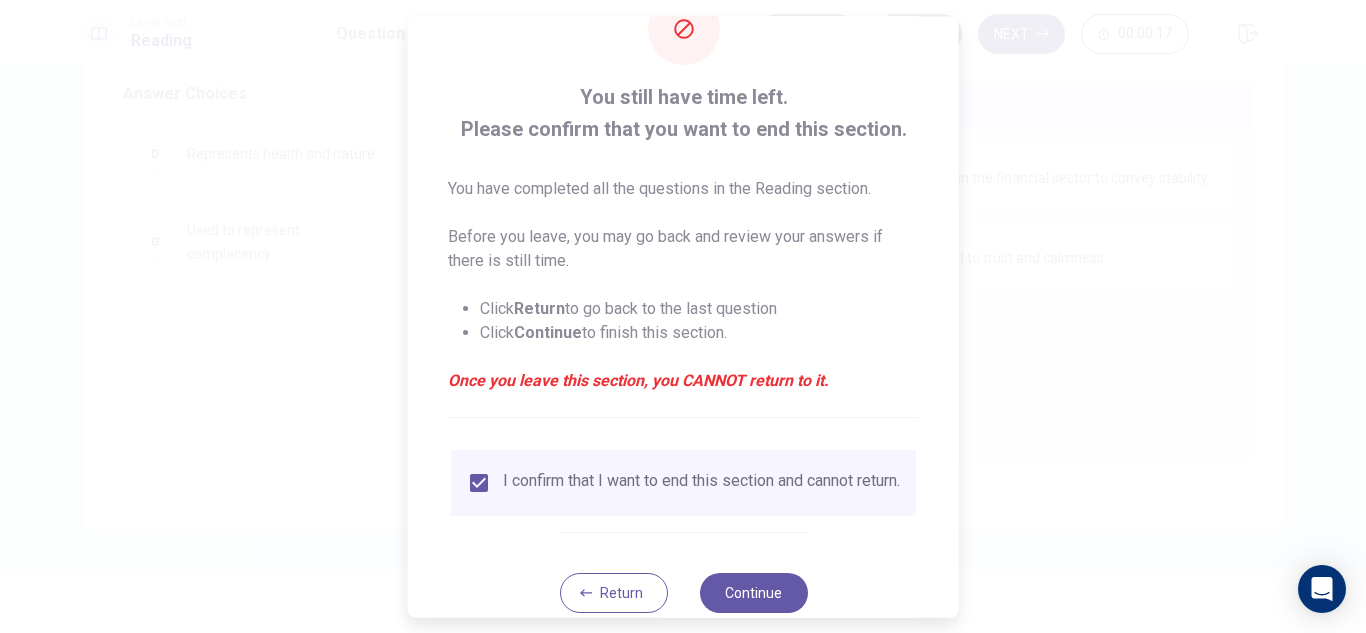 scroll, scrollTop: 113, scrollLeft: 0, axis: vertical 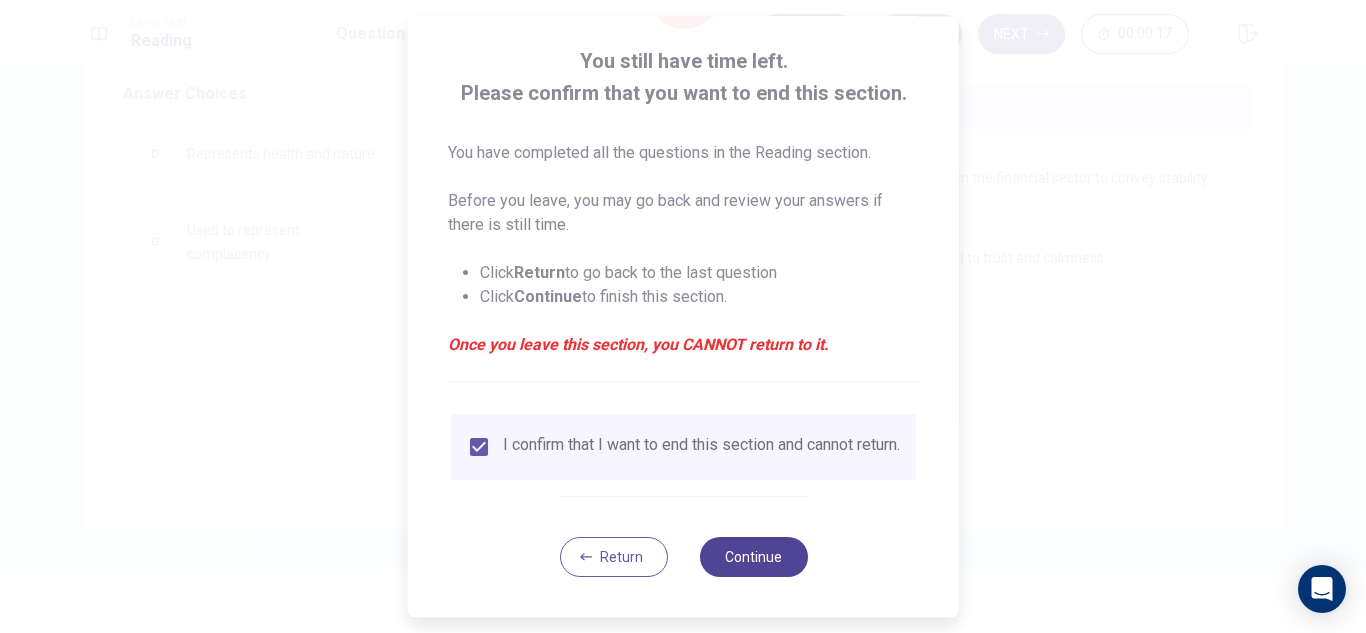 click on "Continue" at bounding box center (753, 557) 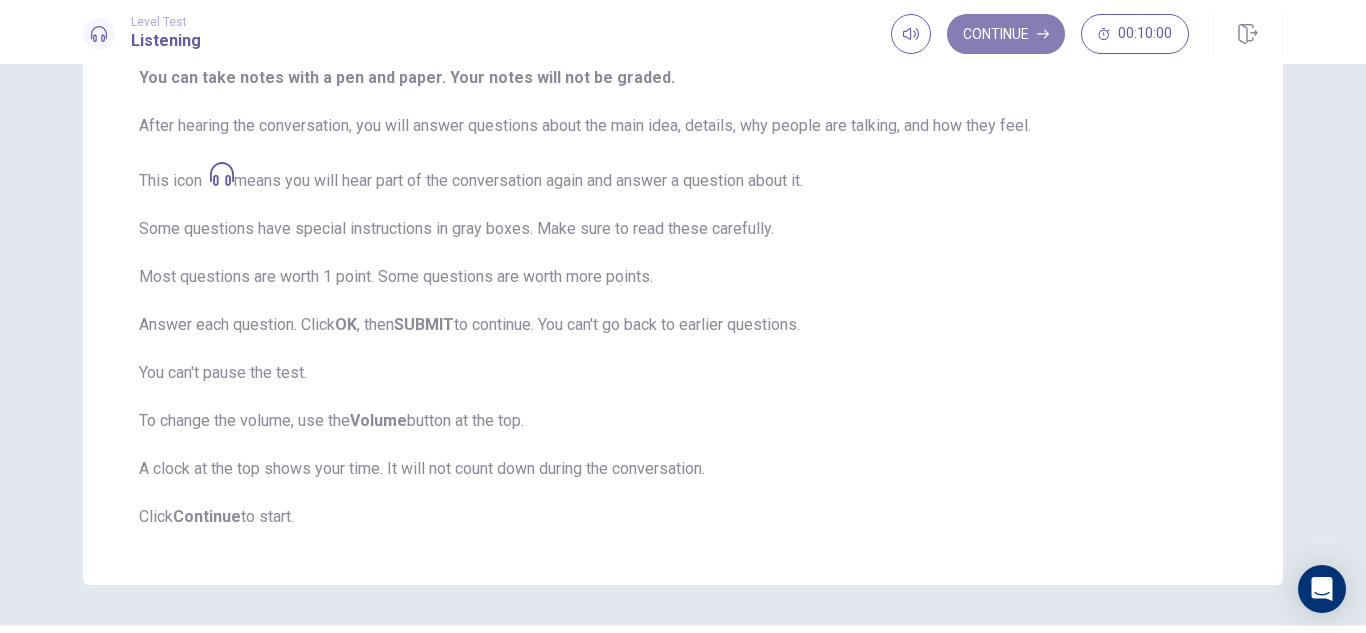click on "Continue" at bounding box center [1006, 34] 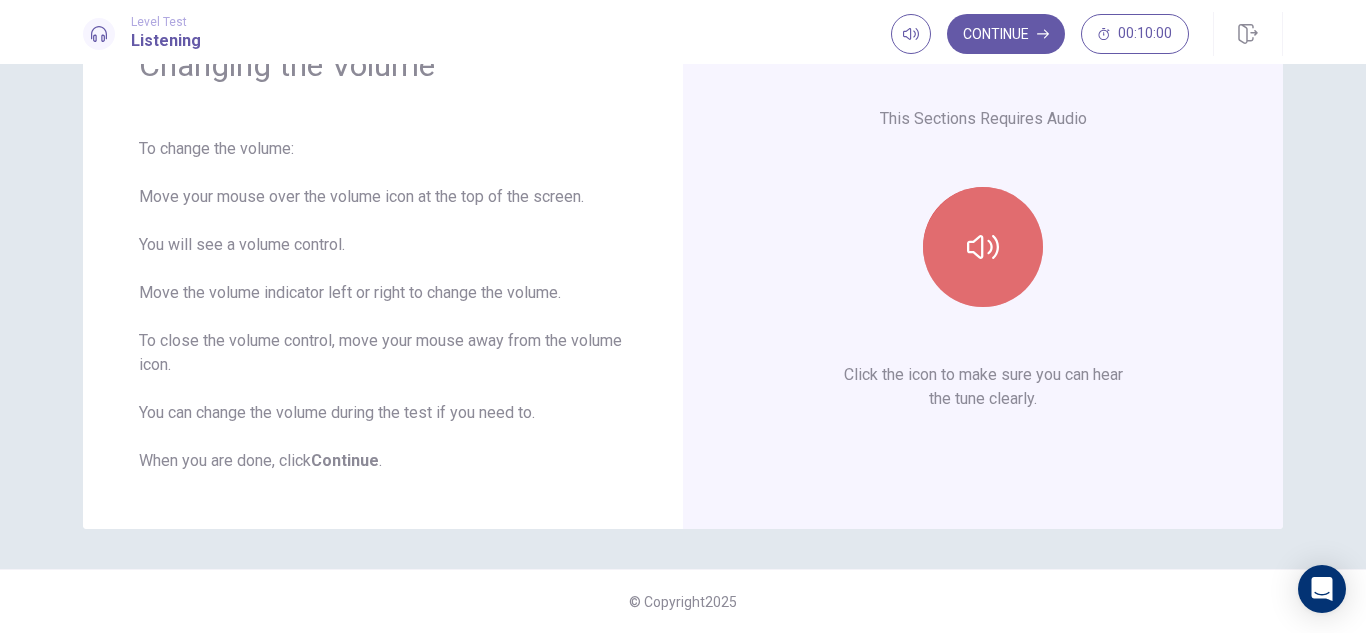 click at bounding box center [983, 247] 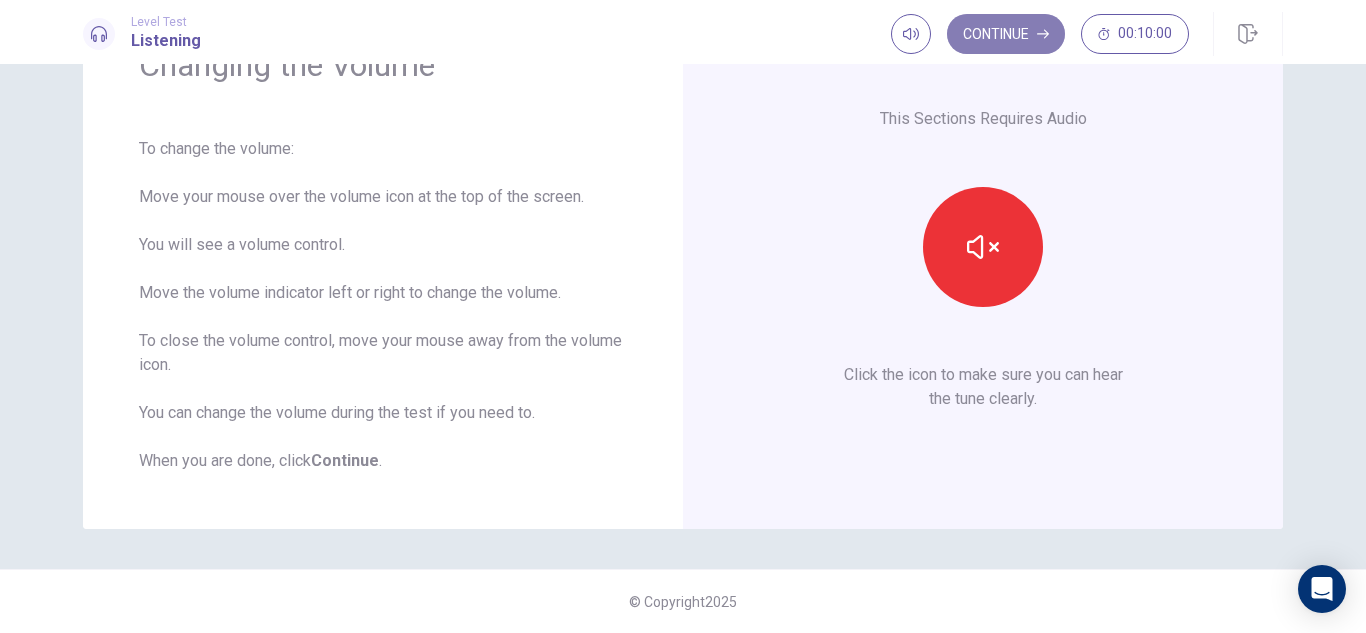 click on "Continue" at bounding box center (1006, 34) 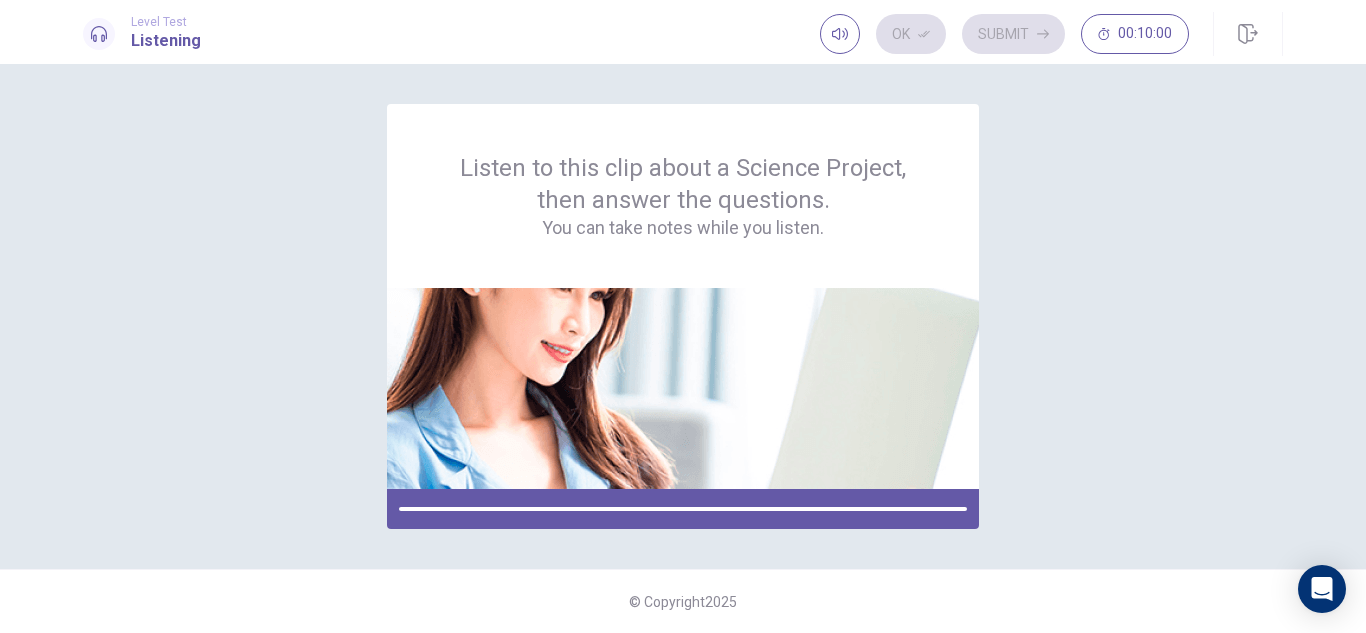 scroll, scrollTop: 0, scrollLeft: 0, axis: both 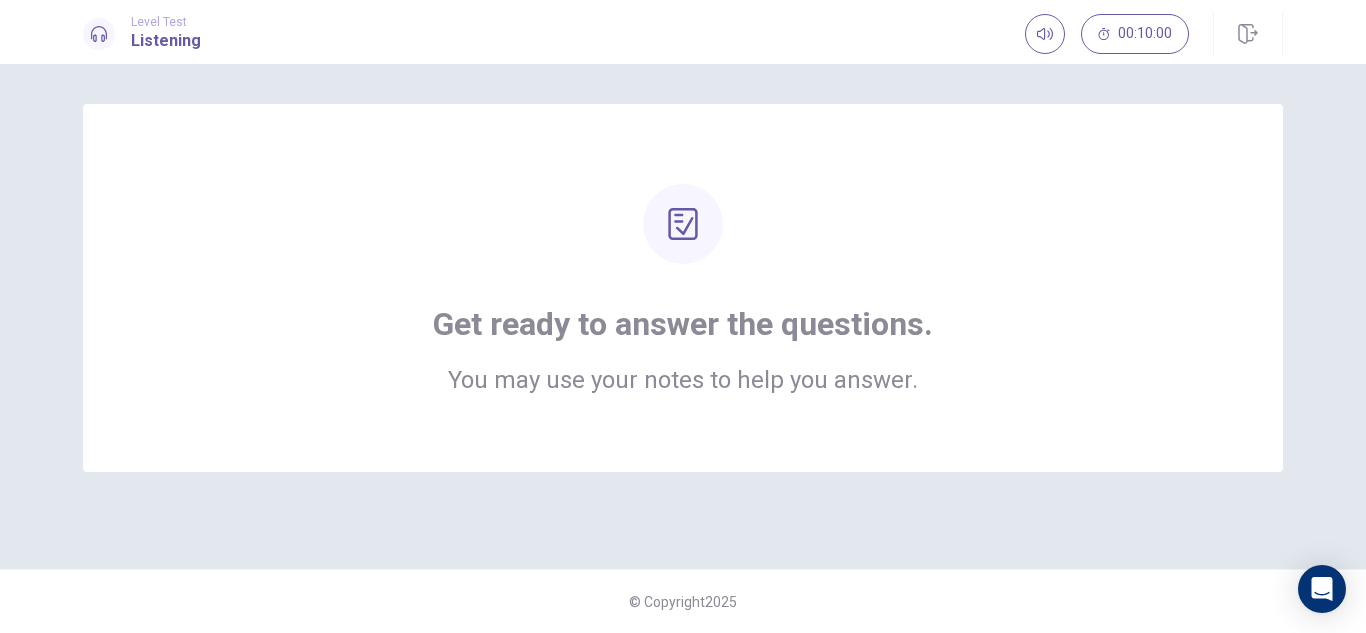 click on "You may use your notes to help you answer." at bounding box center [683, 380] 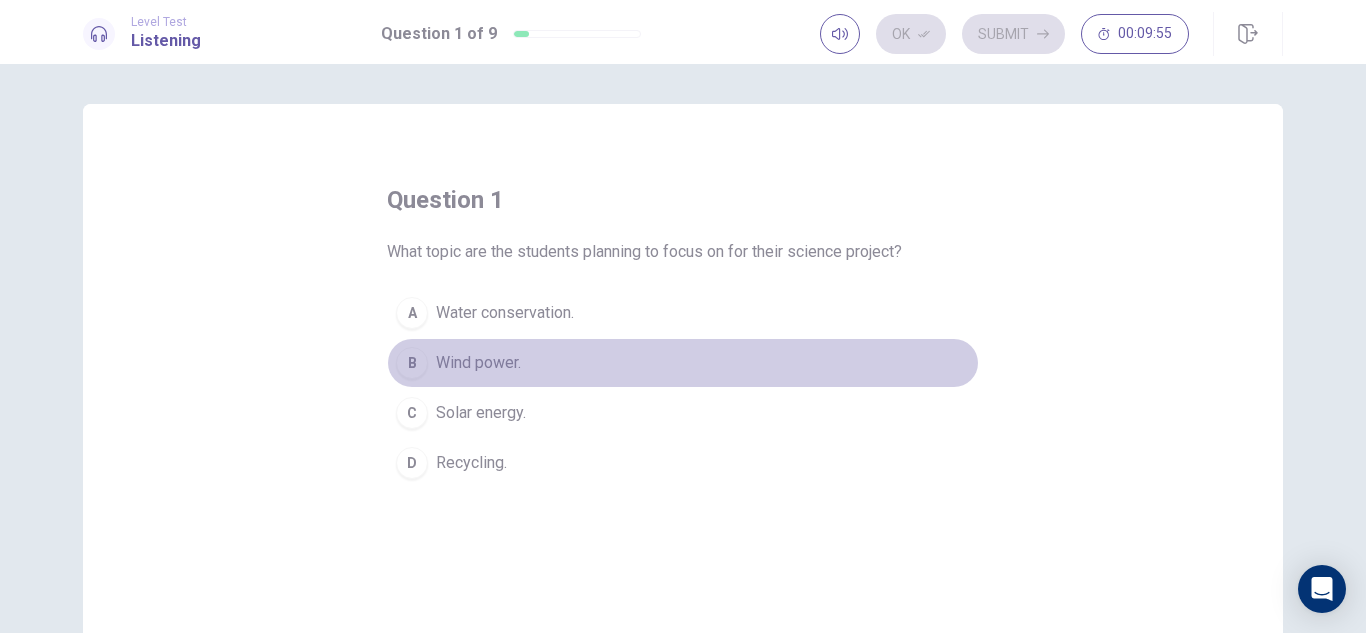 click on "Wind power." at bounding box center (505, 313) 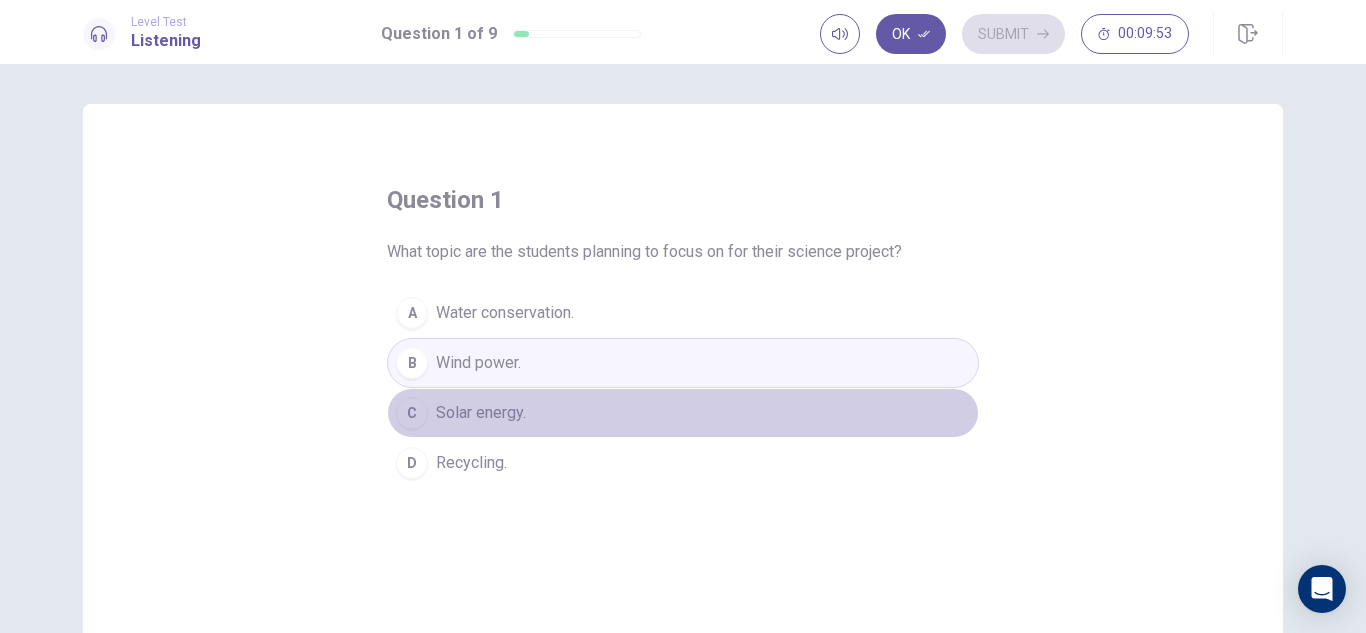 click on "C Solar energy." at bounding box center [683, 413] 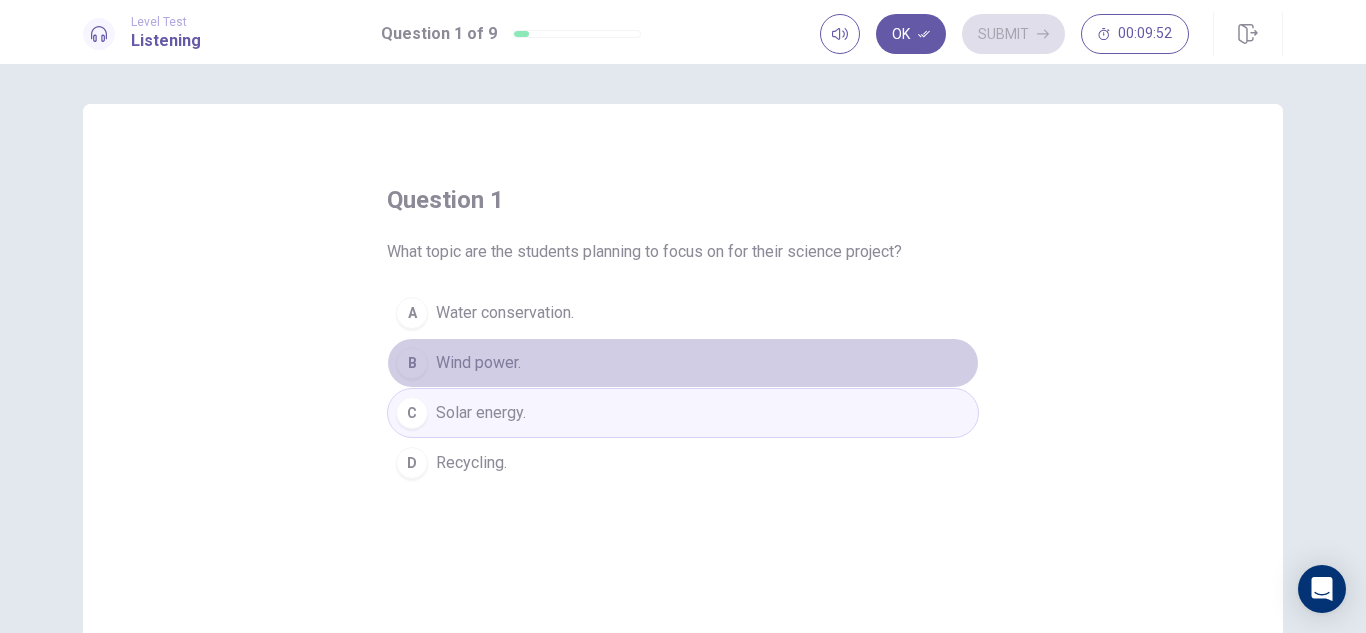 click on "B" at bounding box center [412, 313] 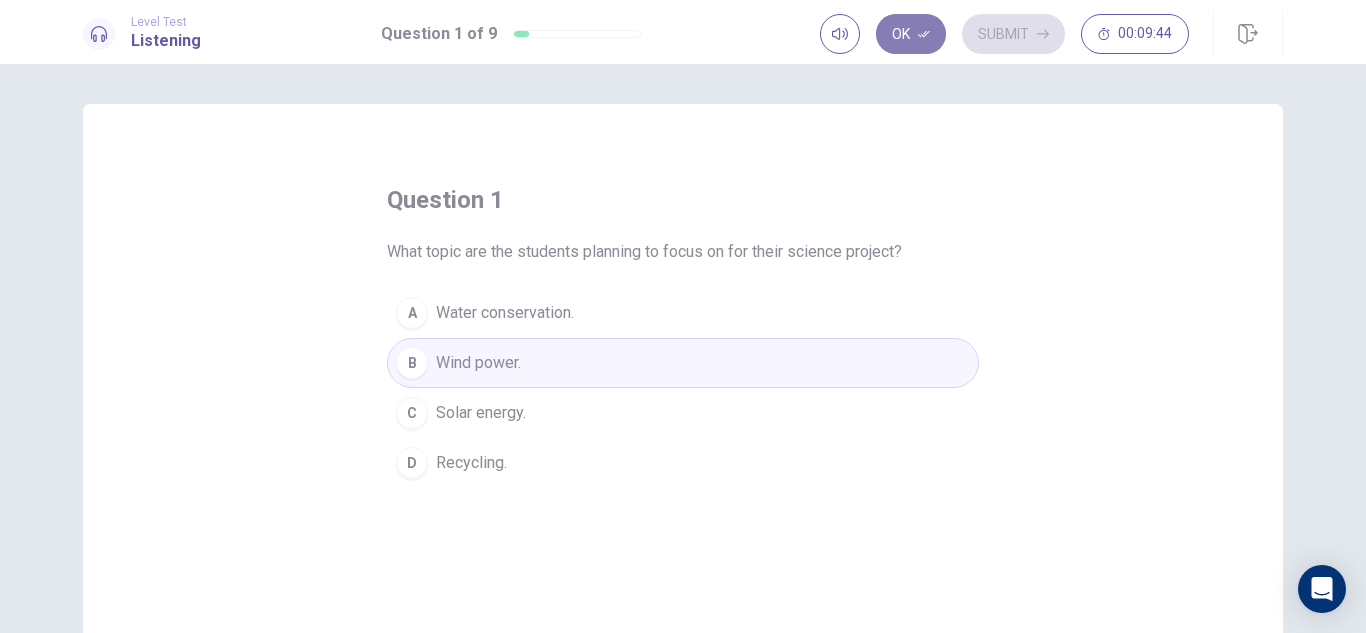 click at bounding box center (924, 34) 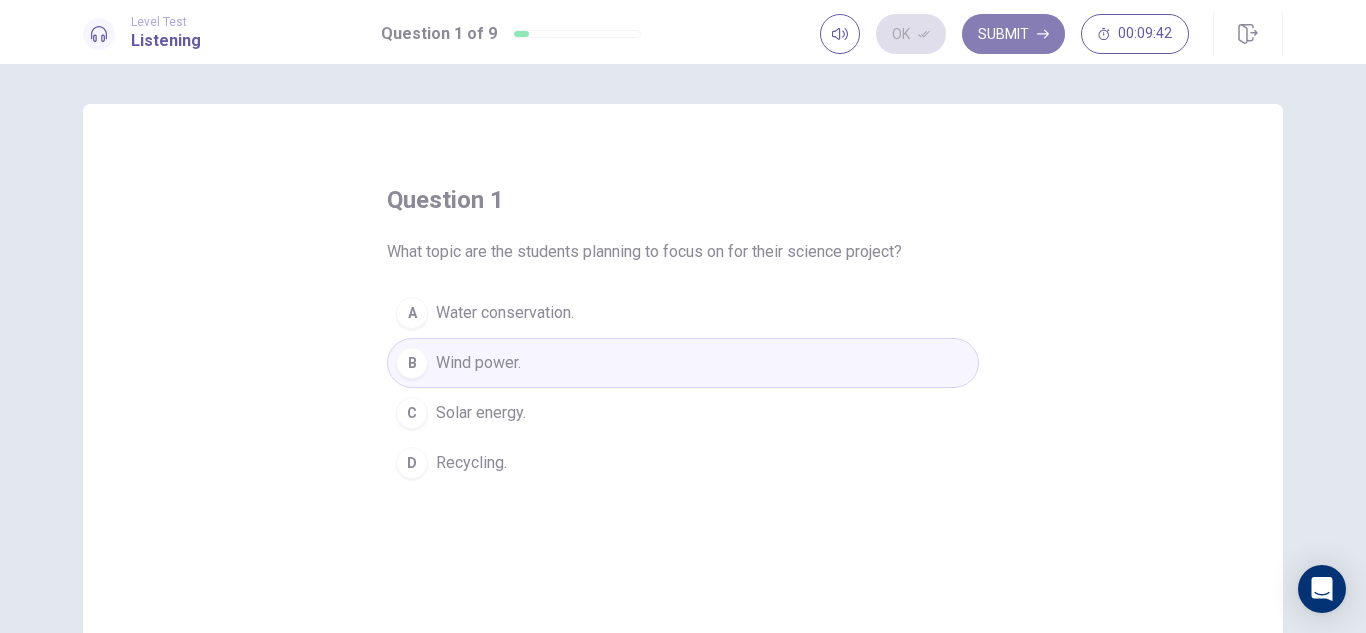 click on "Submit" at bounding box center (1013, 34) 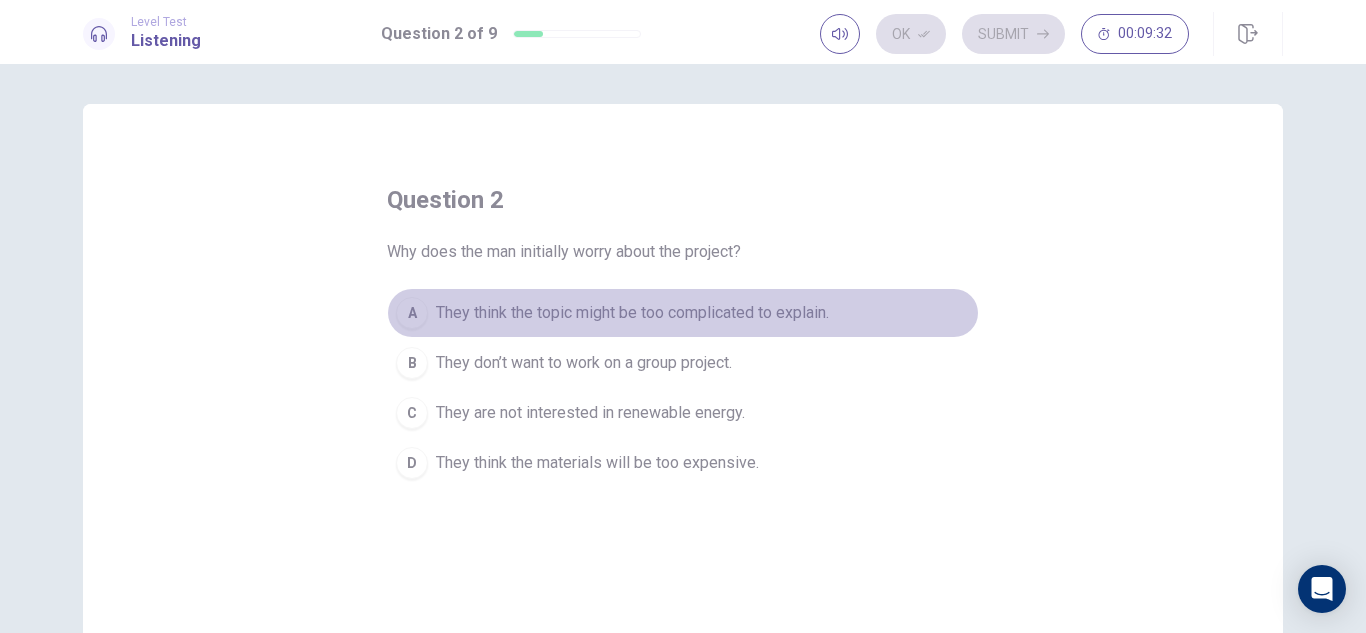 click on "A" at bounding box center (412, 313) 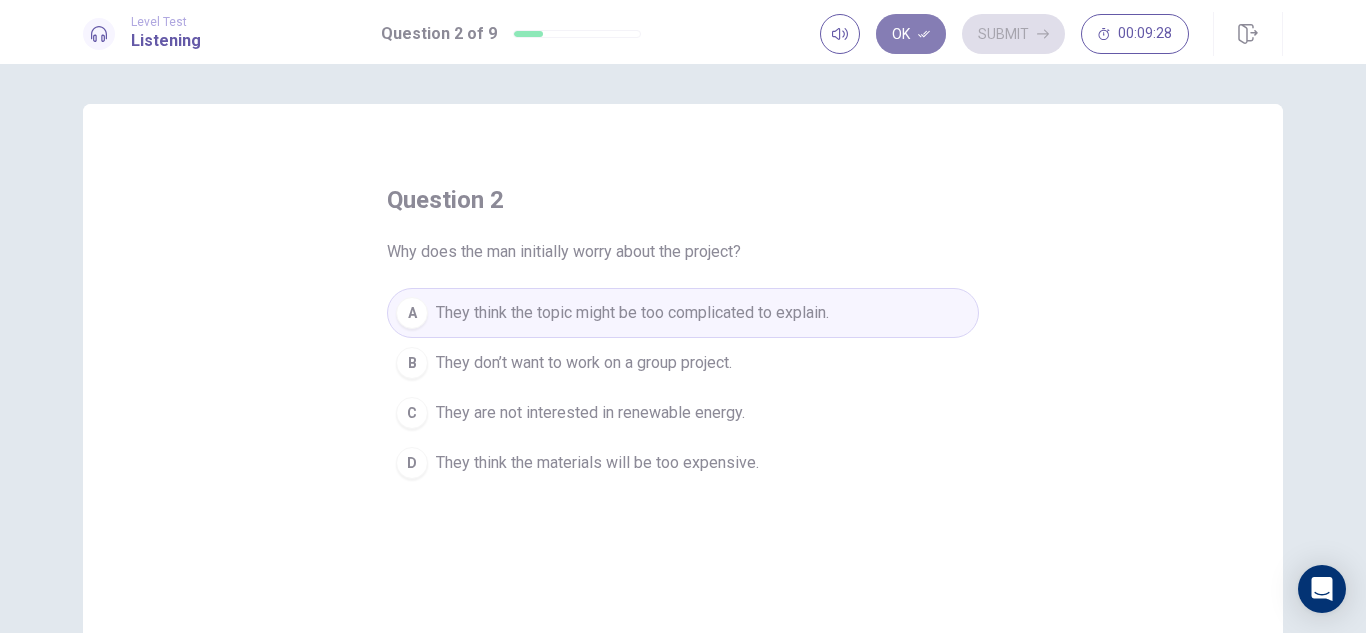 click on "Ok" at bounding box center [911, 34] 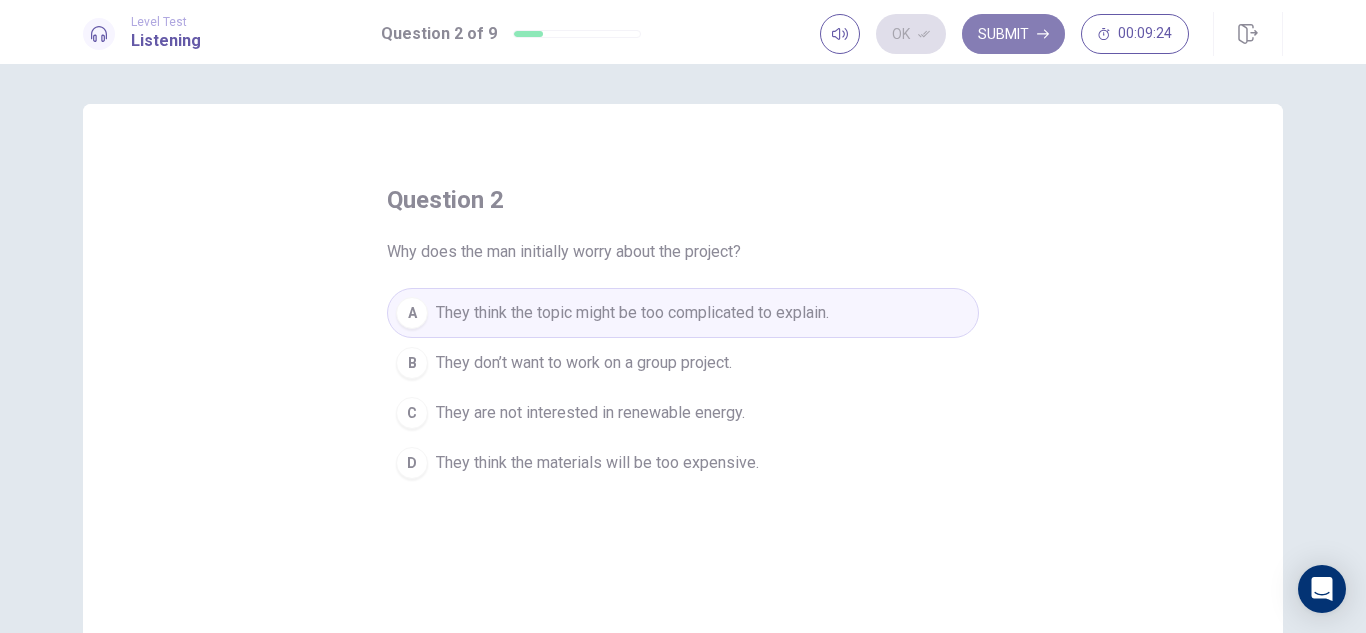 click on "Submit" at bounding box center [1013, 34] 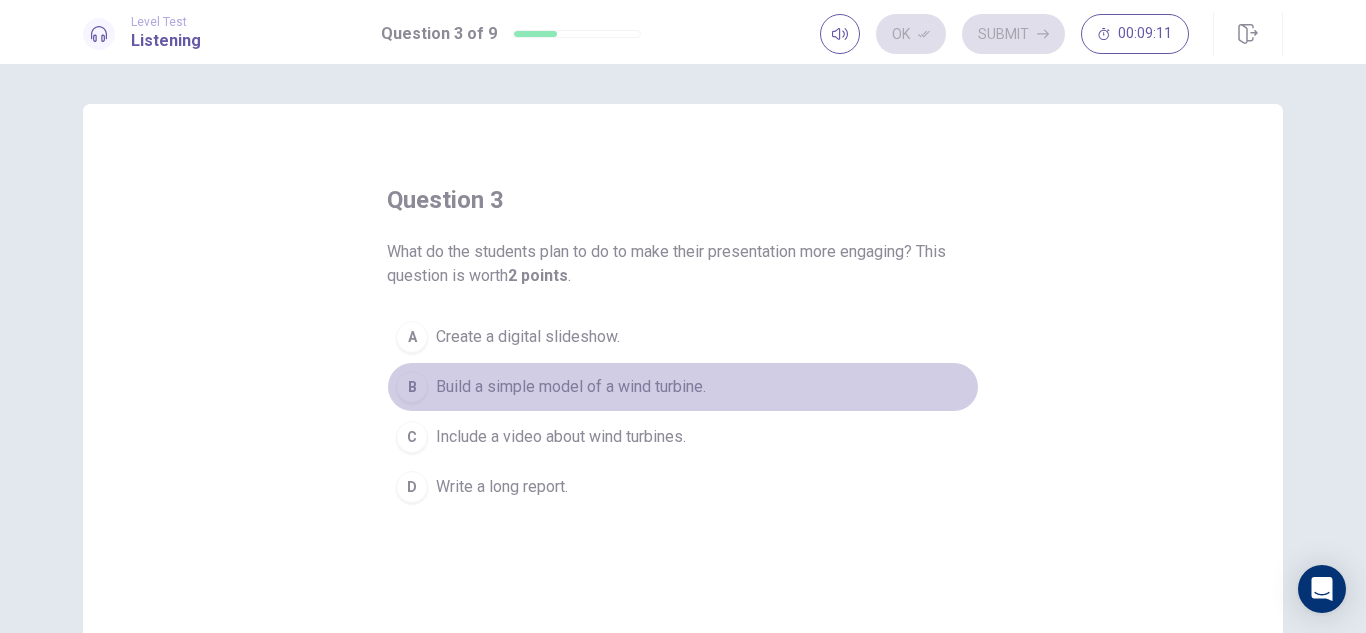 click on "B" at bounding box center (412, 337) 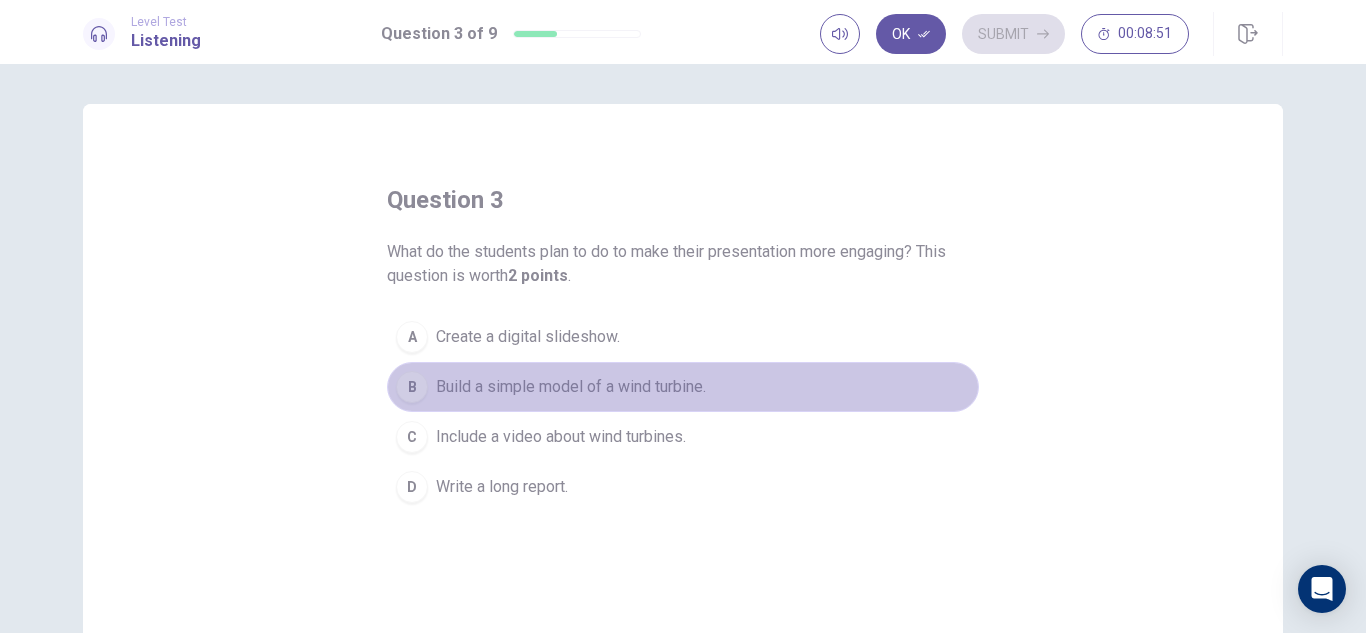 click on "B" at bounding box center [412, 387] 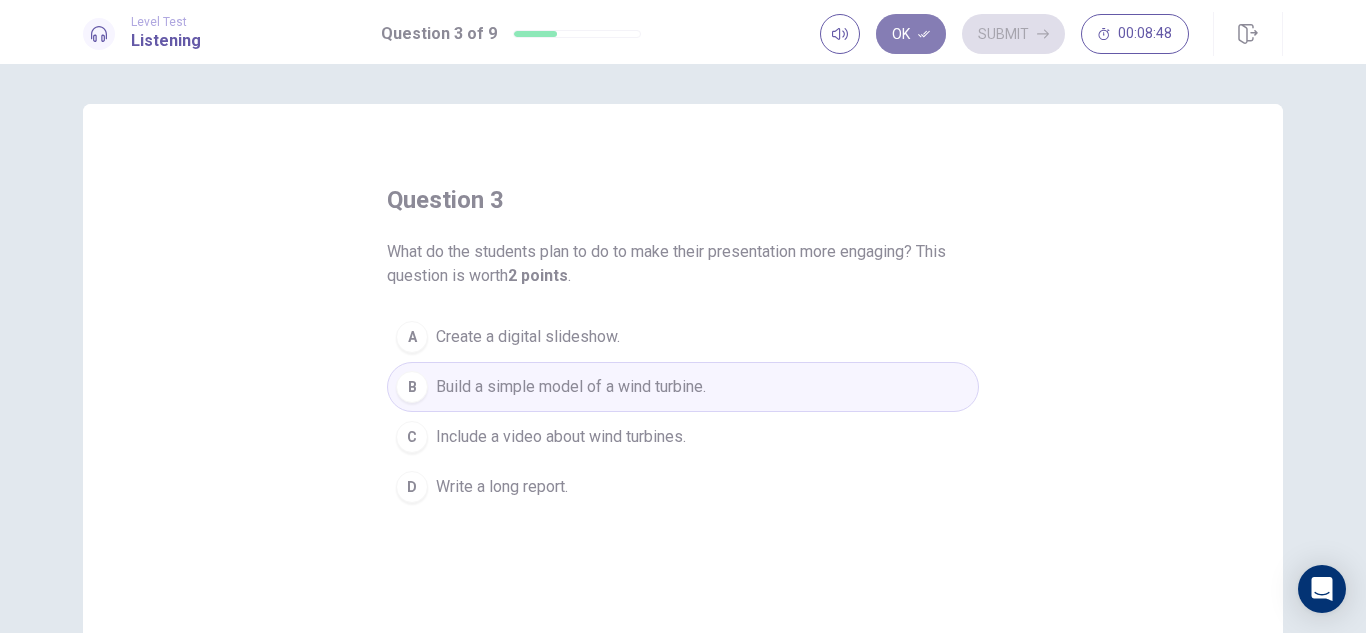 click on "Ok" at bounding box center (911, 34) 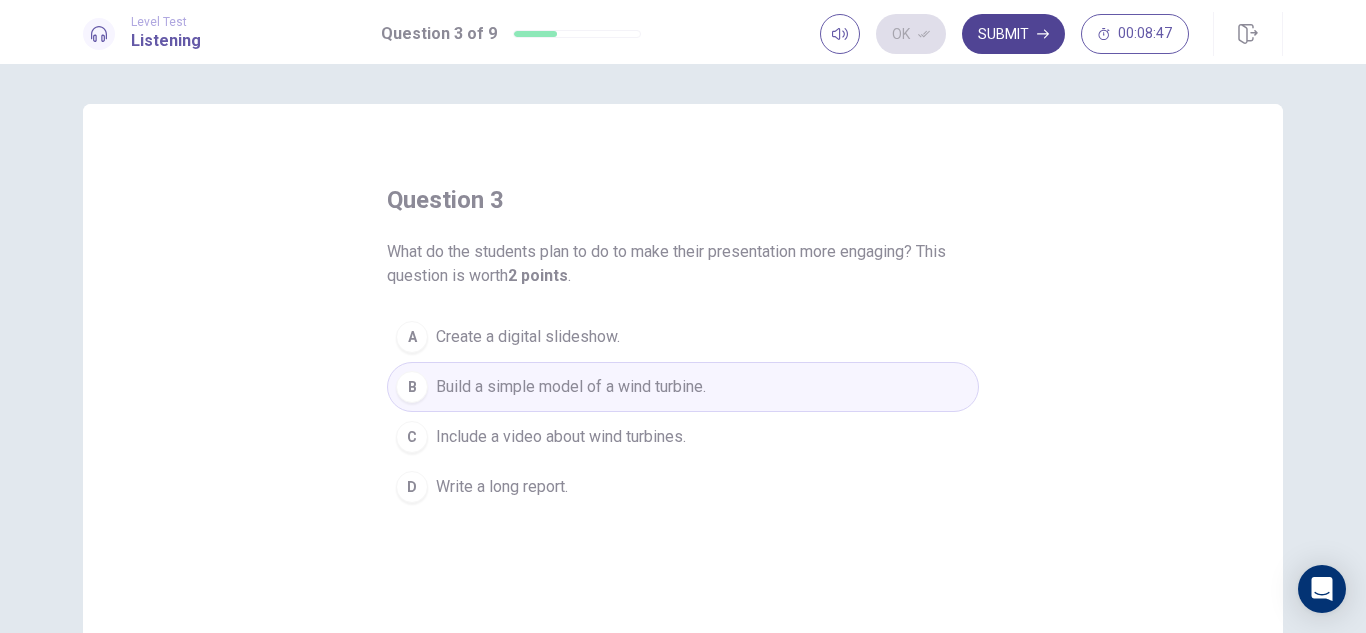 click on "Submit" at bounding box center (1013, 34) 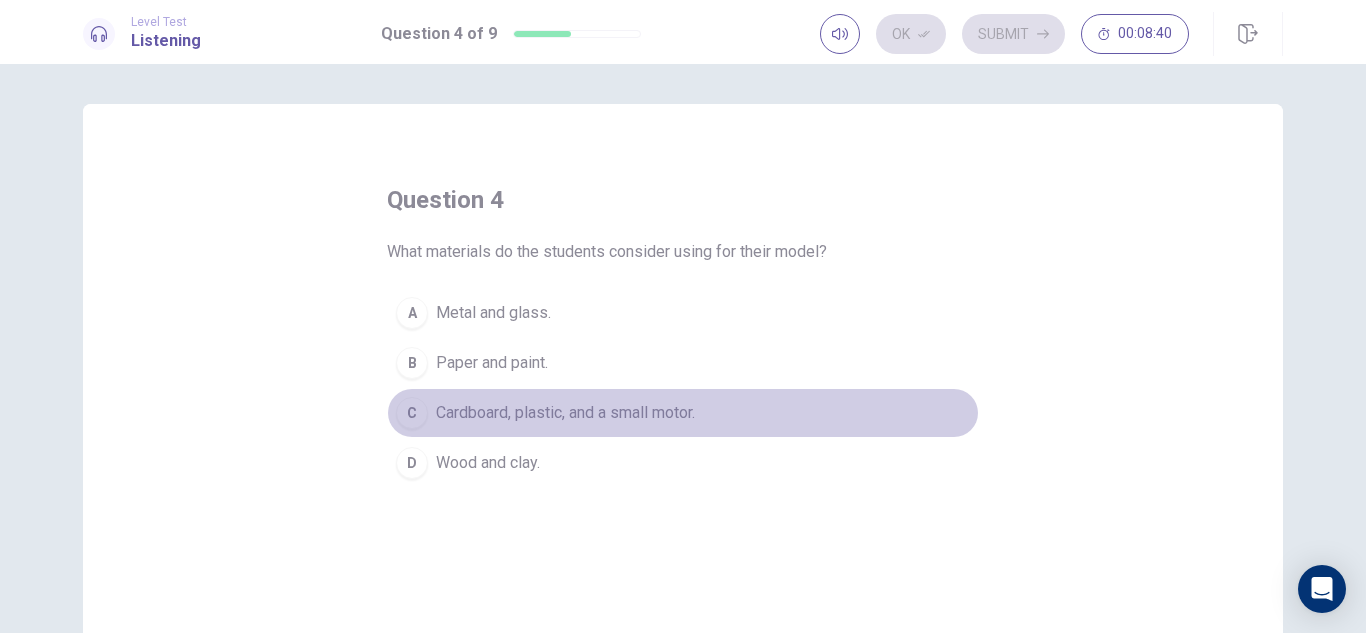 click on "C" at bounding box center [412, 313] 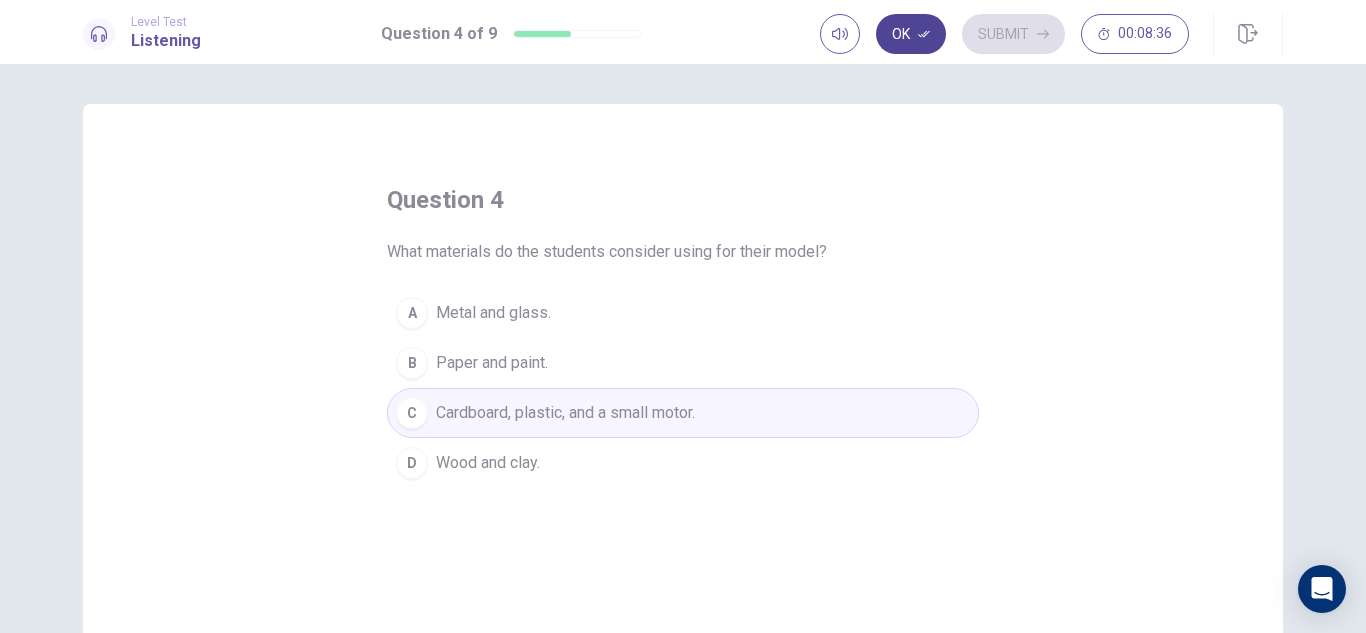 click at bounding box center (924, 34) 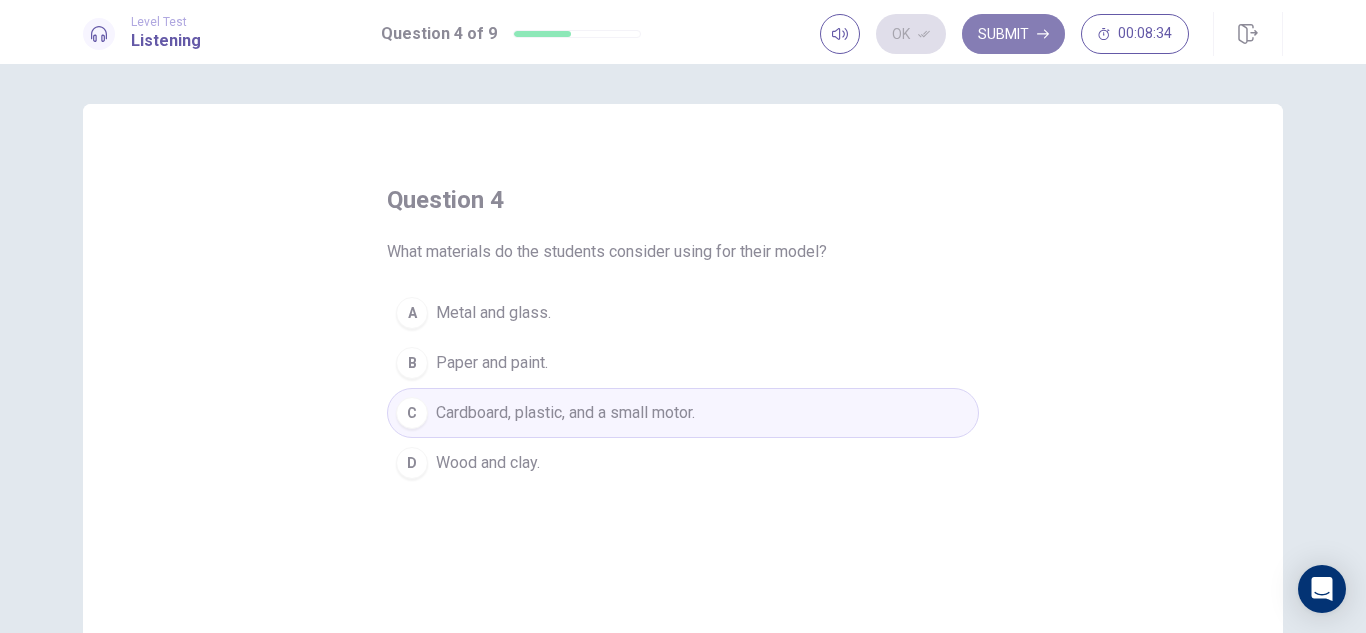 click on "Submit" at bounding box center [1013, 34] 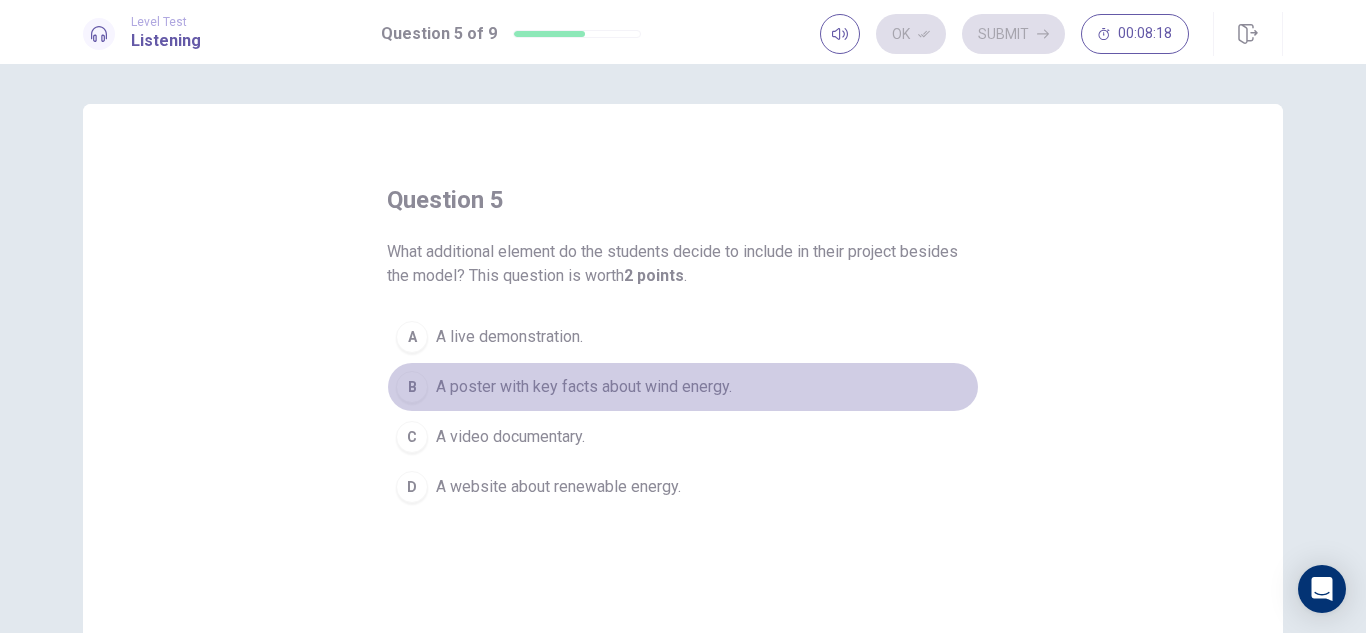 click on "B" at bounding box center (412, 337) 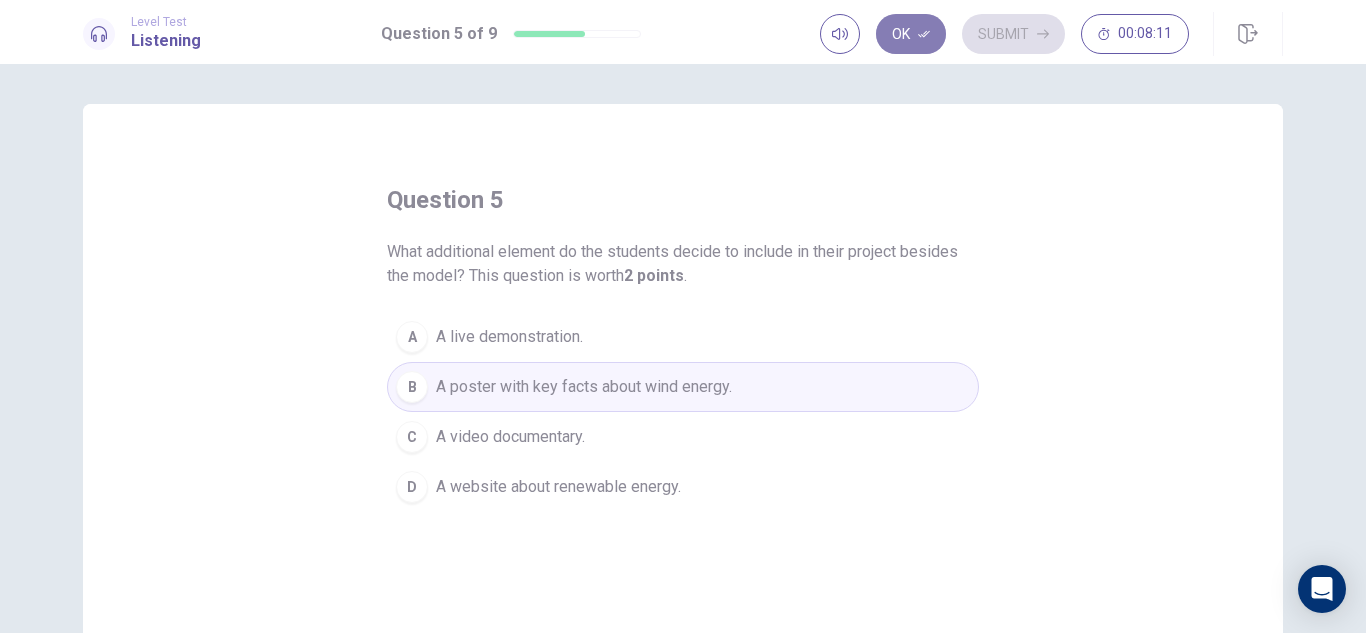 click on "Ok" at bounding box center (911, 34) 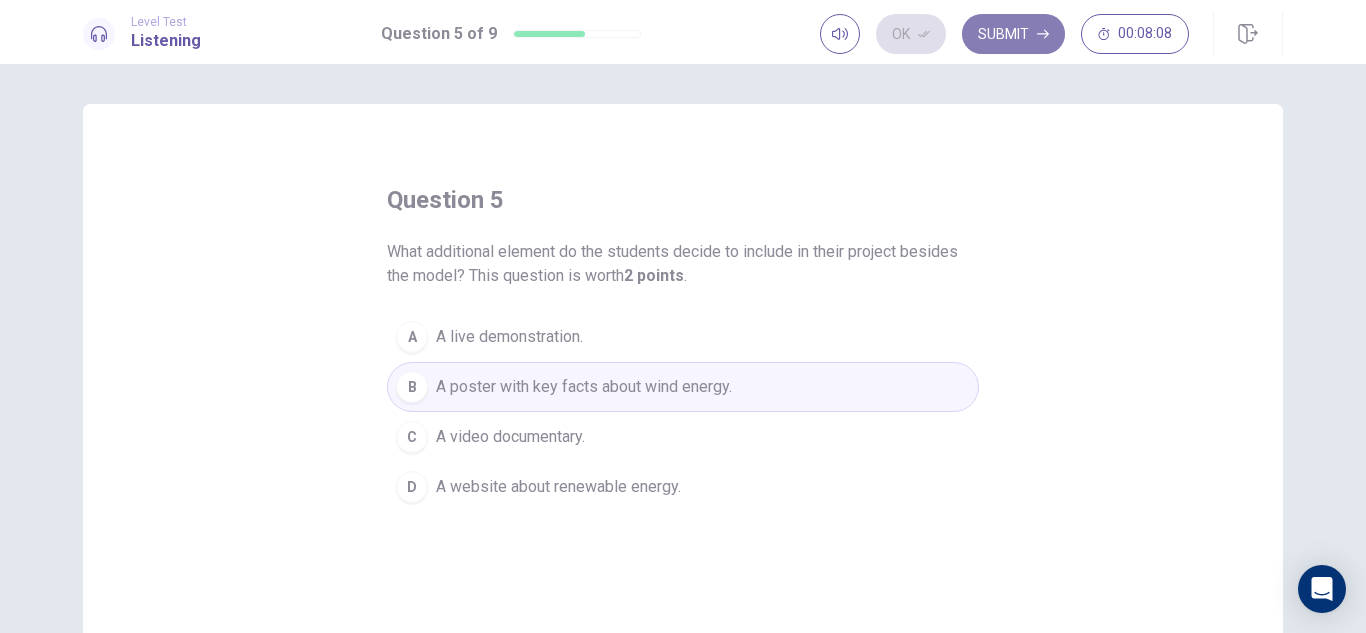 click on "Submit" at bounding box center [1013, 34] 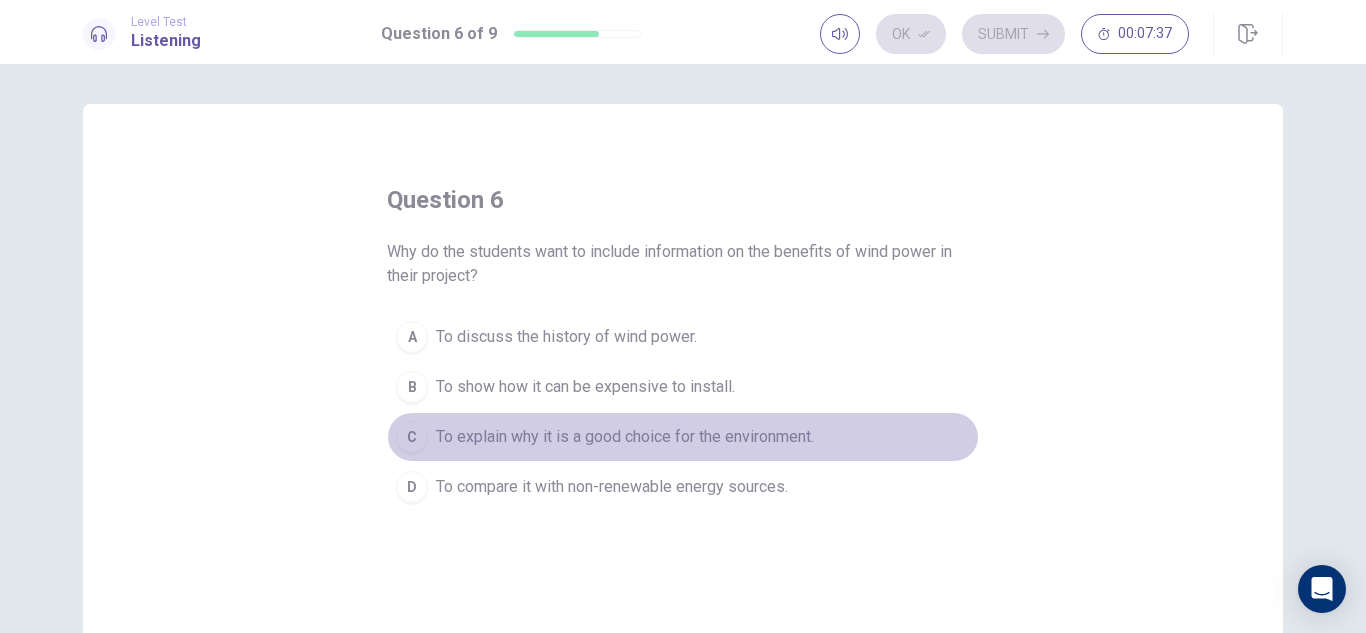 click on "C" at bounding box center (412, 337) 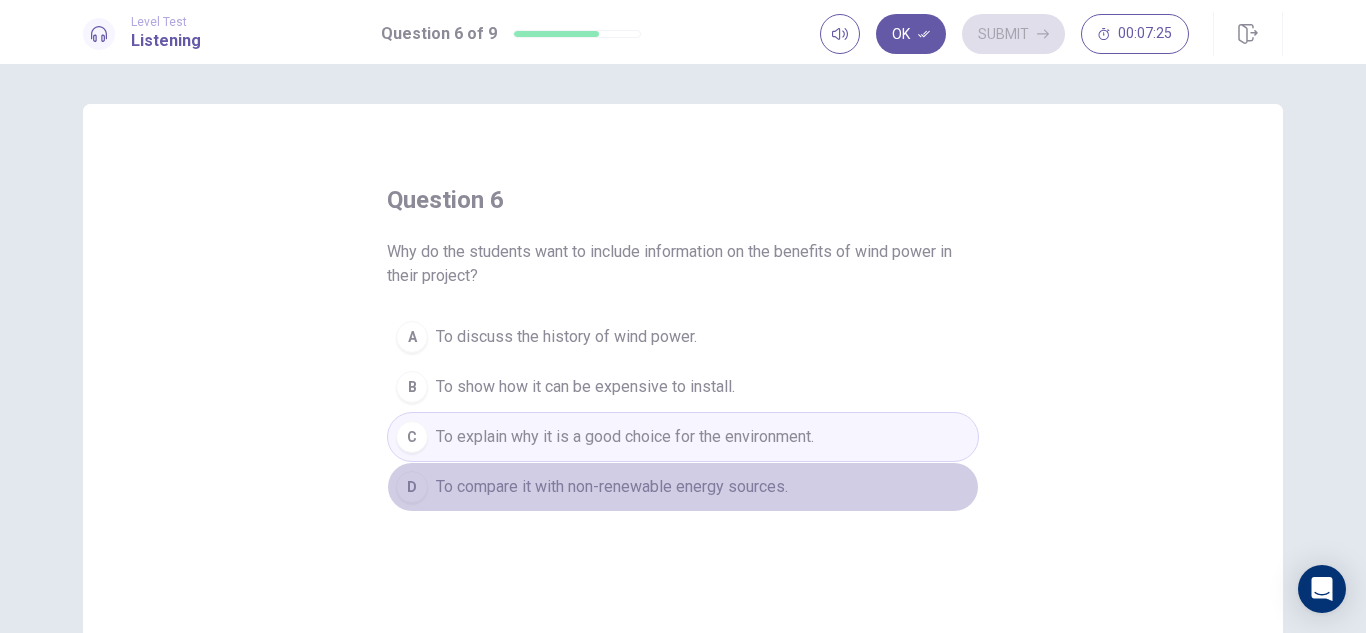 click on "D" at bounding box center [412, 337] 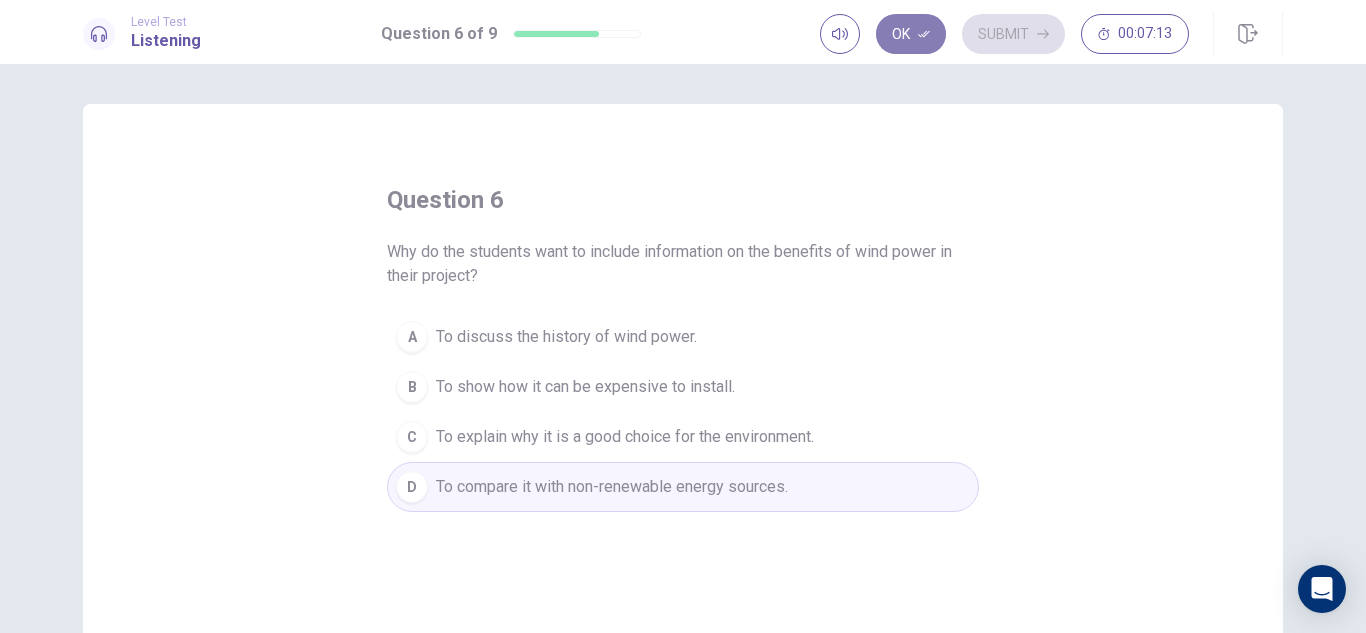 click on "Ok" at bounding box center [911, 34] 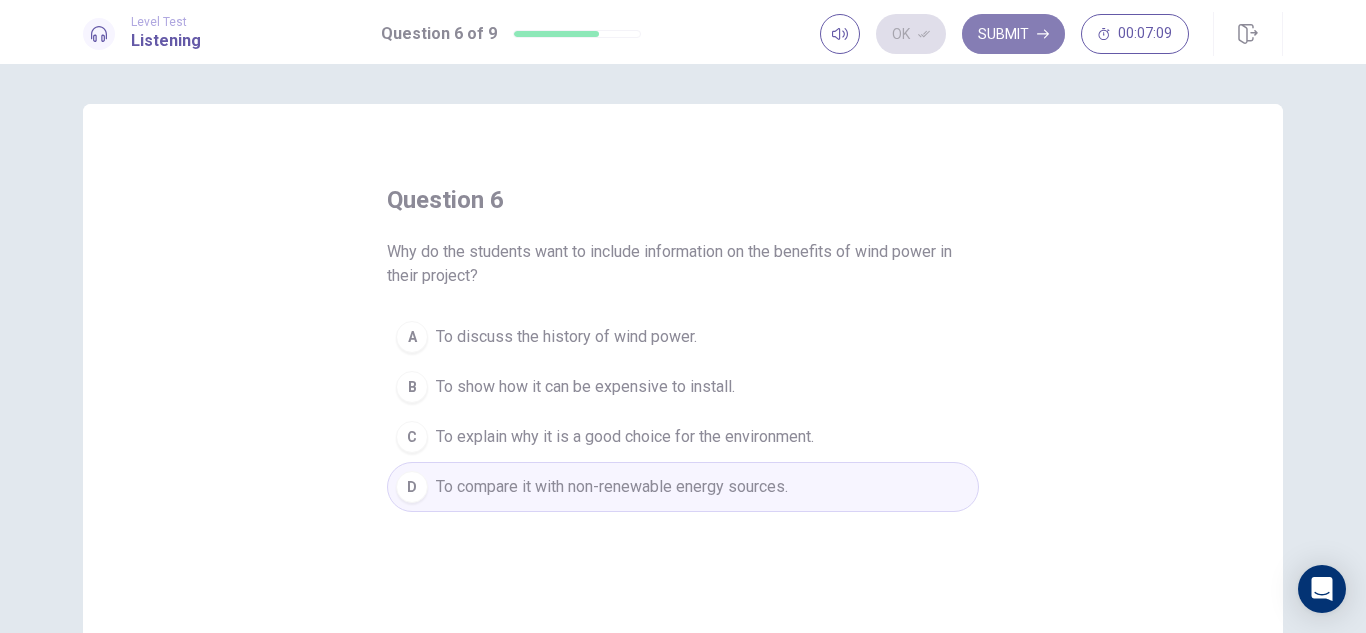 click on "Submit" at bounding box center [1013, 34] 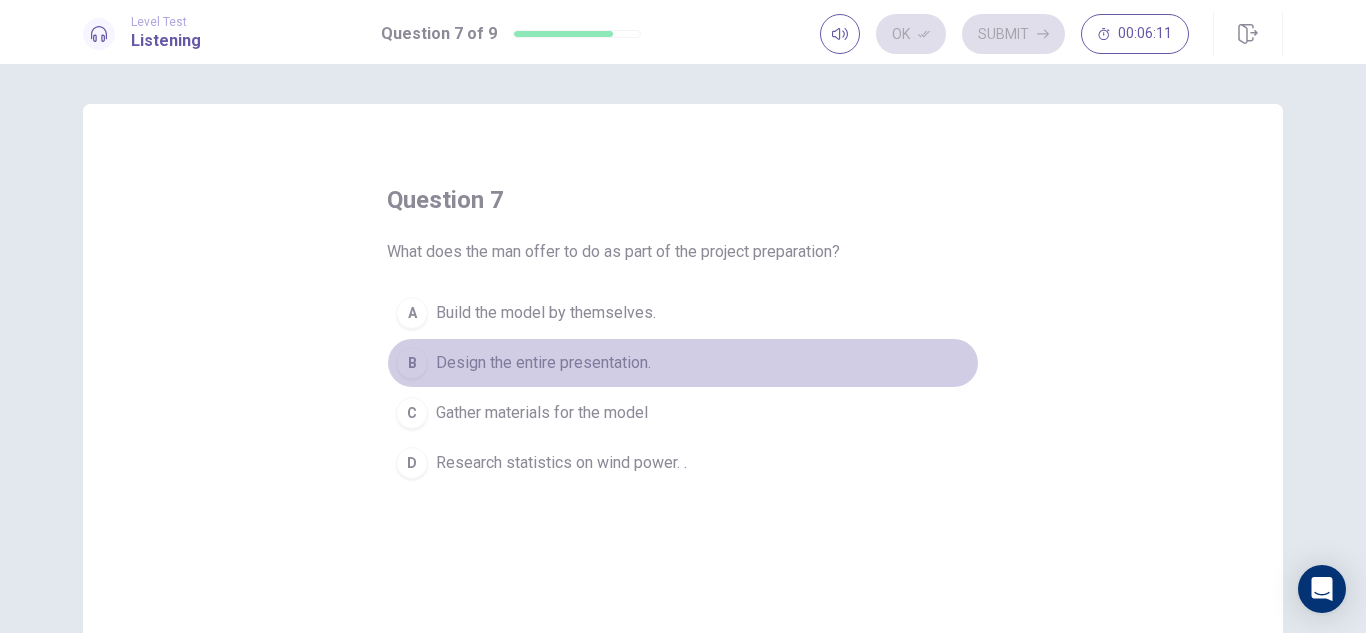 click on "B" at bounding box center (412, 313) 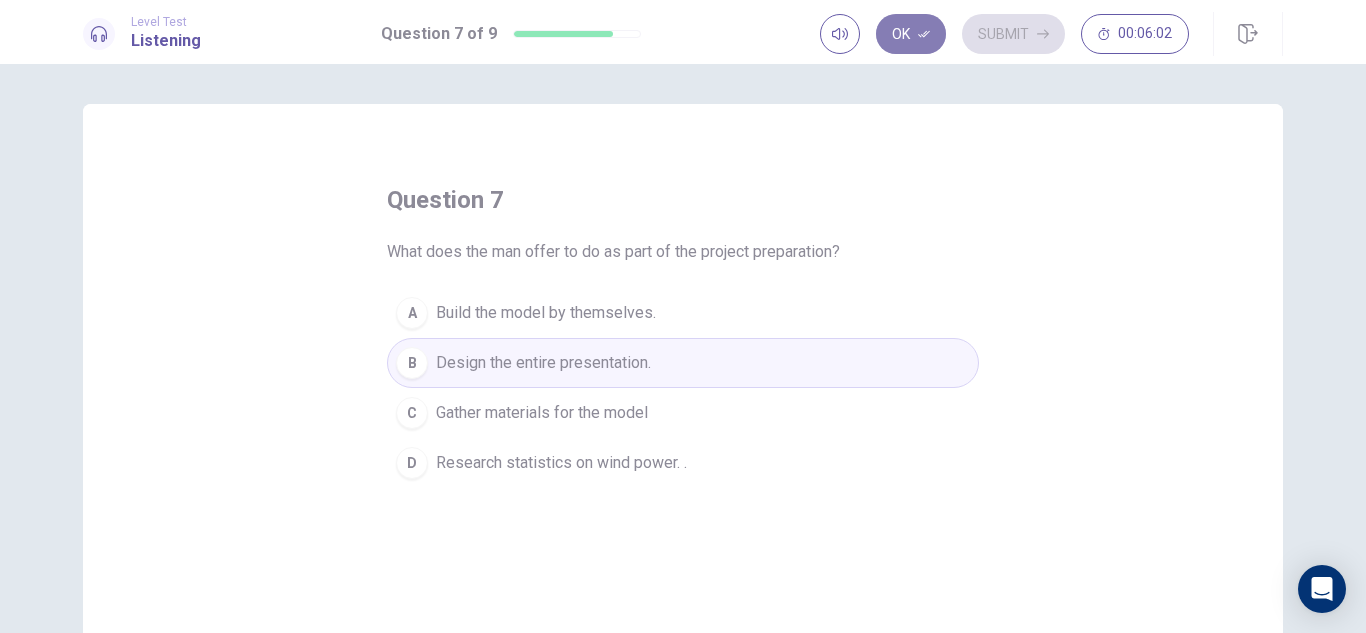 click on "Ok" at bounding box center [911, 34] 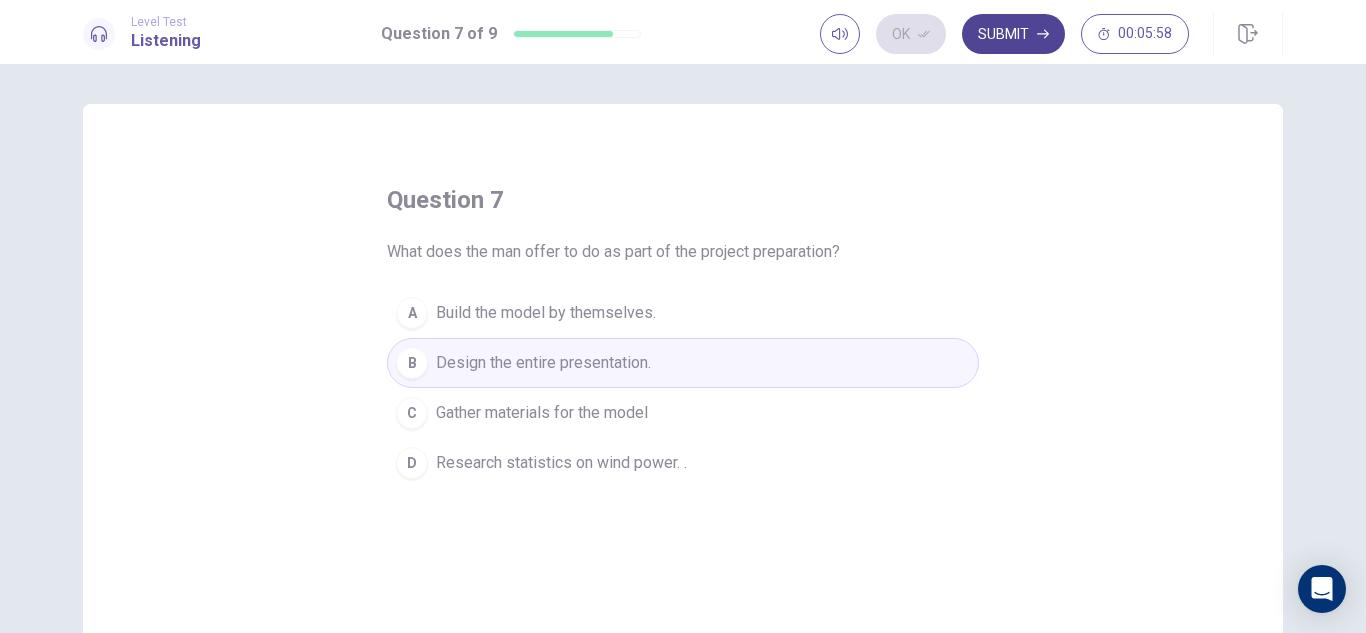 click on "Submit" at bounding box center (1013, 34) 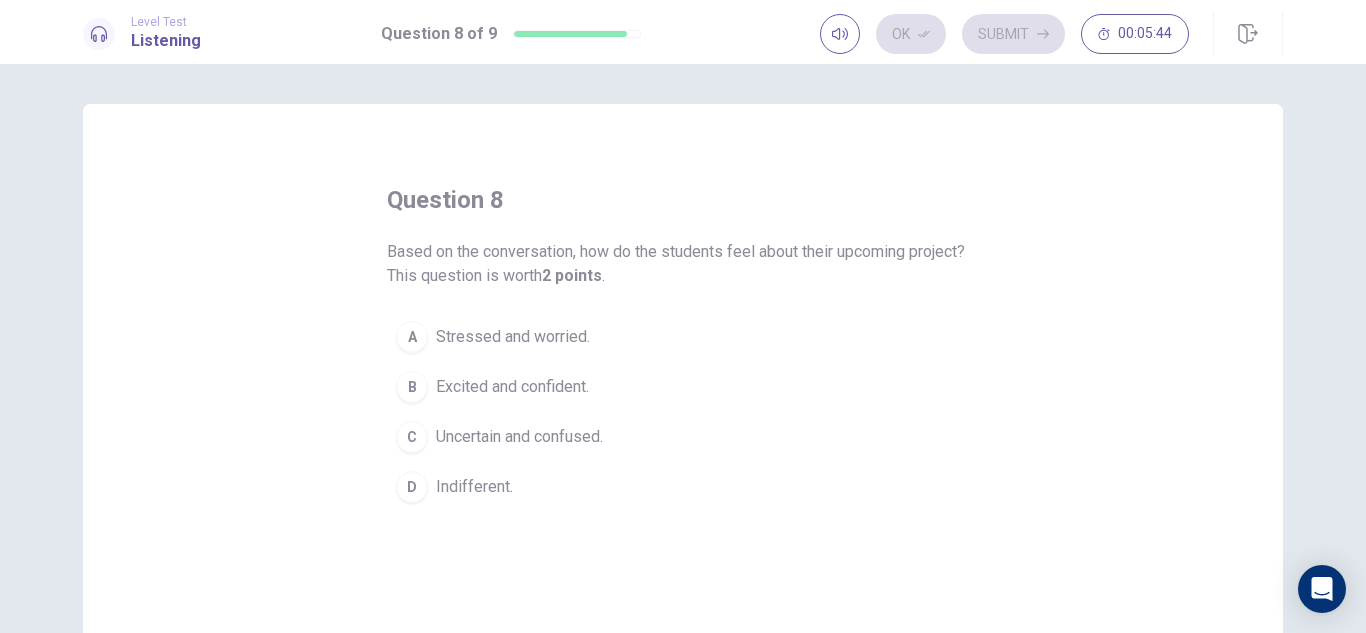 click on "Excited and confident." at bounding box center [513, 337] 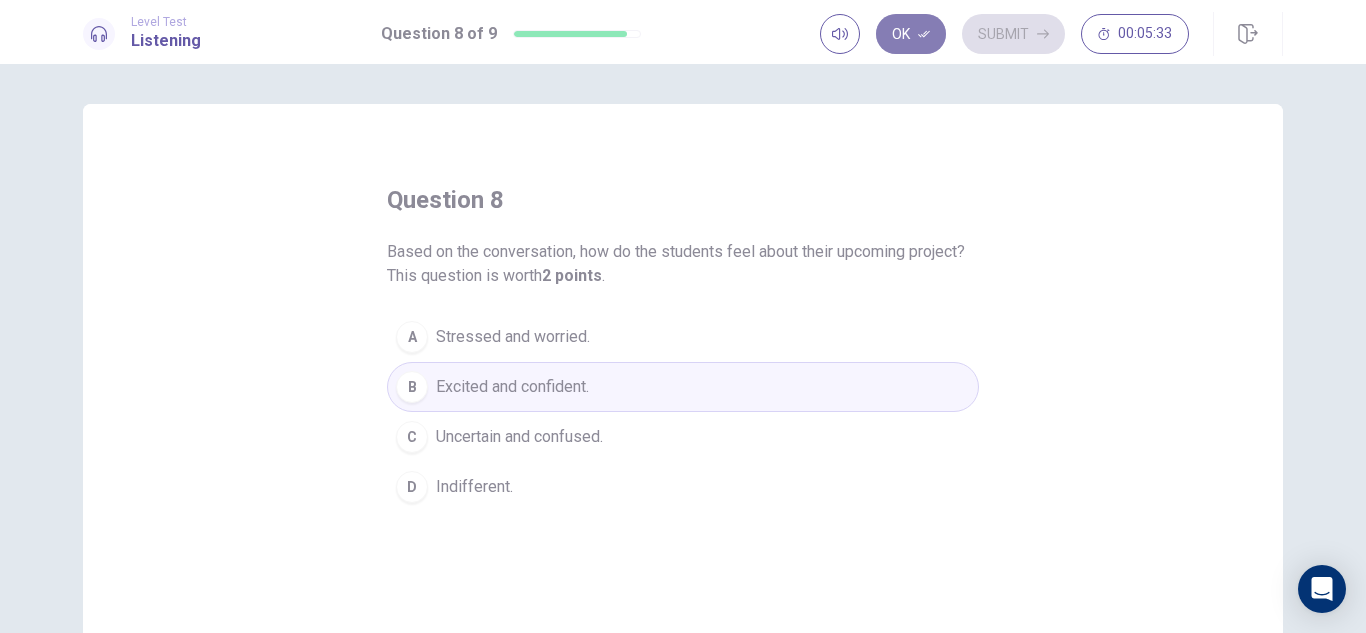 click on "Ok" at bounding box center [911, 34] 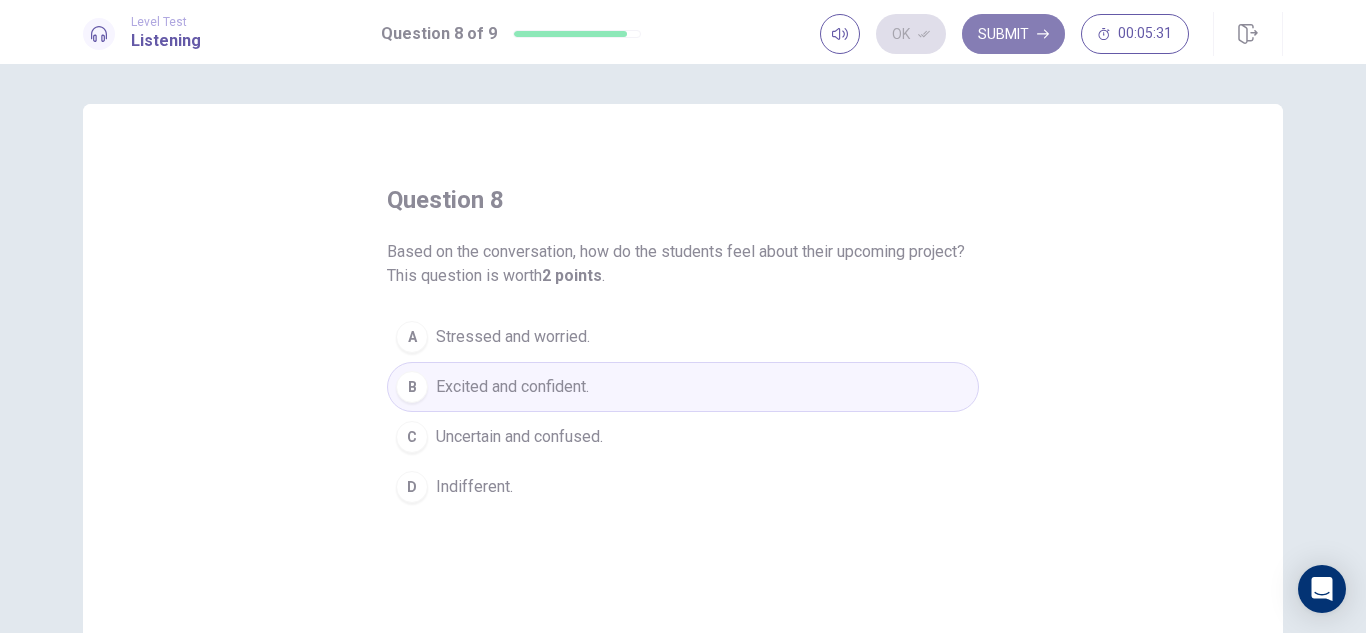 click on "Submit" at bounding box center (1013, 34) 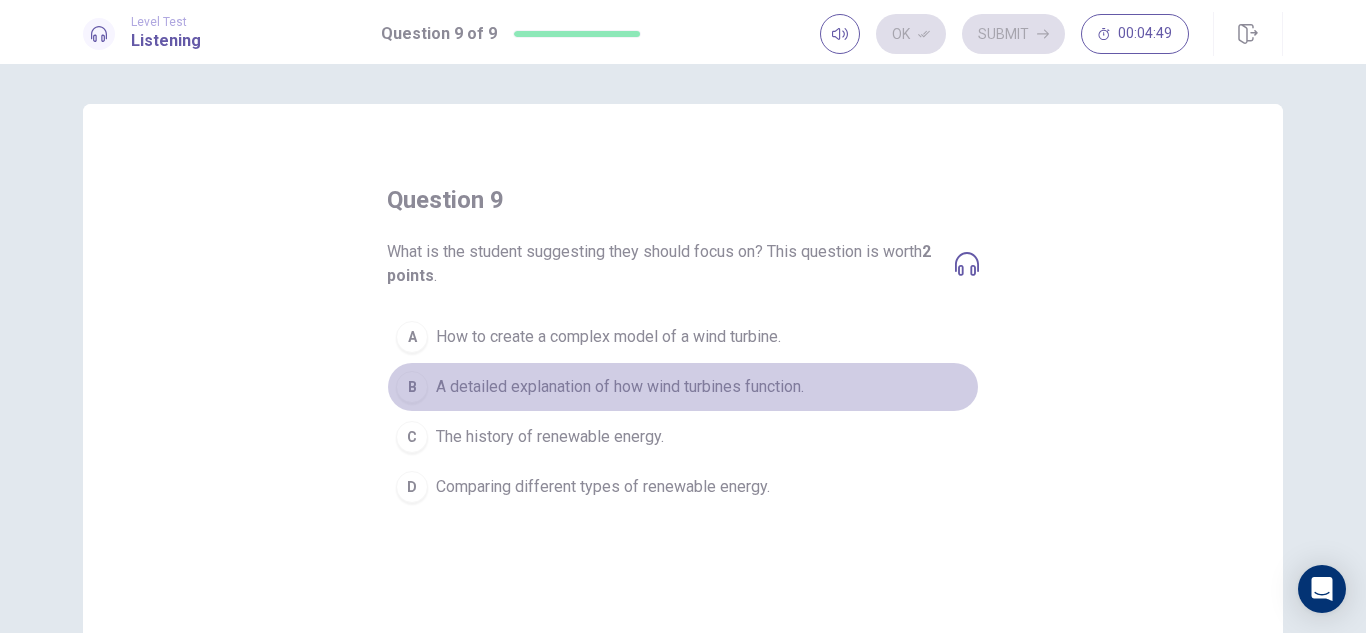 click on "B" at bounding box center [412, 337] 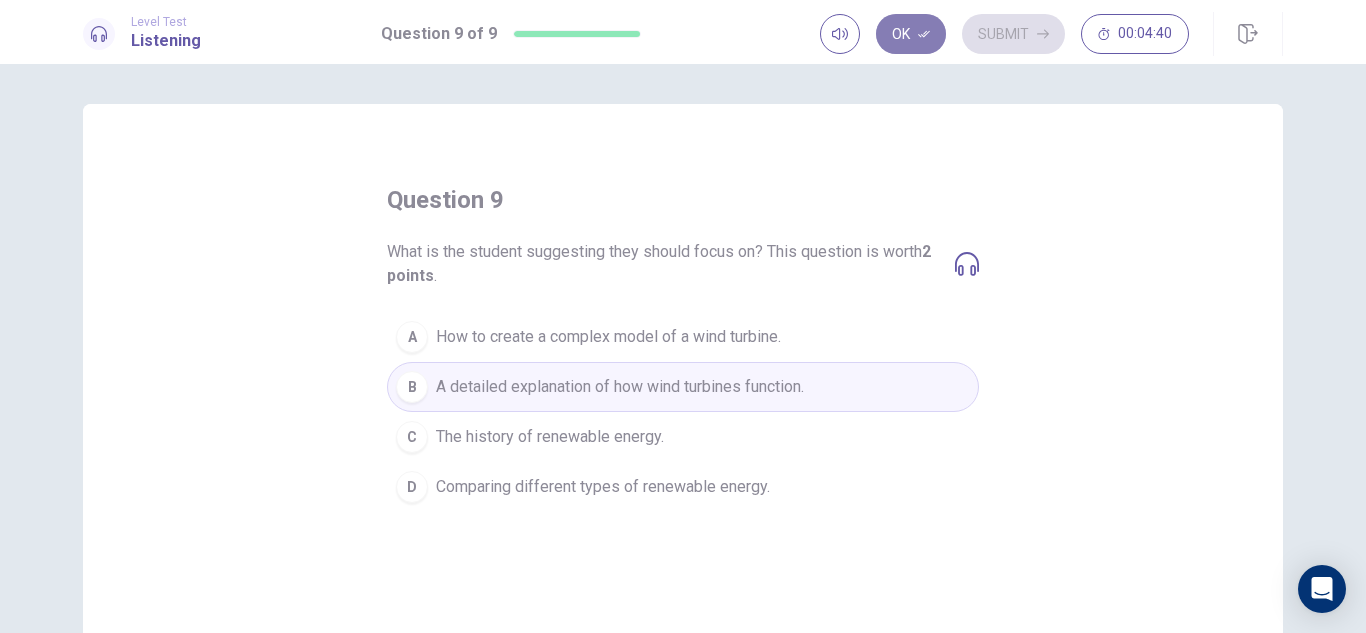 click on "Ok" at bounding box center [911, 34] 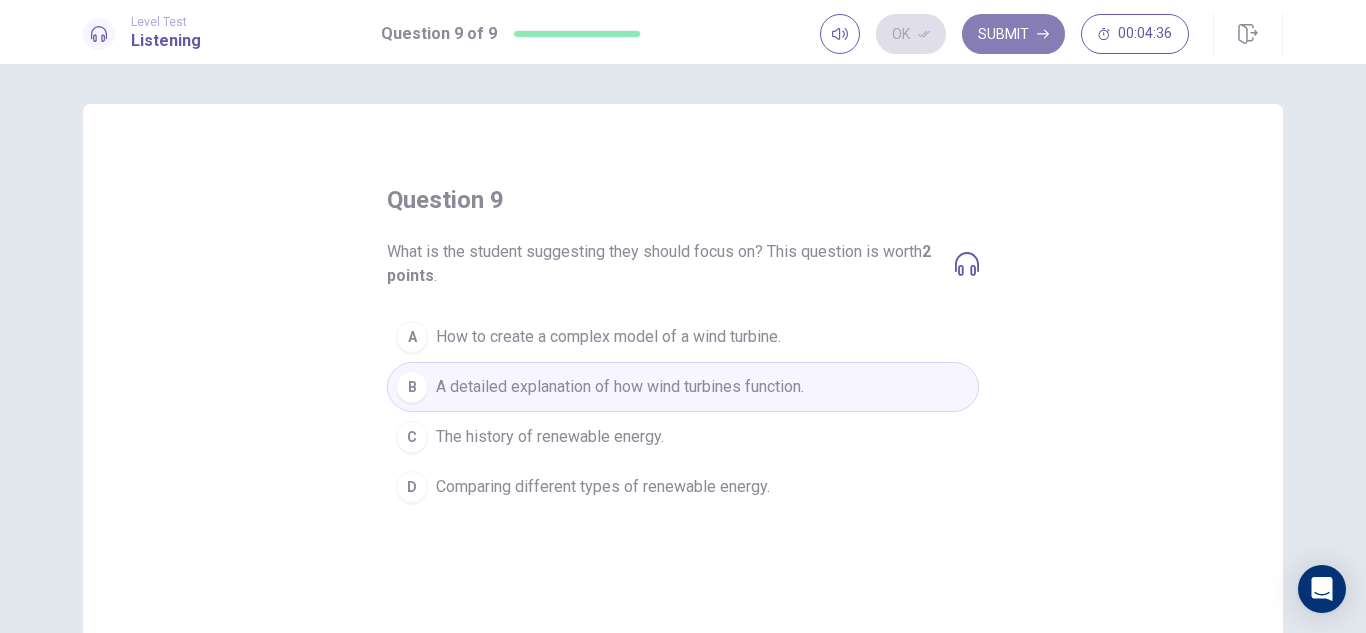 click on "Submit" at bounding box center (1013, 34) 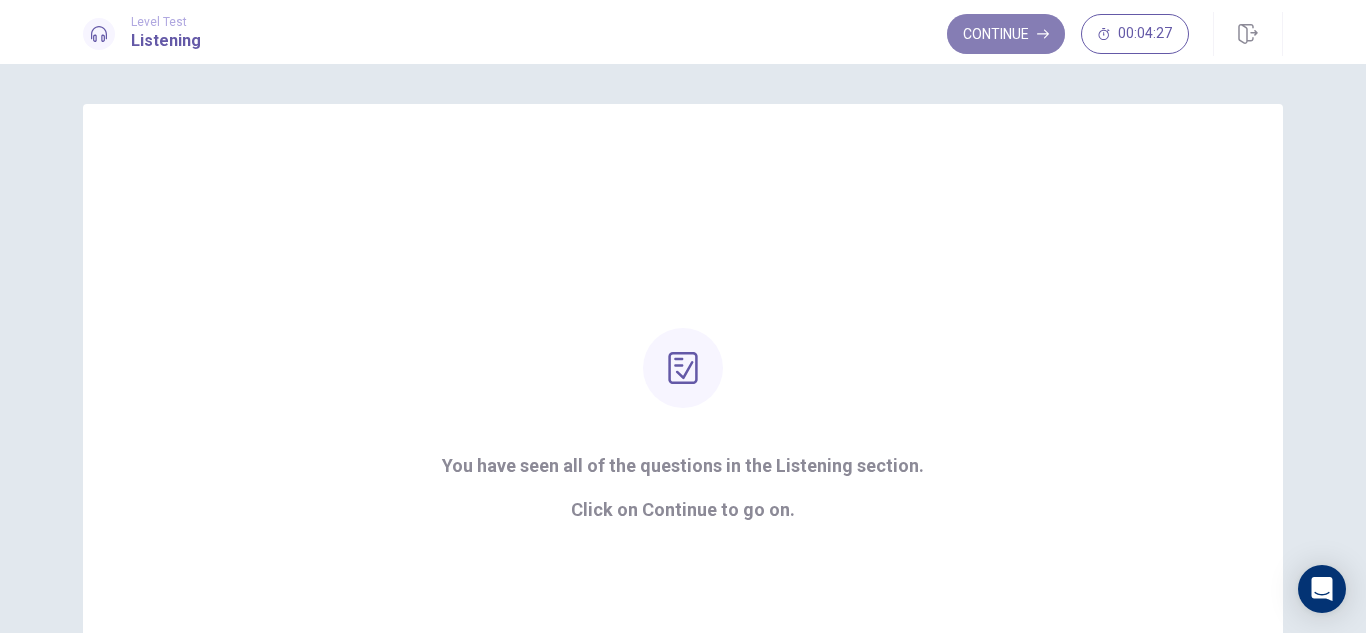 click on "Continue" at bounding box center [1006, 34] 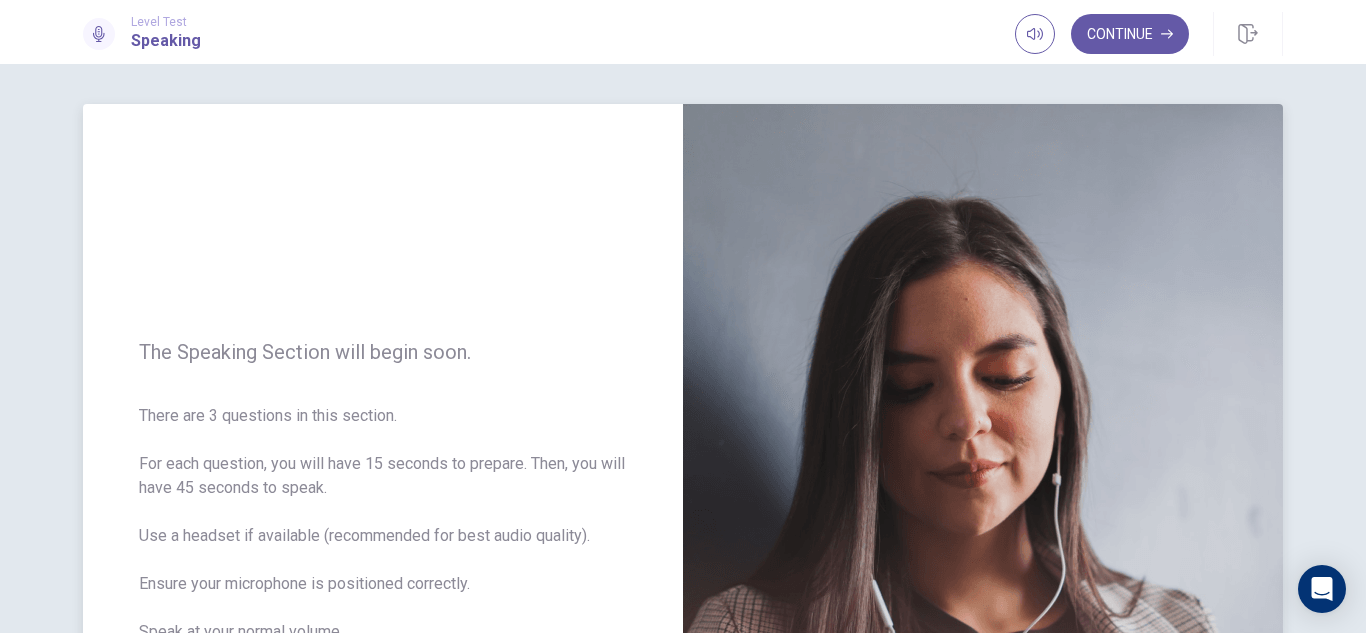 click on "The Speaking Section will begin soon. There are 3 questions in this section.
For each question, you will have 15 seconds to prepare. Then, you will have 45 seconds to speak.
Use a headset if available (recommended for best audio quality).
Ensure your microphone is positioned correctly.
Speak at your normal volume.
Follow the instructions on each screen.
Click  CONTINUE  to move on." at bounding box center (383, 540) 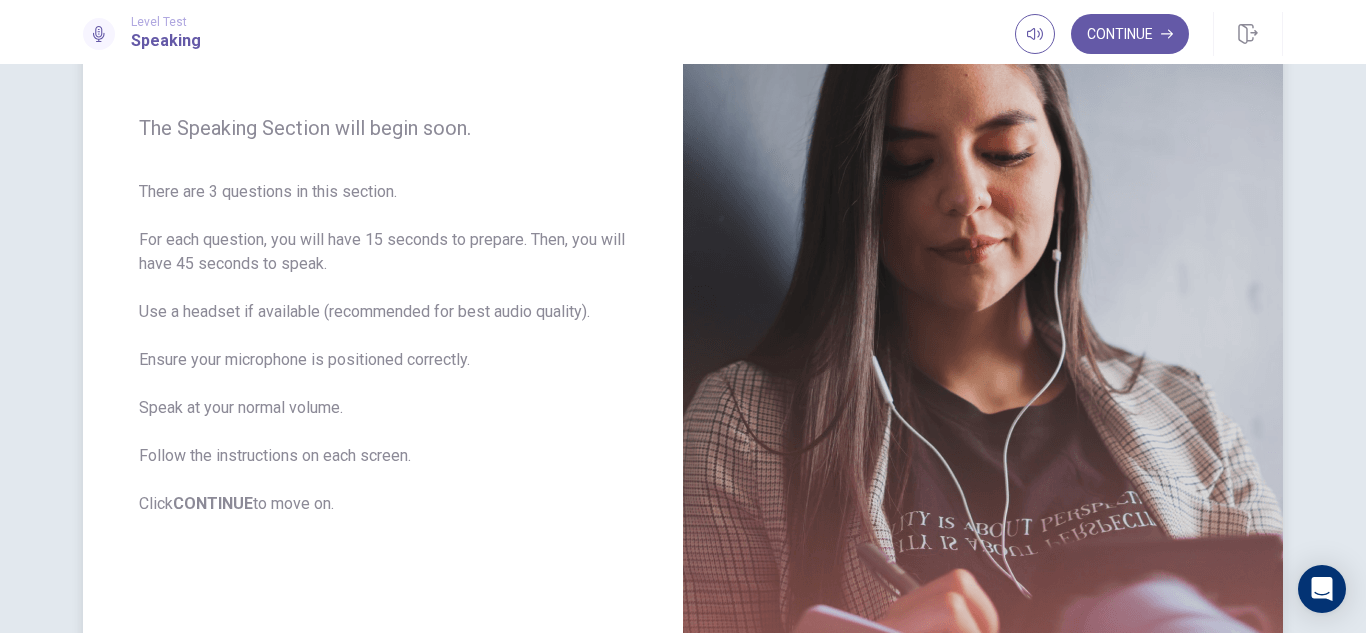 scroll, scrollTop: 240, scrollLeft: 0, axis: vertical 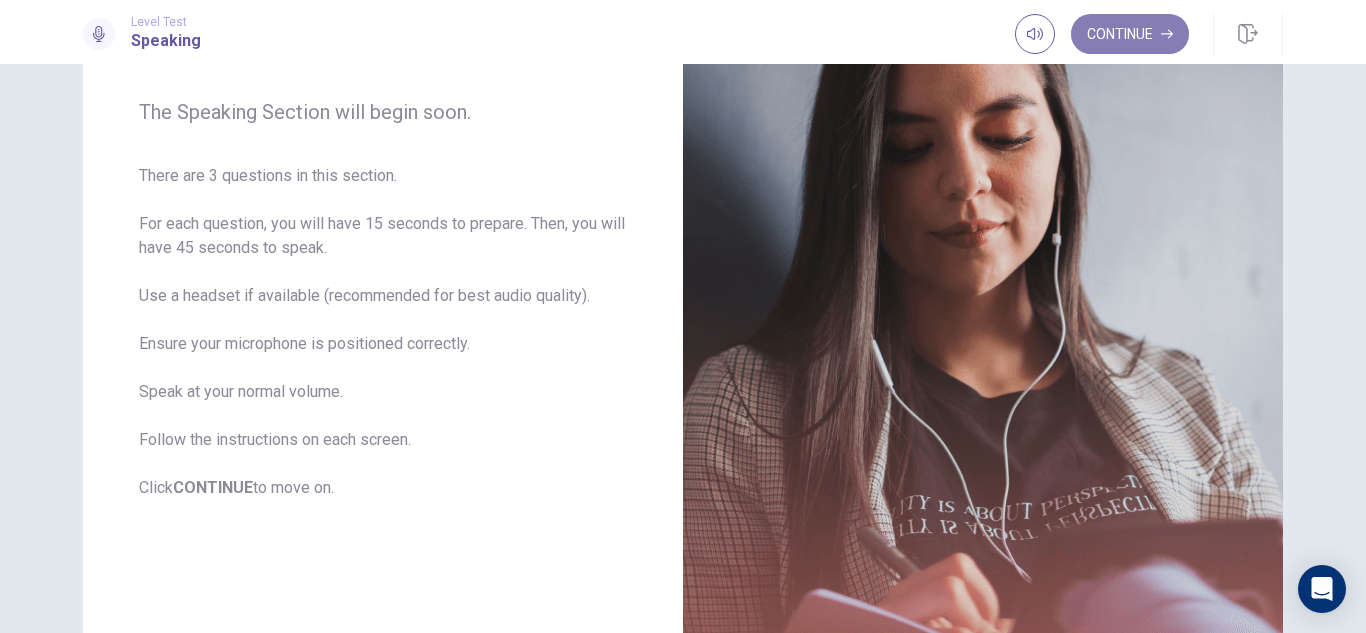 click on "Continue" at bounding box center (1130, 34) 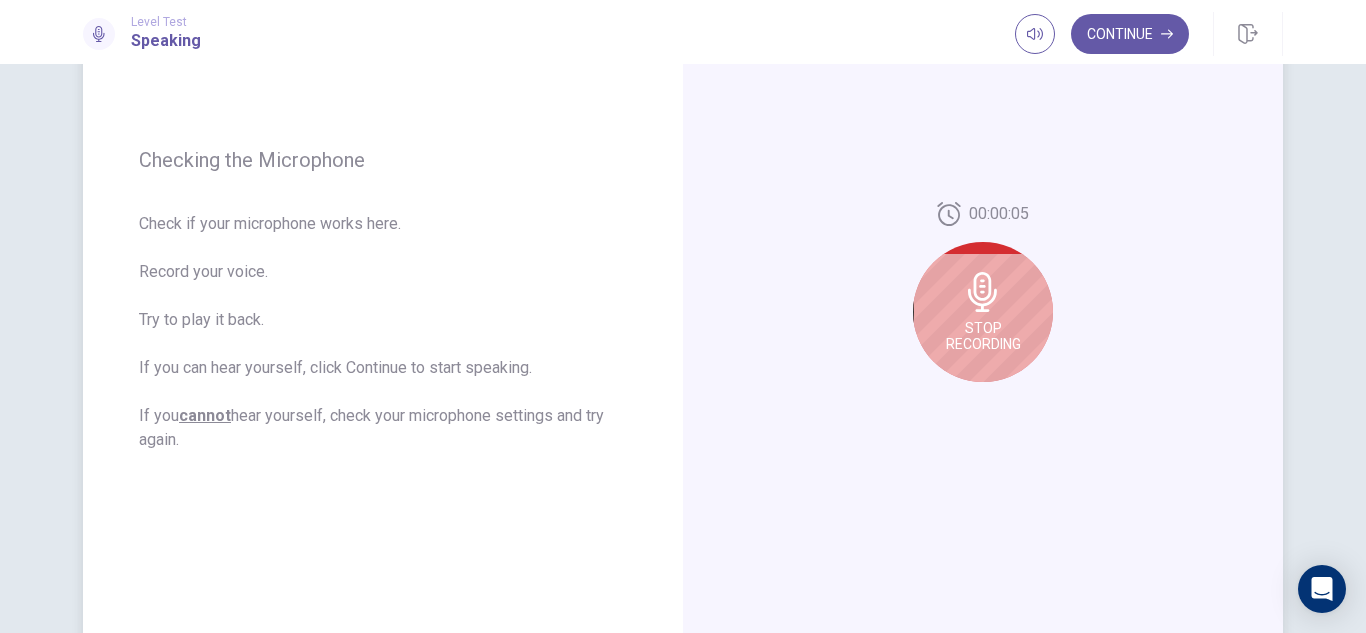 click at bounding box center [982, 292] 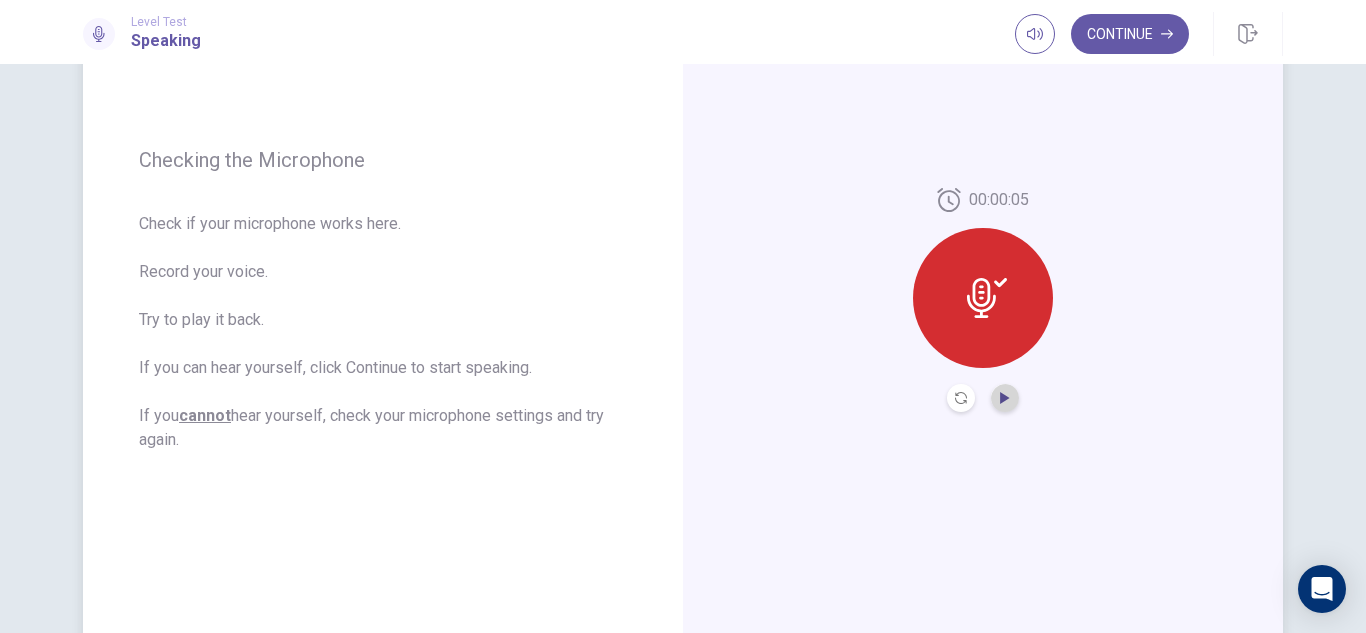 click at bounding box center [1005, 398] 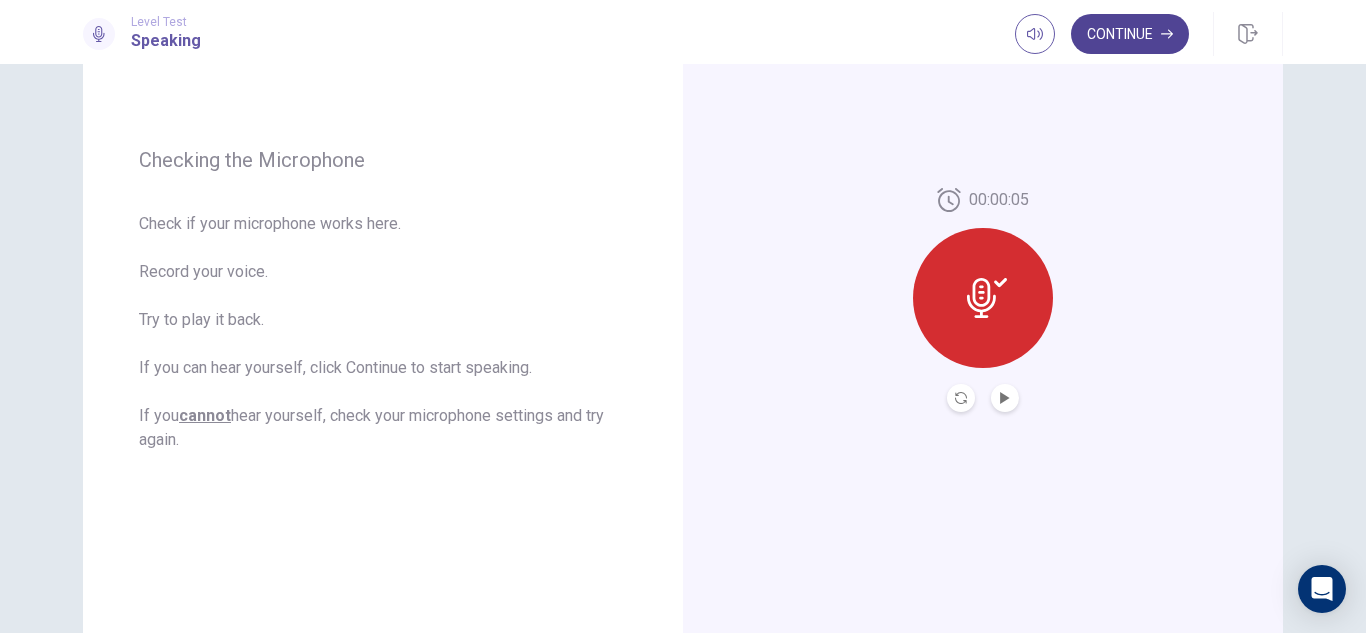 click on "Continue" at bounding box center (1130, 34) 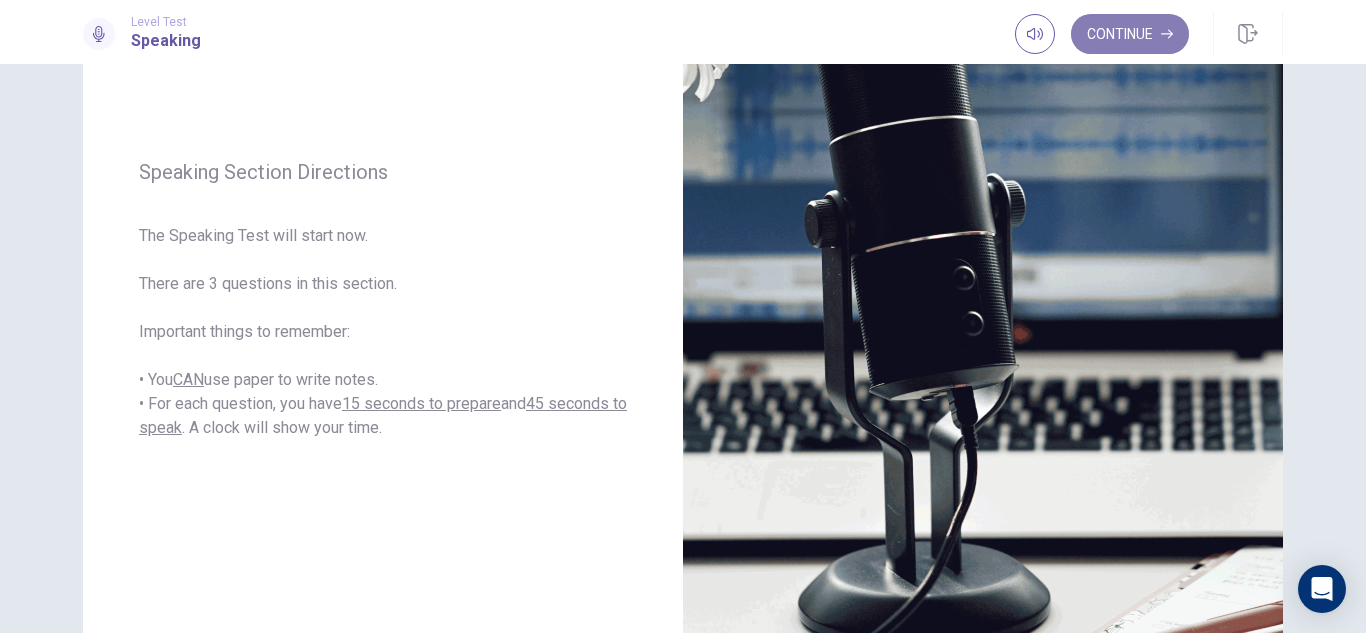 click on "Continue" at bounding box center [1130, 34] 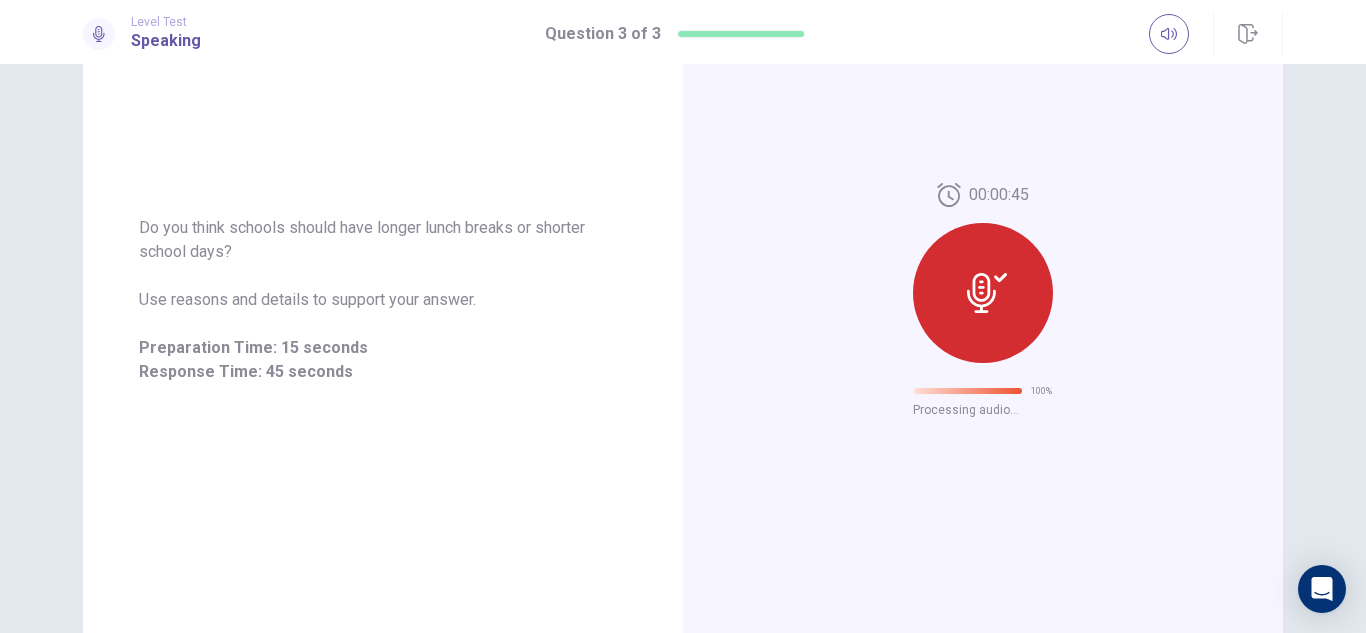 scroll, scrollTop: 95, scrollLeft: 0, axis: vertical 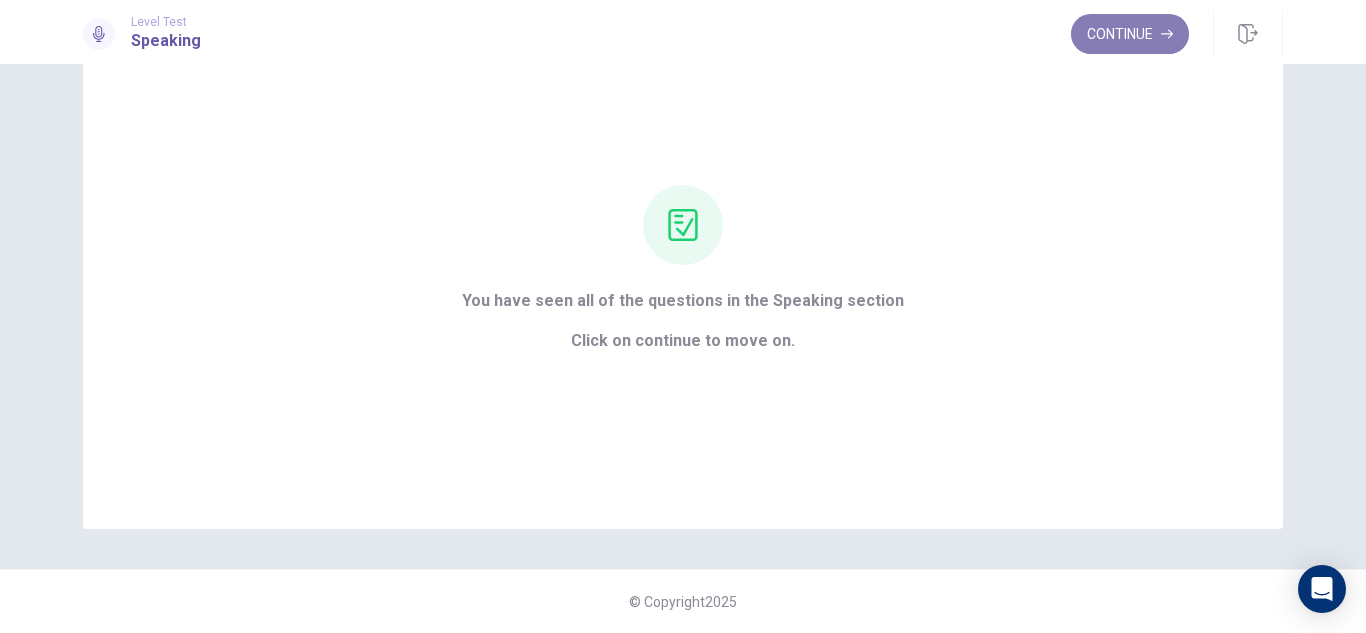 click on "Continue" at bounding box center [1130, 34] 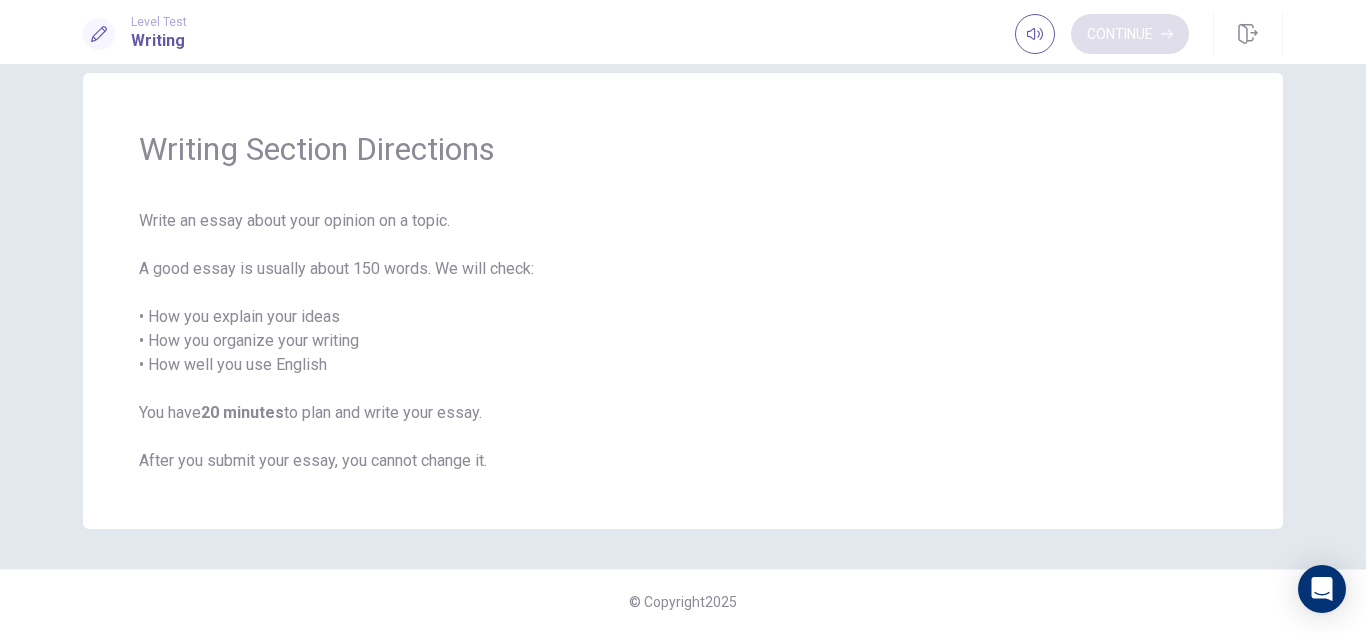 scroll, scrollTop: 31, scrollLeft: 0, axis: vertical 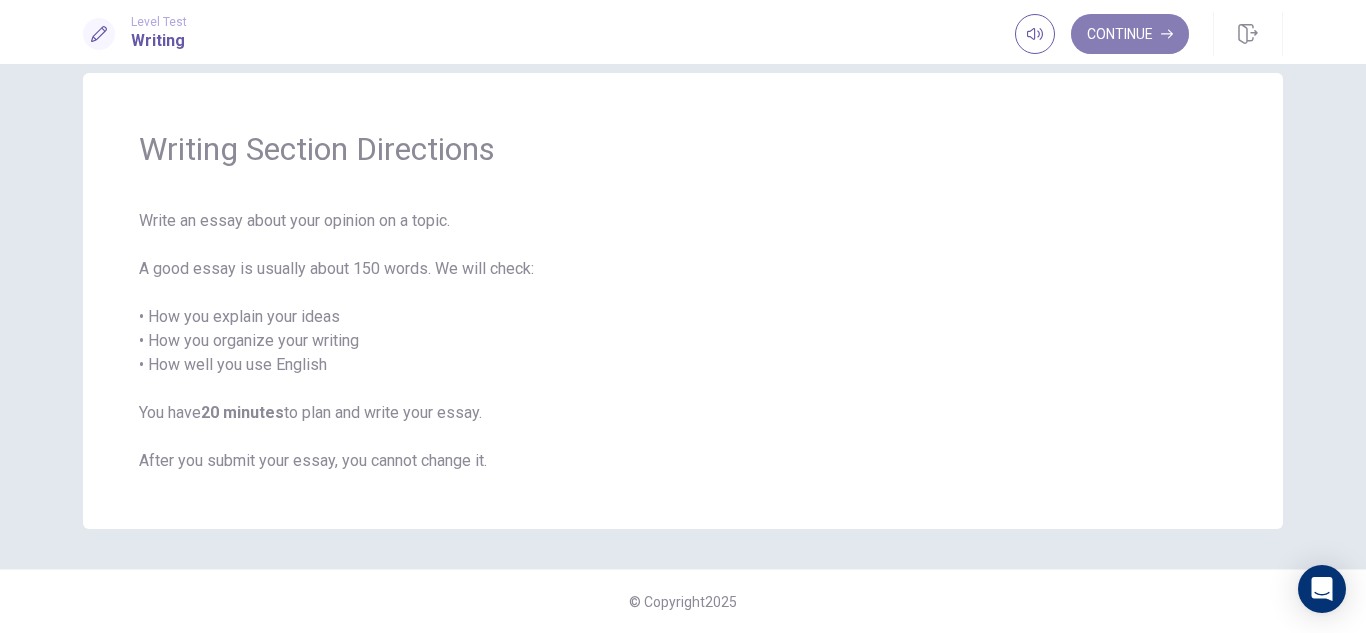 click on "Continue" at bounding box center [1130, 34] 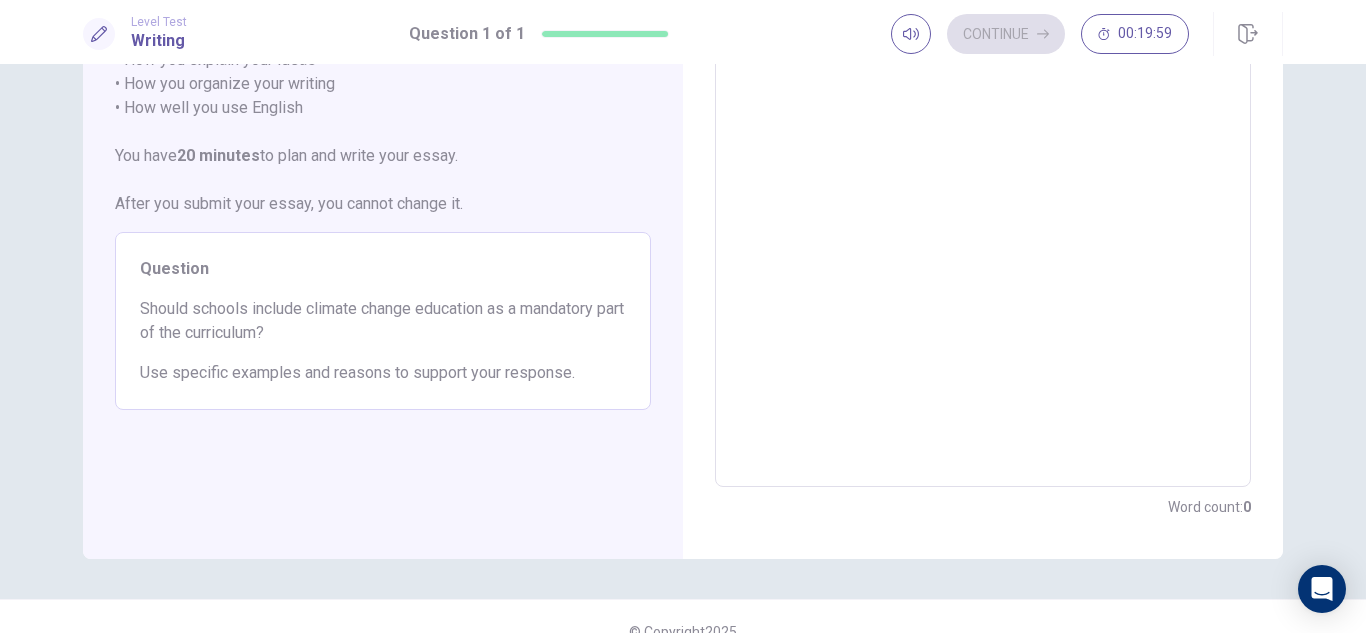click at bounding box center [983, 211] 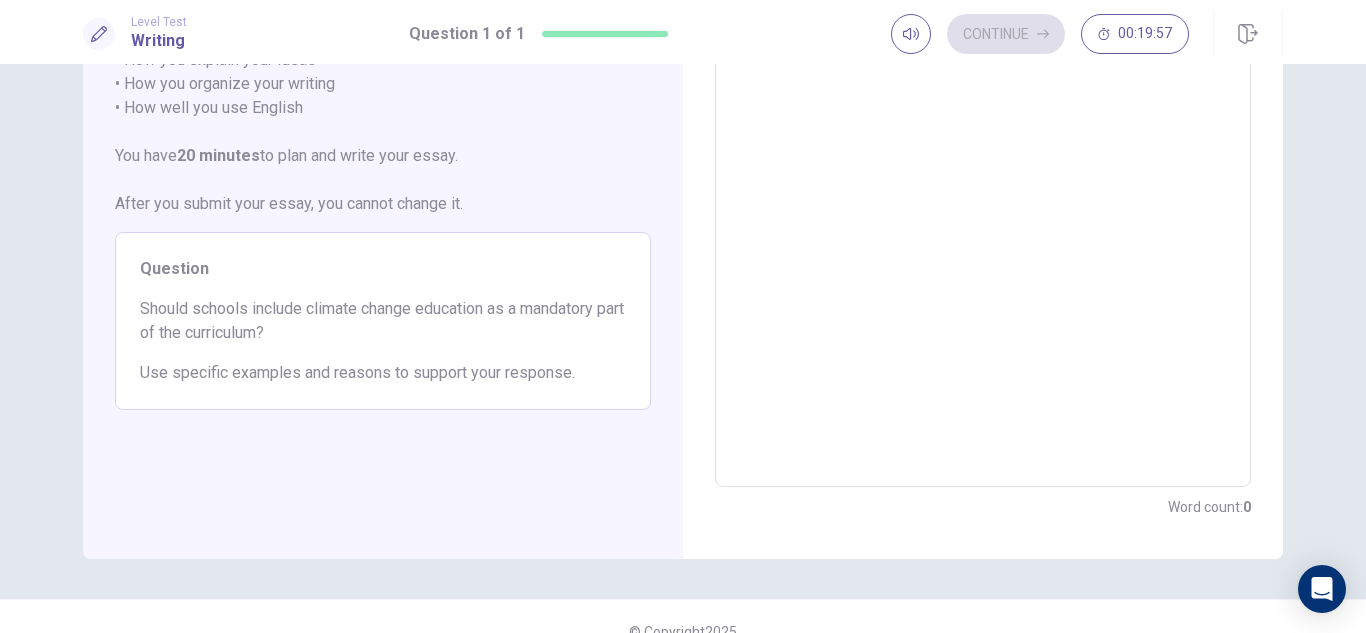 click at bounding box center (983, 211) 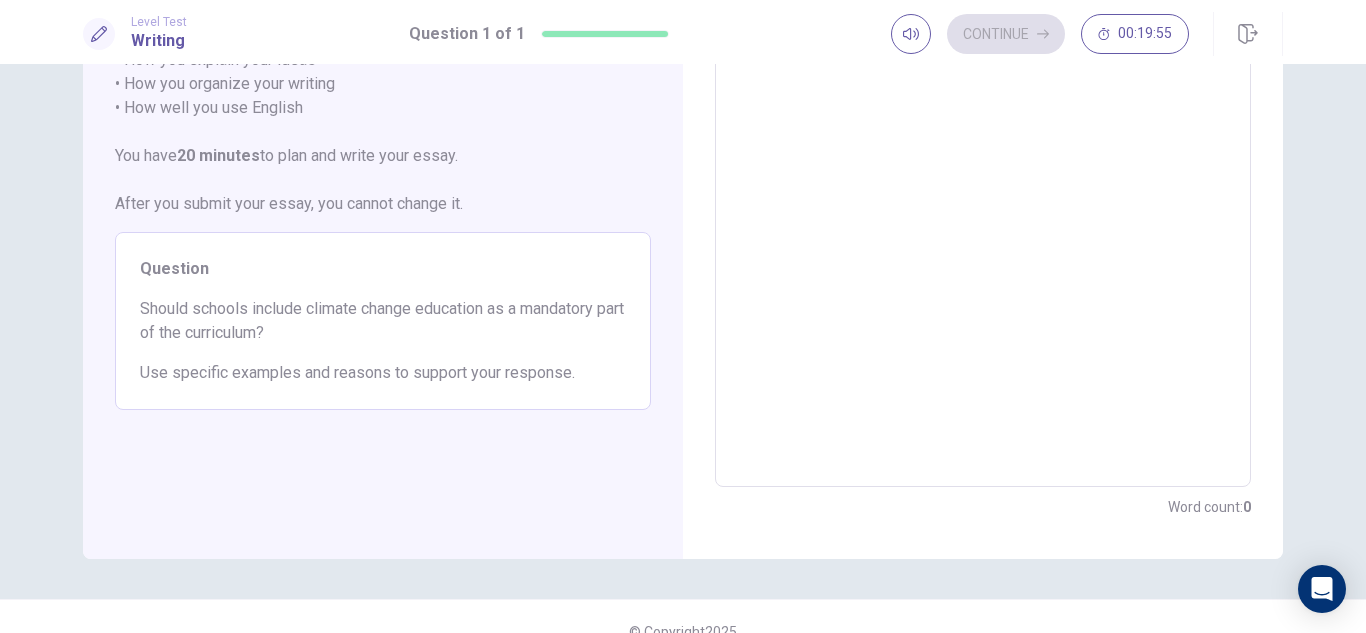 click on "Write an essay about your opinion on a topic.
A good essay is usually about 150 words. We will check:
• How you explain your ideas
• How you organize your writing
• How well you use English
You have  20 minutes  to plan and write your essay.
After you submit your essay, you cannot change it." at bounding box center [383, 84] 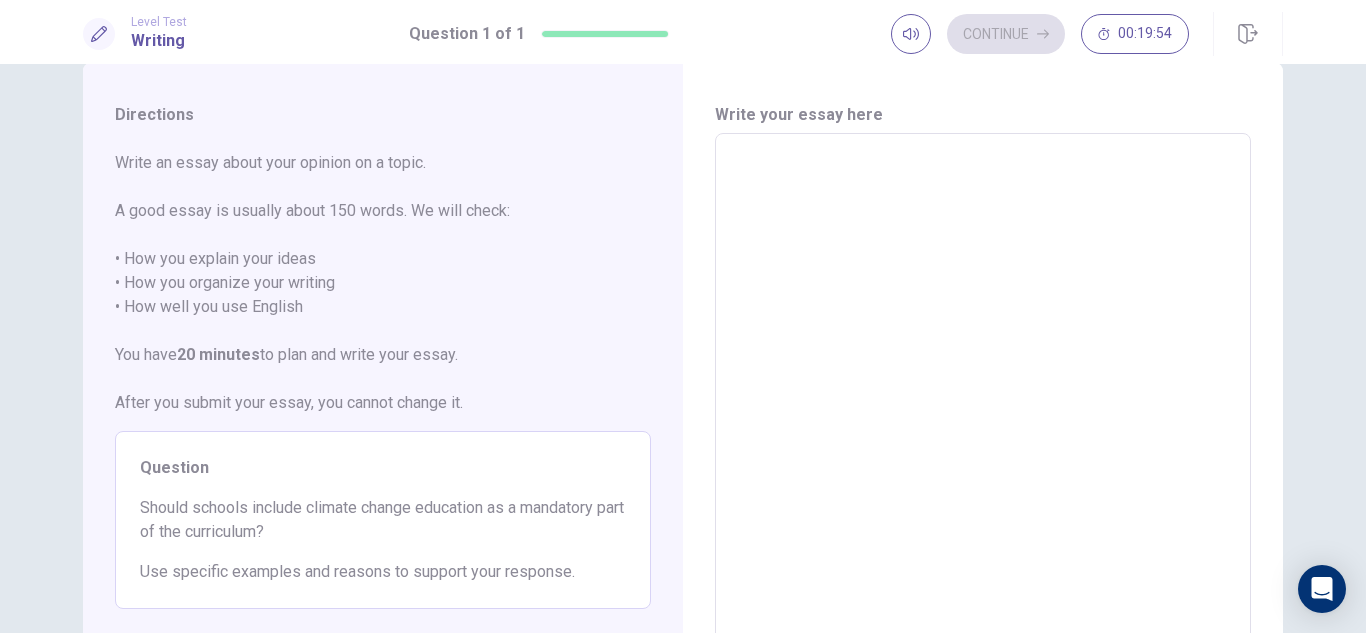 scroll, scrollTop: 0, scrollLeft: 0, axis: both 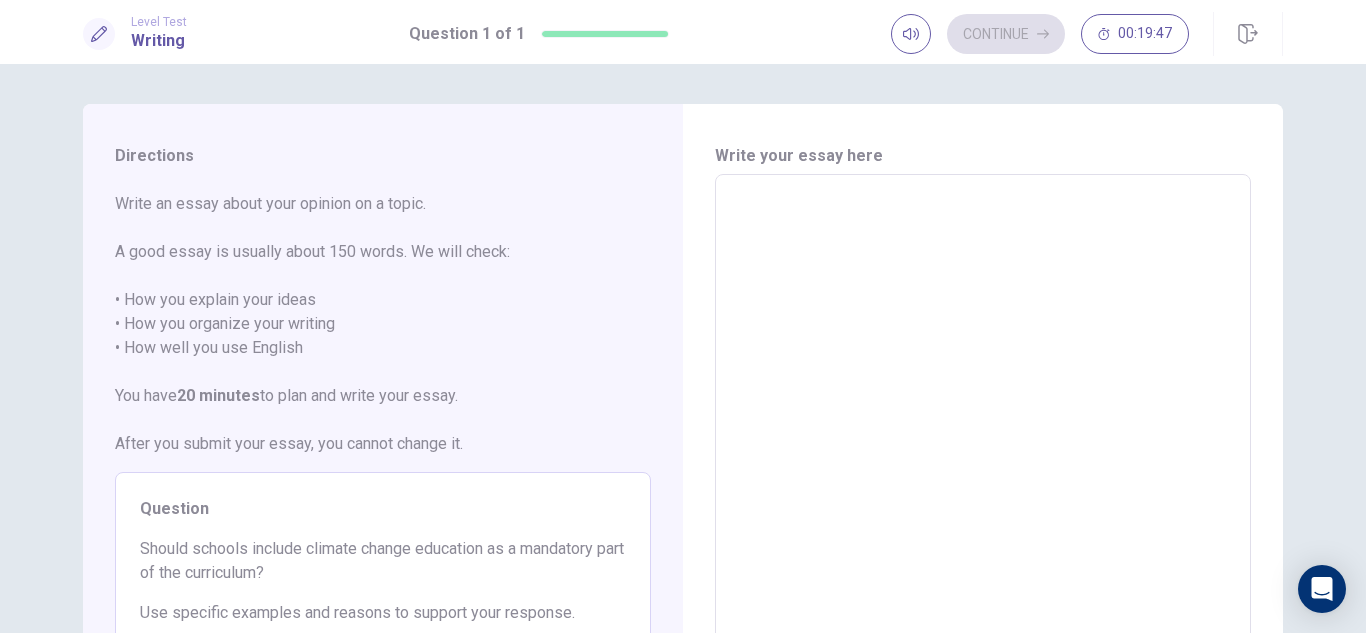 click at bounding box center (983, 451) 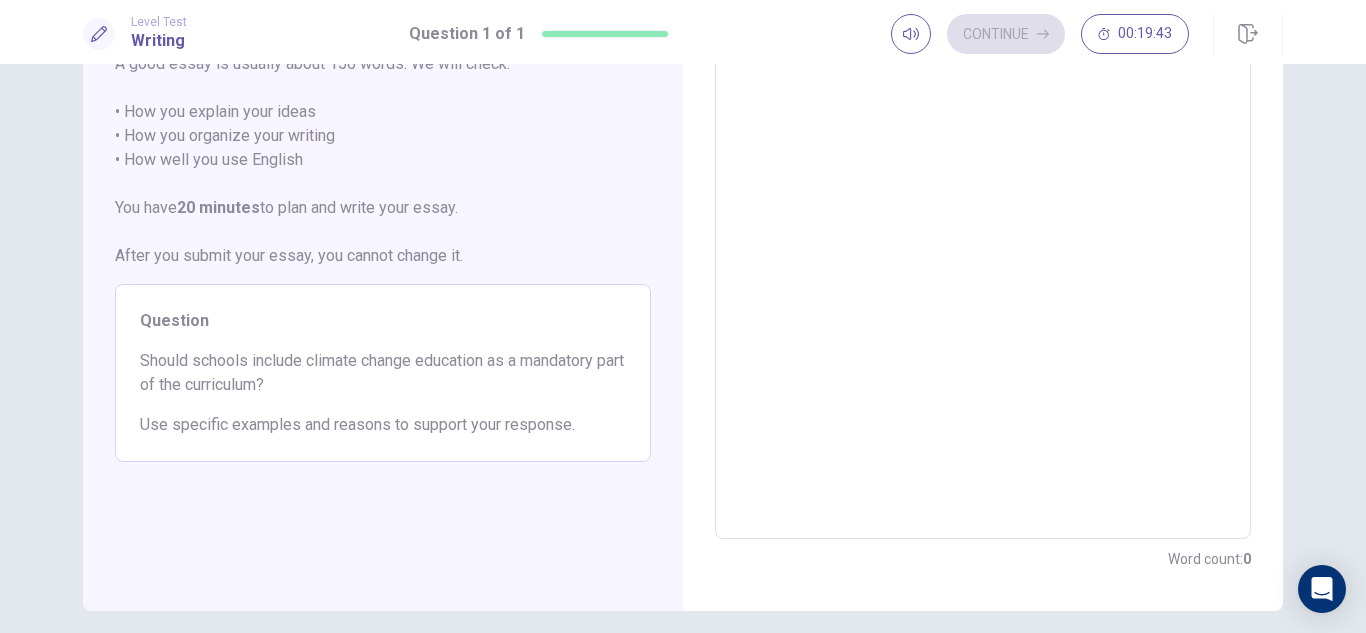 scroll, scrollTop: 190, scrollLeft: 0, axis: vertical 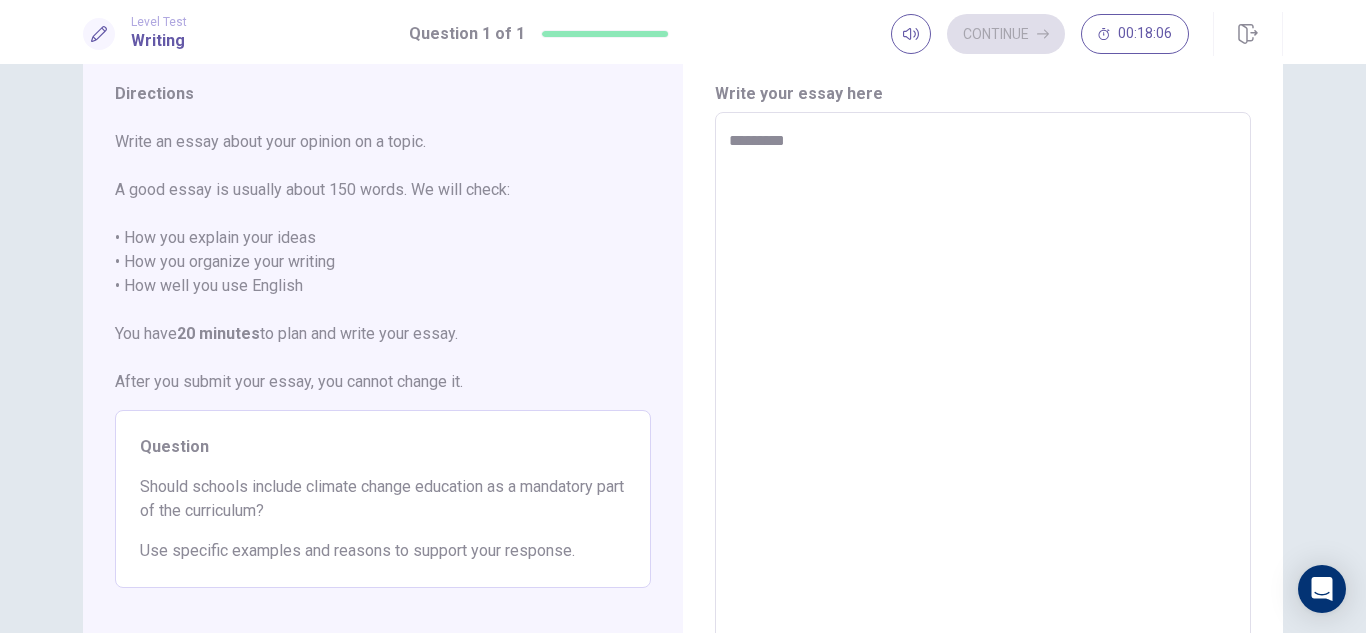 click on "********" at bounding box center [983, 389] 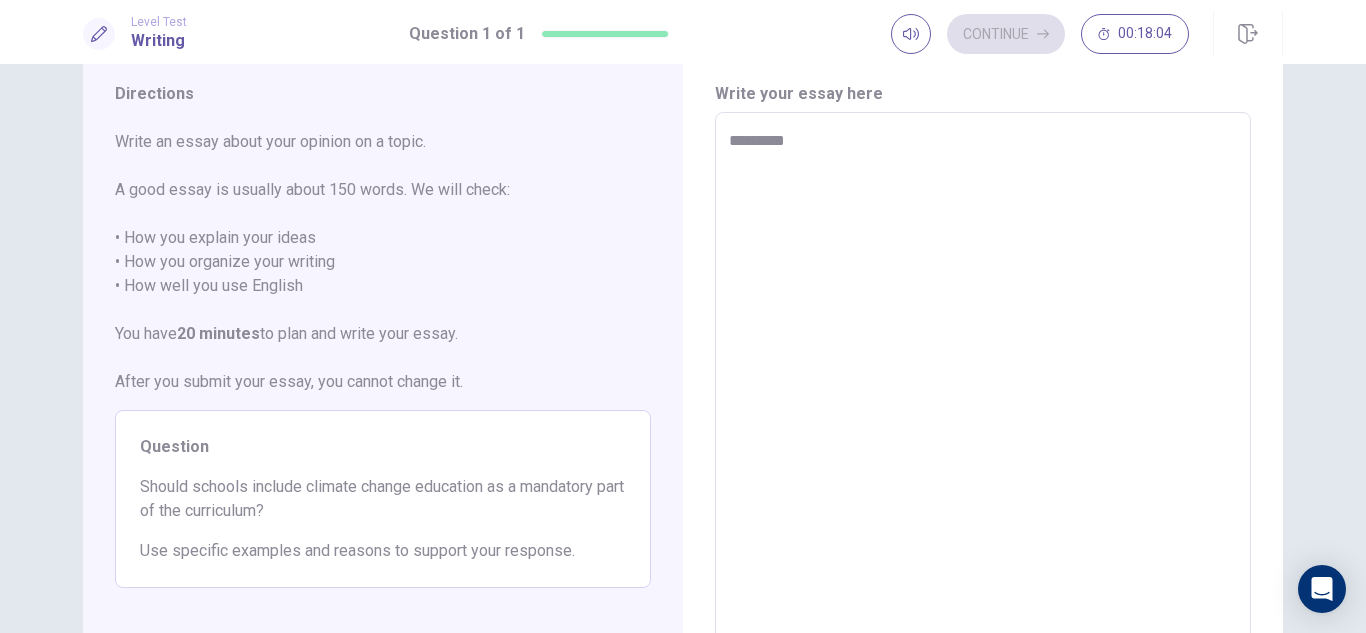 click on "********" at bounding box center [983, 389] 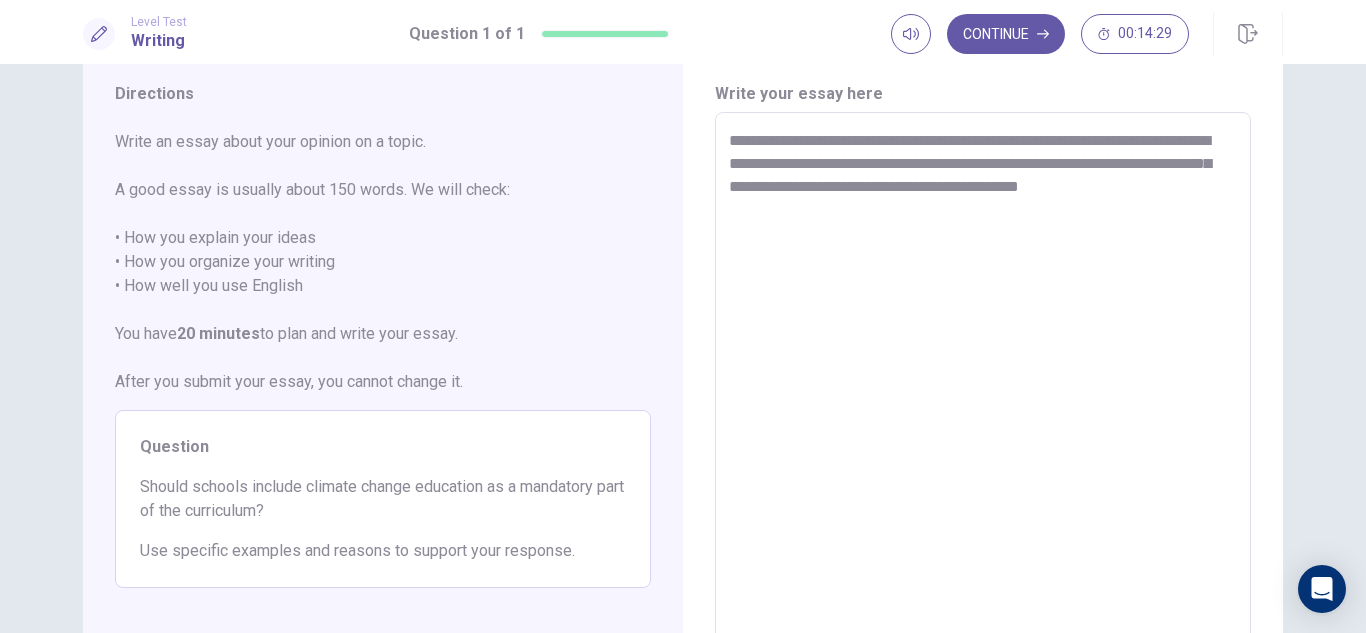 click on "**********" at bounding box center (983, 389) 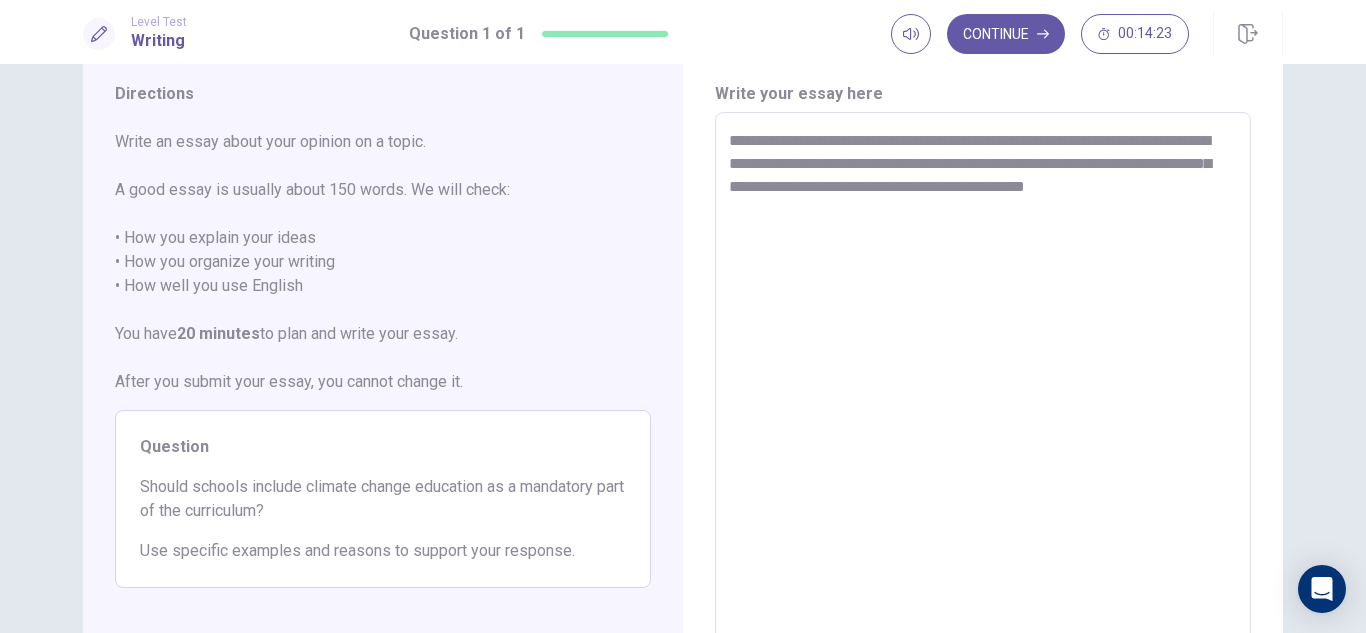 click on "**********" at bounding box center [983, 389] 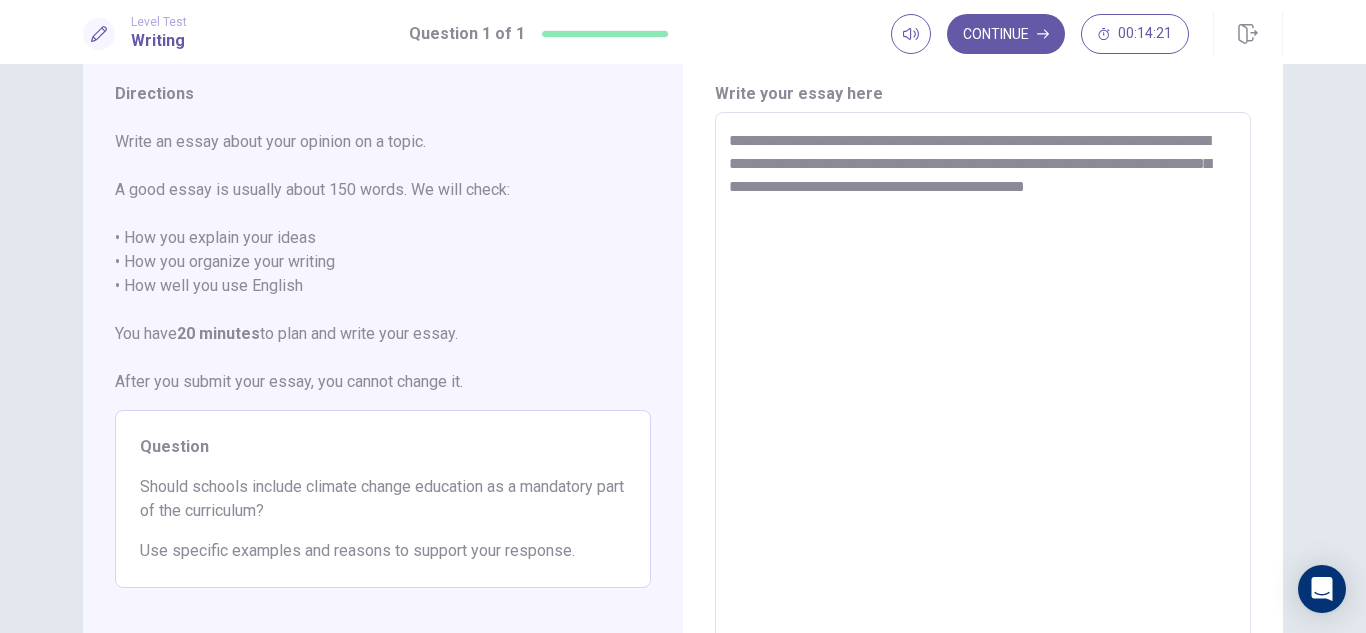 click on "**********" at bounding box center [983, 389] 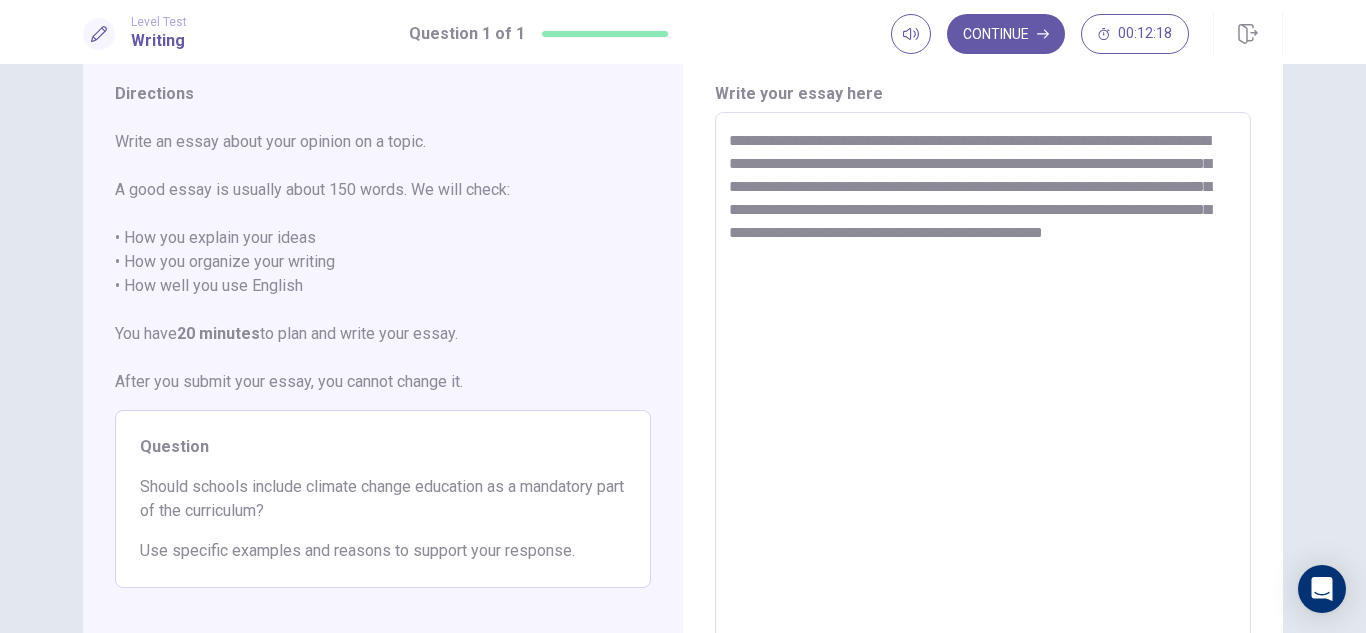 click on "**********" at bounding box center [983, 389] 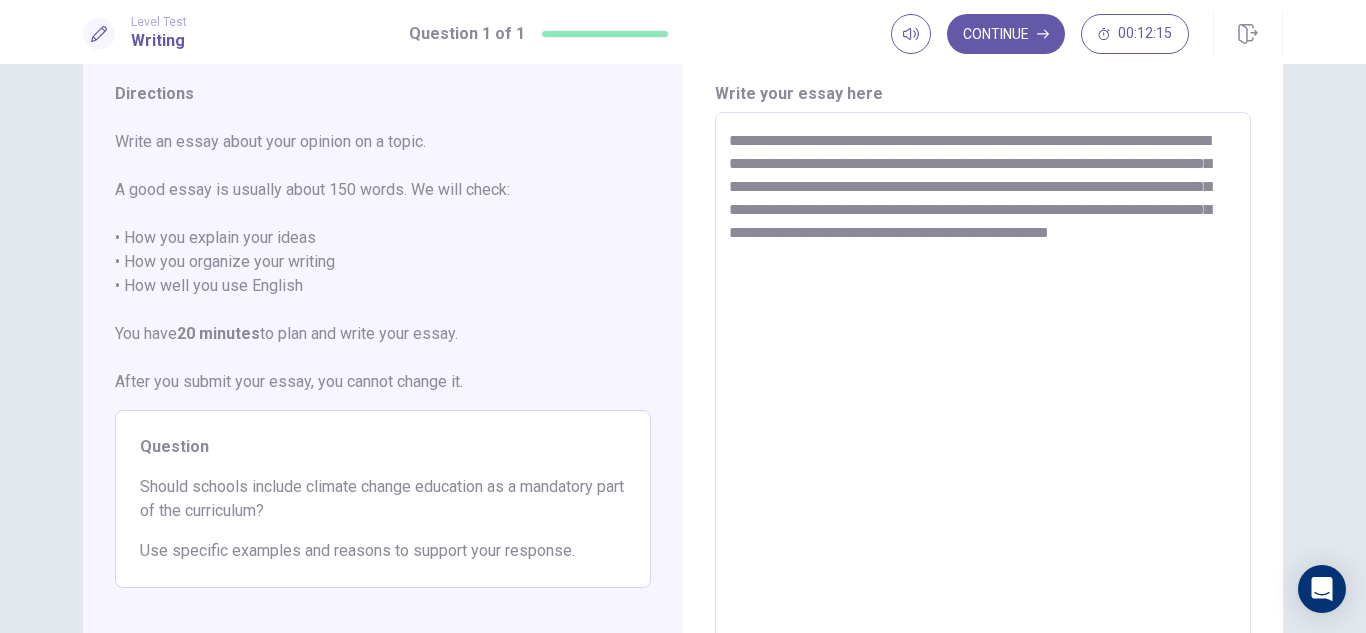 click on "**********" at bounding box center (983, 389) 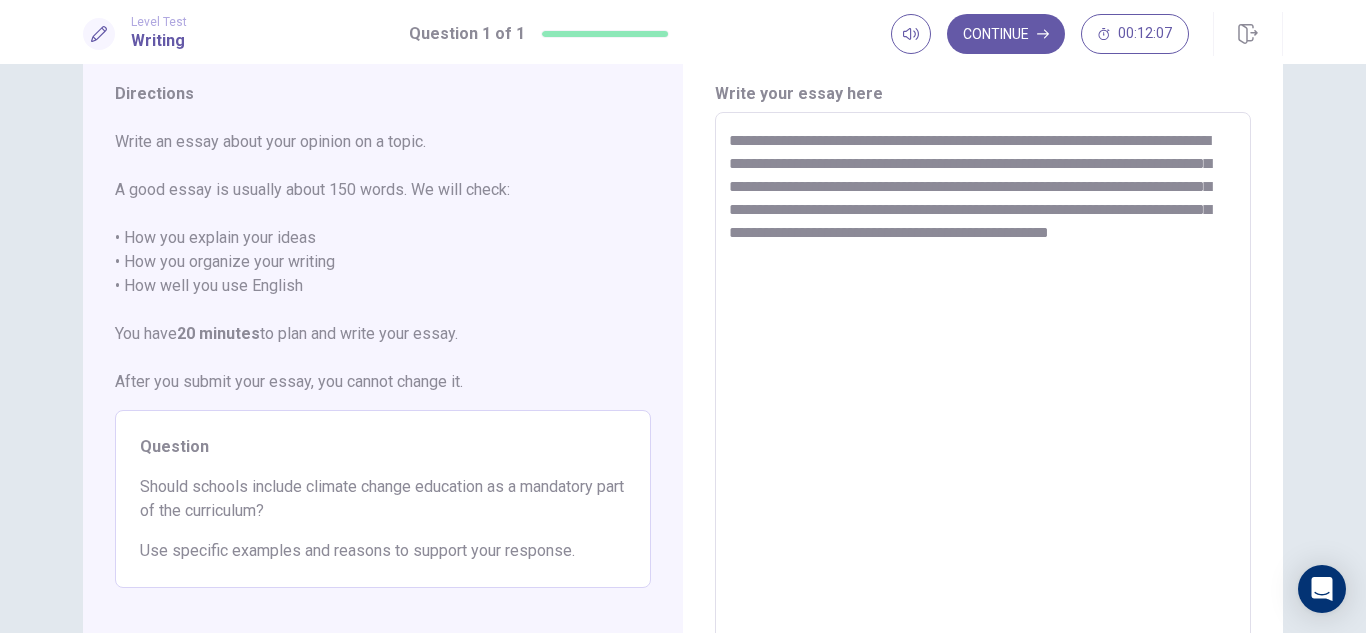 click on "**********" at bounding box center (983, 389) 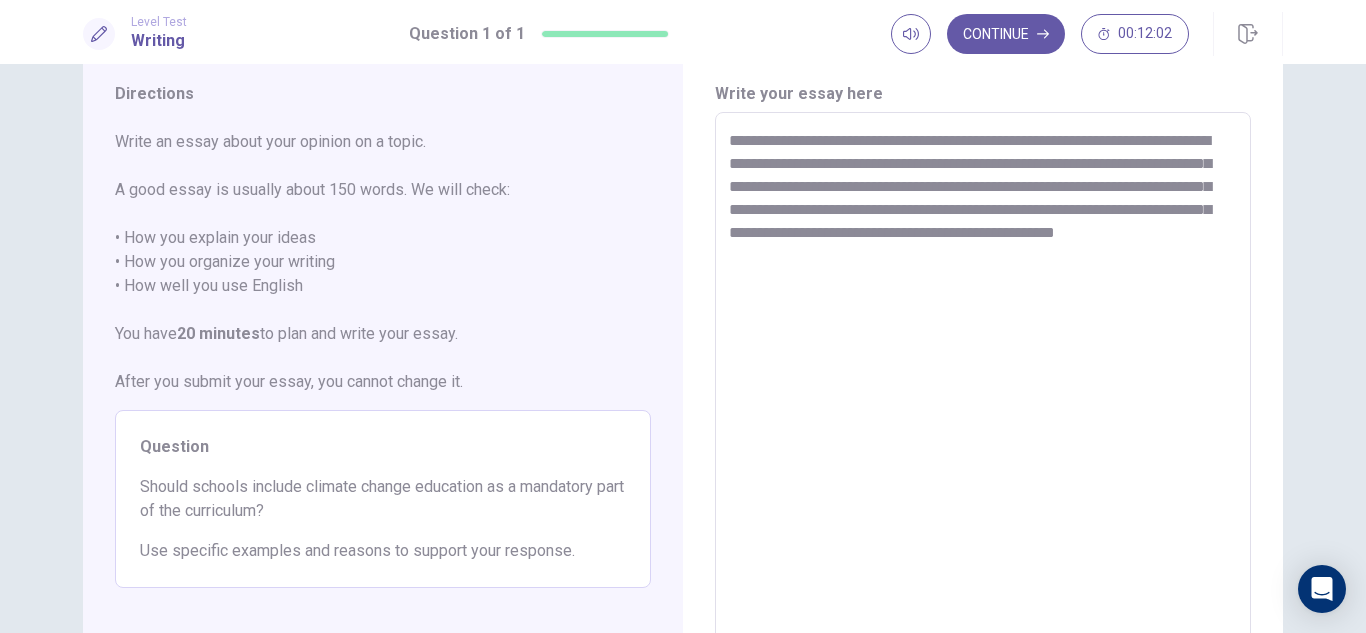 click on "**********" at bounding box center [983, 389] 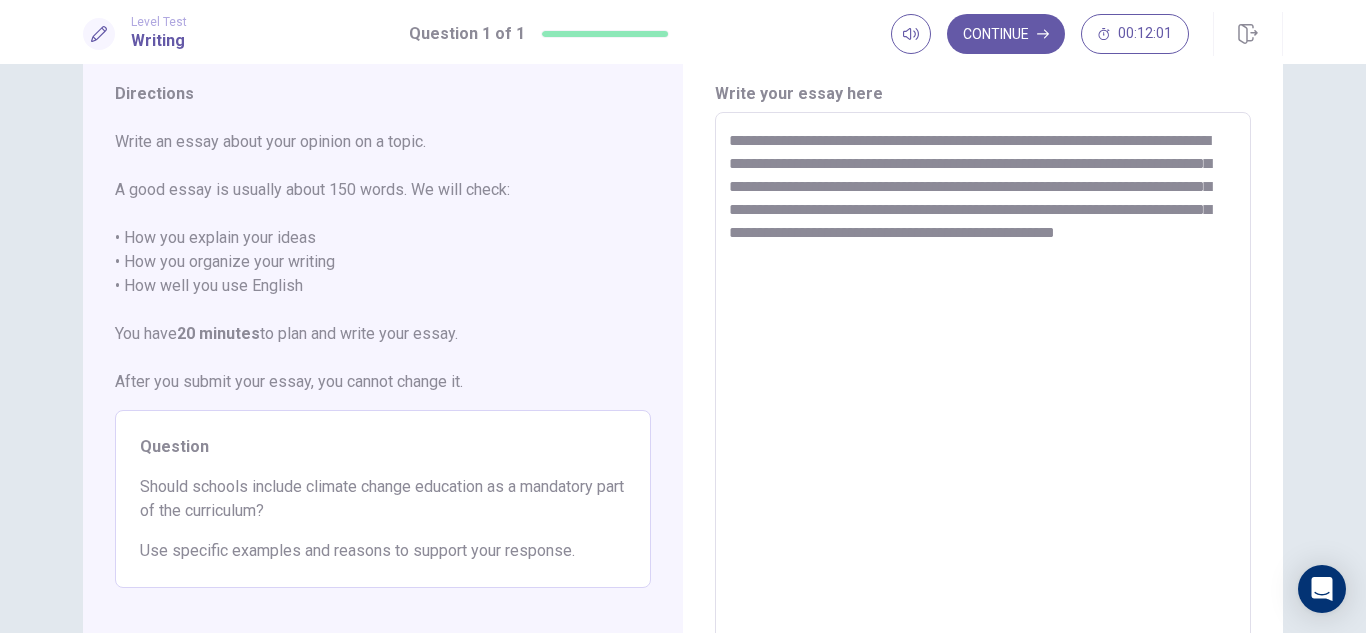 click on "**********" at bounding box center (983, 389) 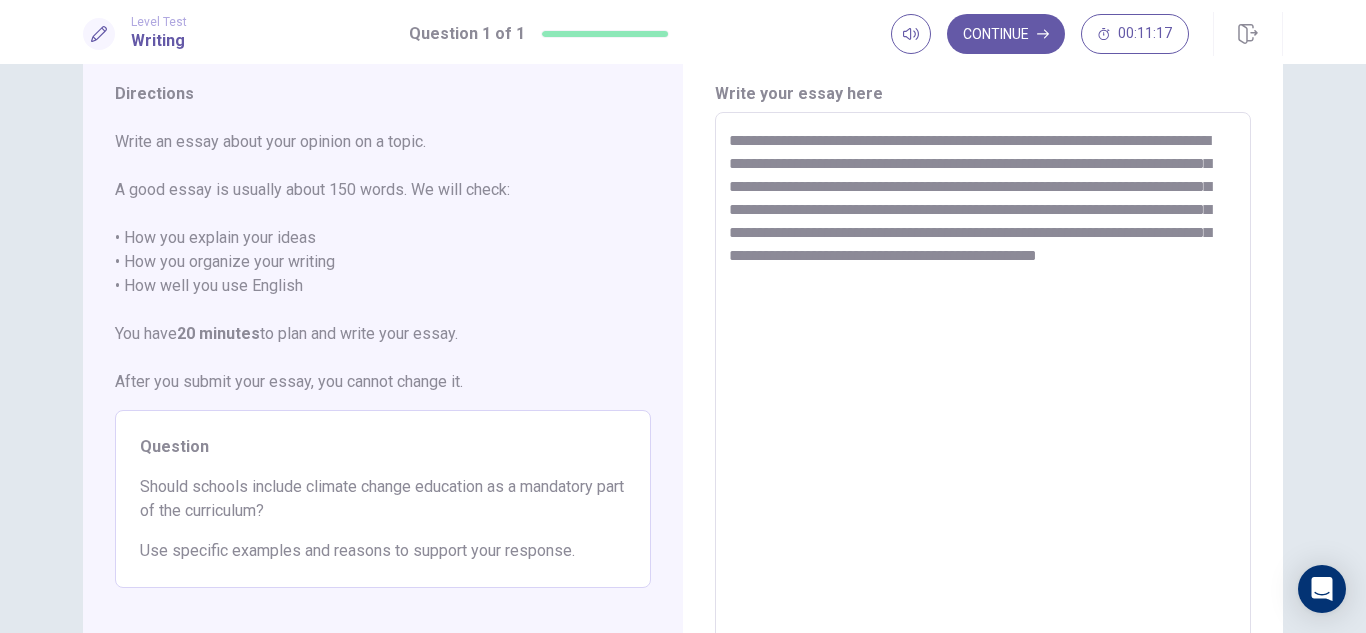 click on "**********" at bounding box center [983, 389] 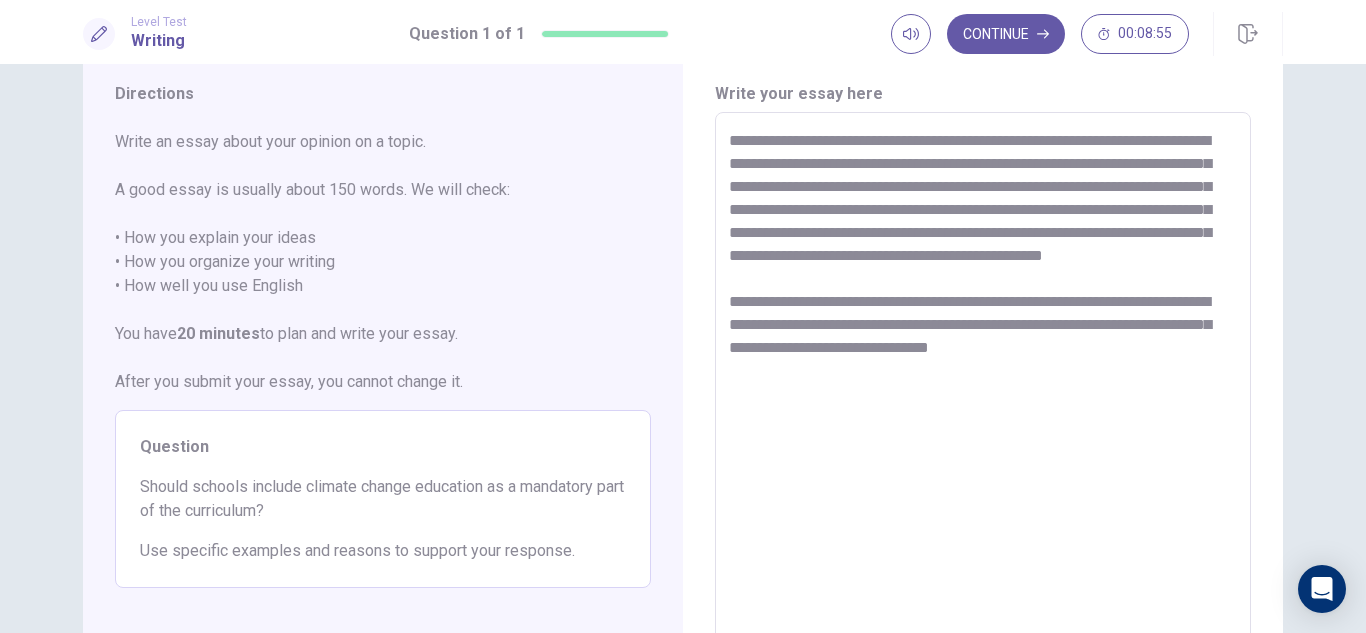 click on "**********" at bounding box center (983, 389) 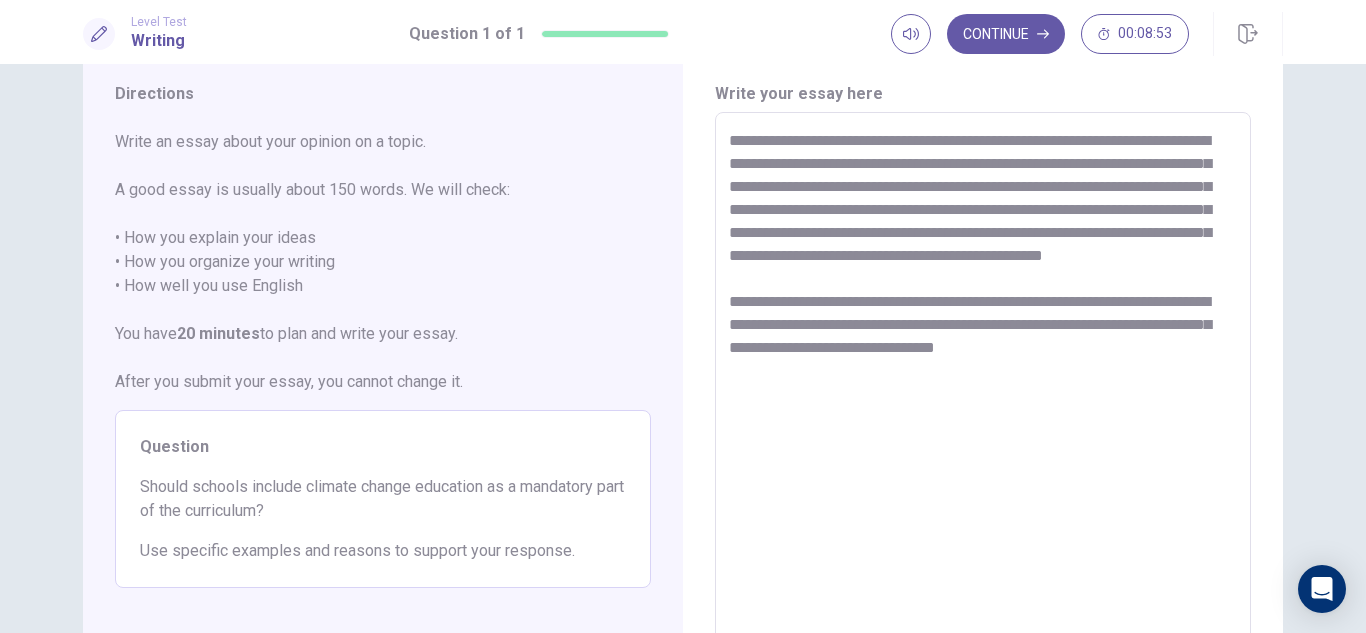 click on "**********" at bounding box center [983, 389] 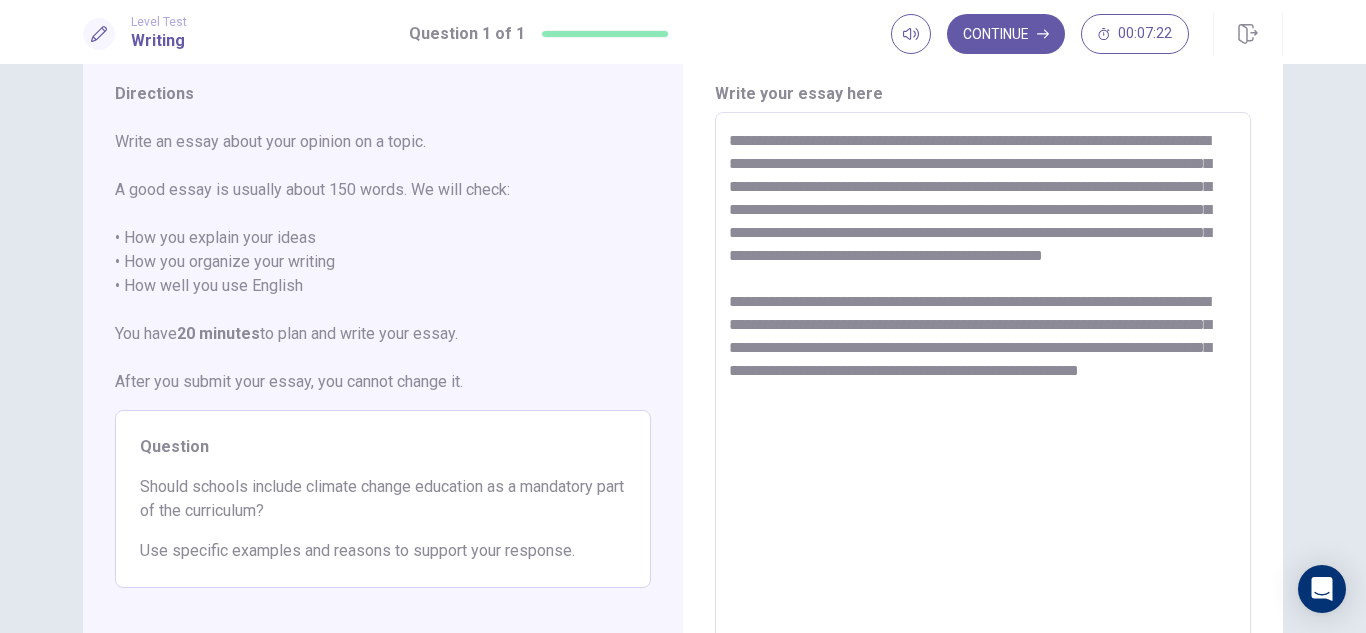 click on "**********" at bounding box center (983, 389) 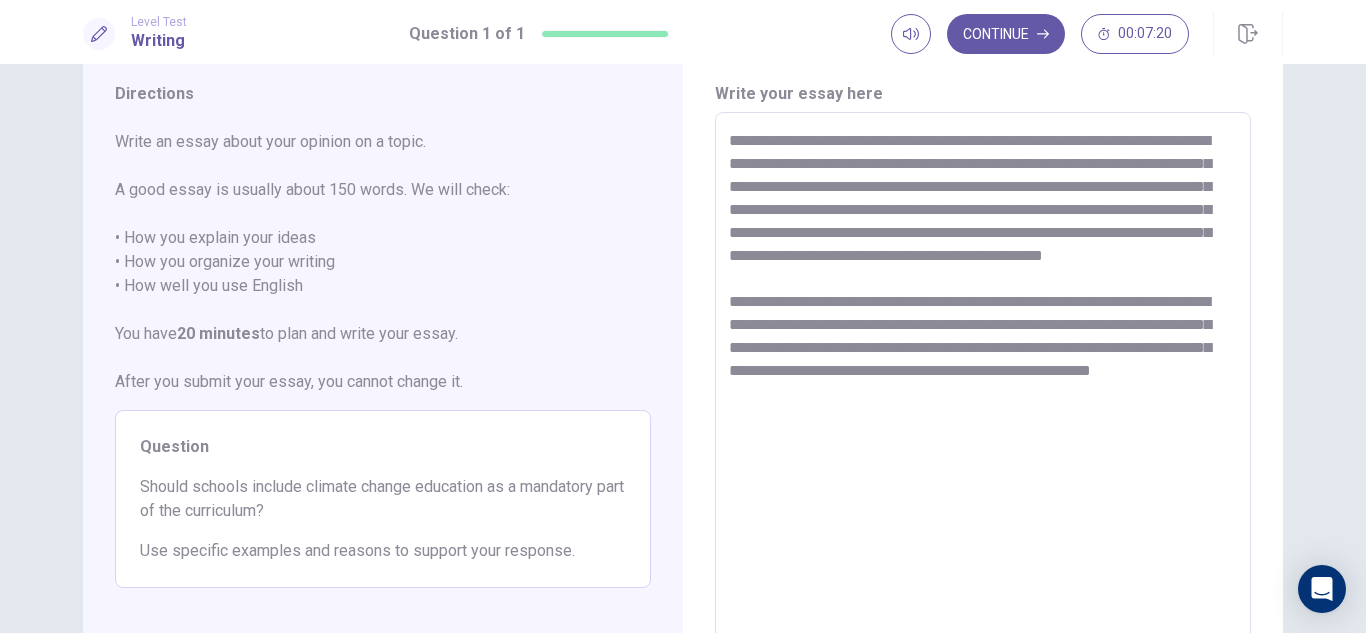 click on "**********" at bounding box center (983, 389) 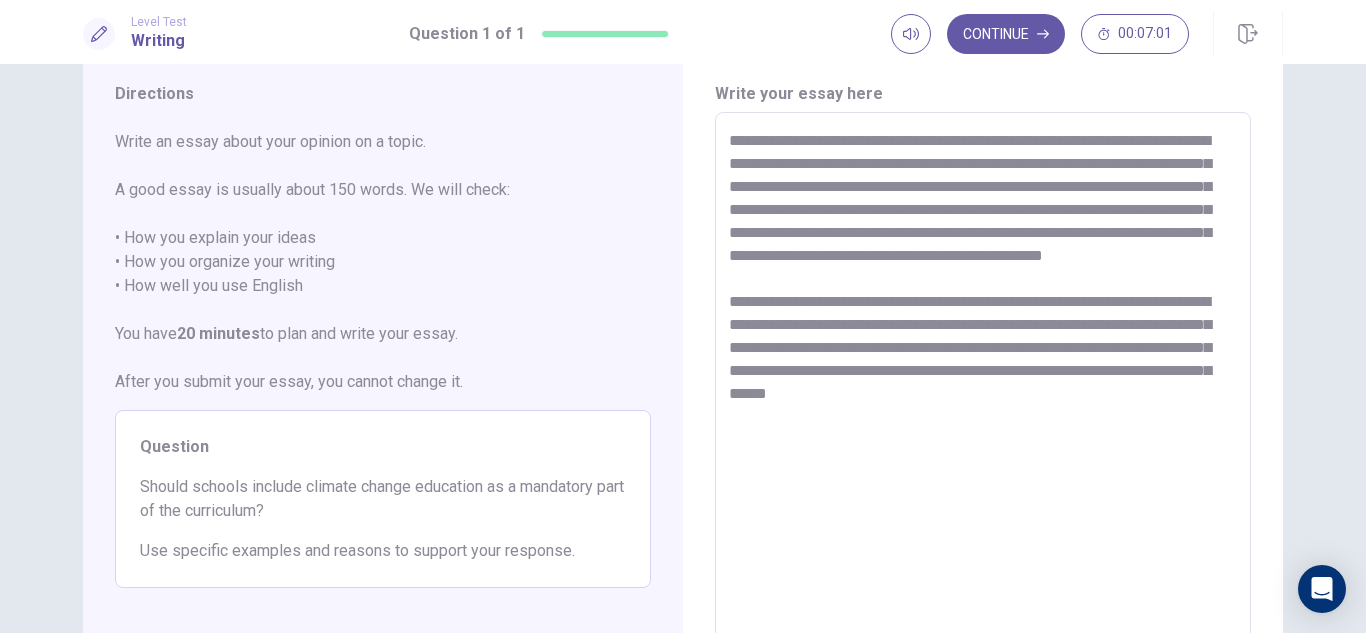 click on "**********" at bounding box center [983, 389] 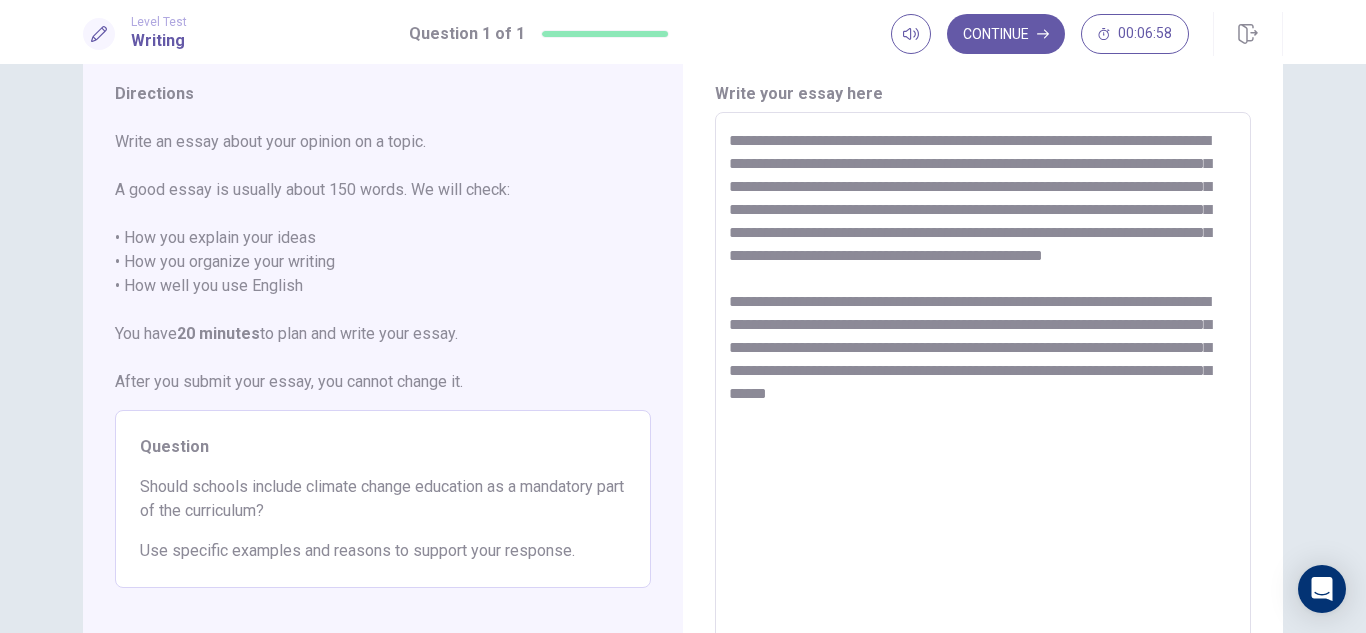 click on "**********" at bounding box center [983, 389] 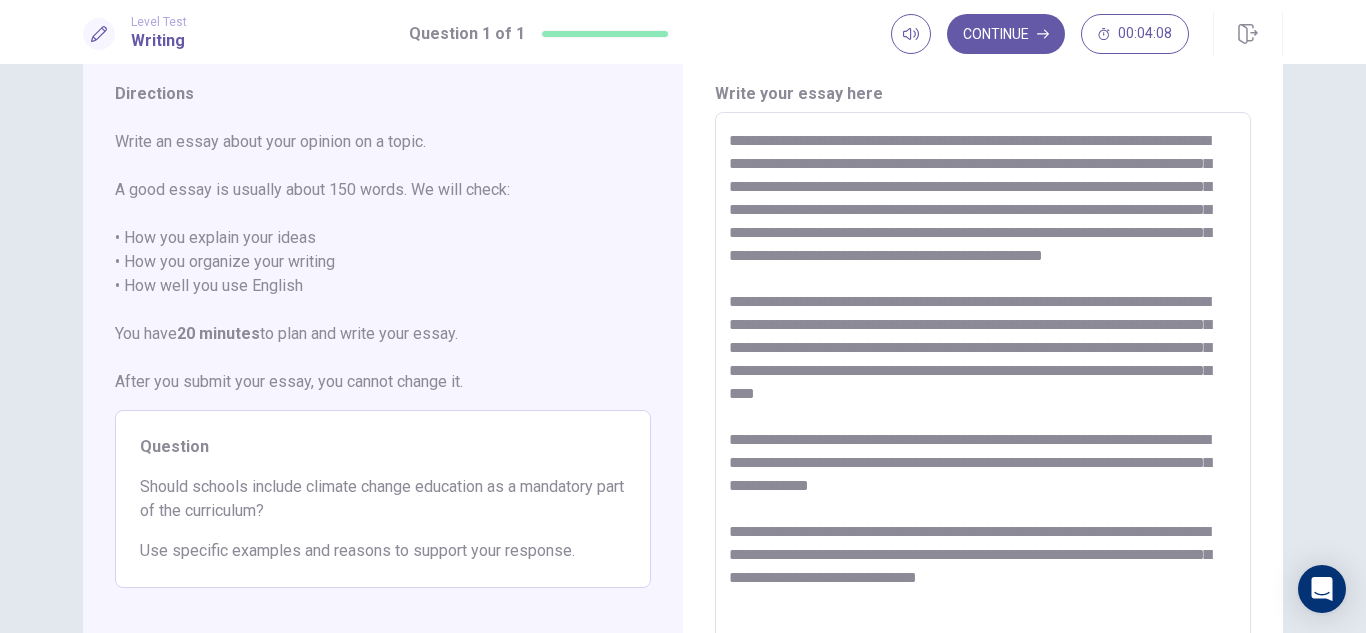 click at bounding box center [983, 389] 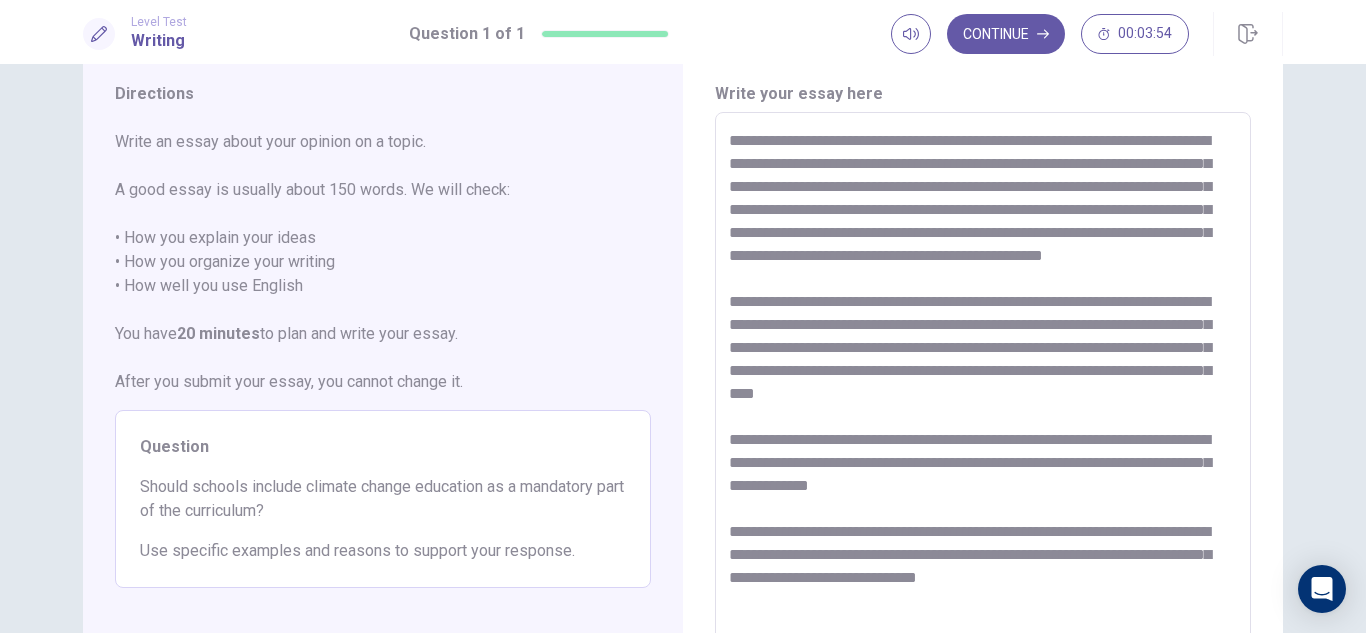click at bounding box center (983, 389) 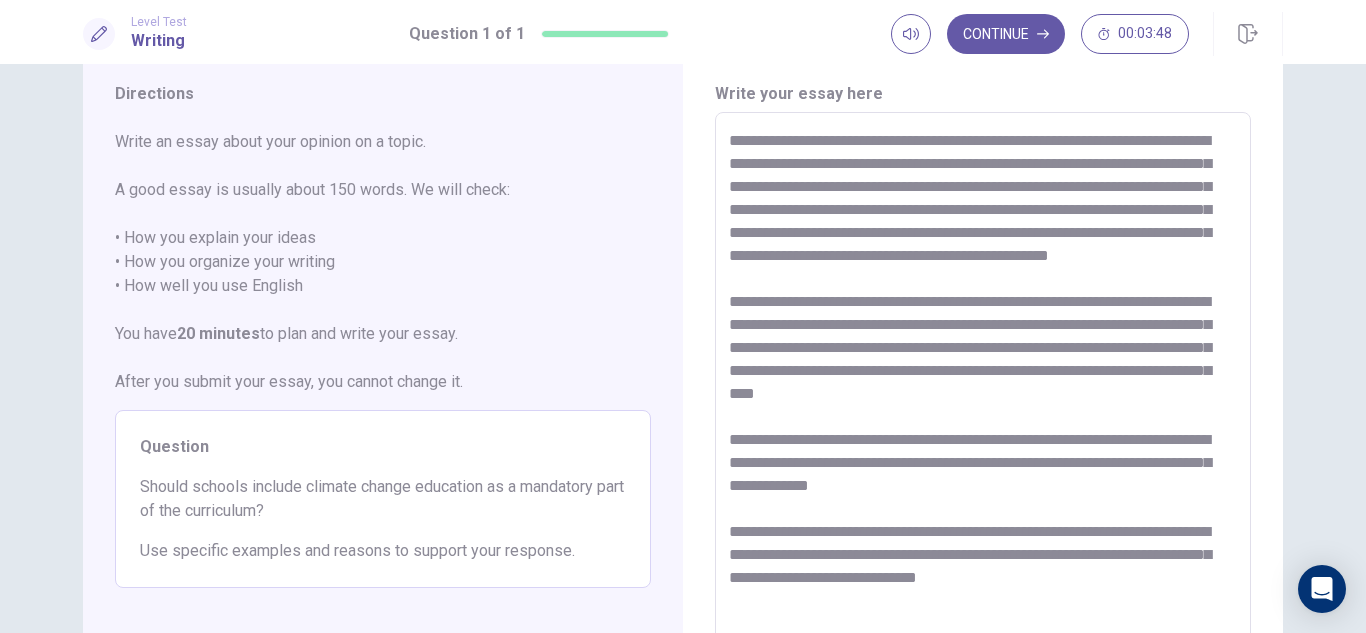 click at bounding box center (983, 389) 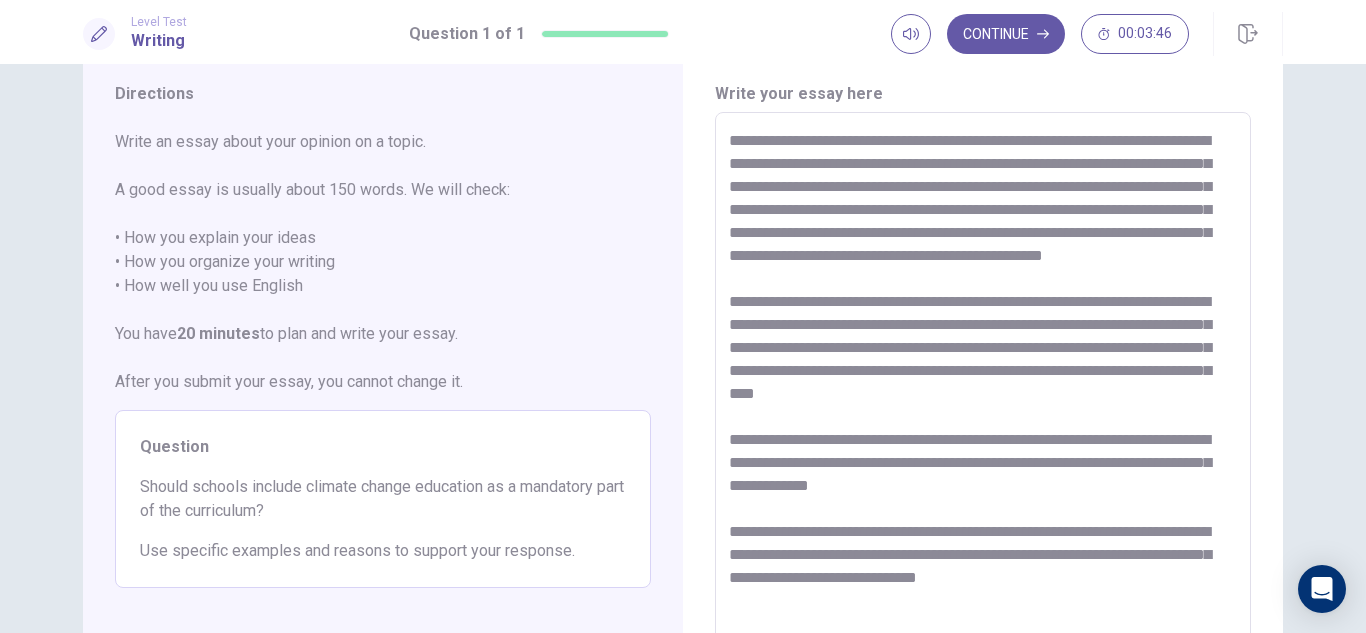 click at bounding box center [983, 389] 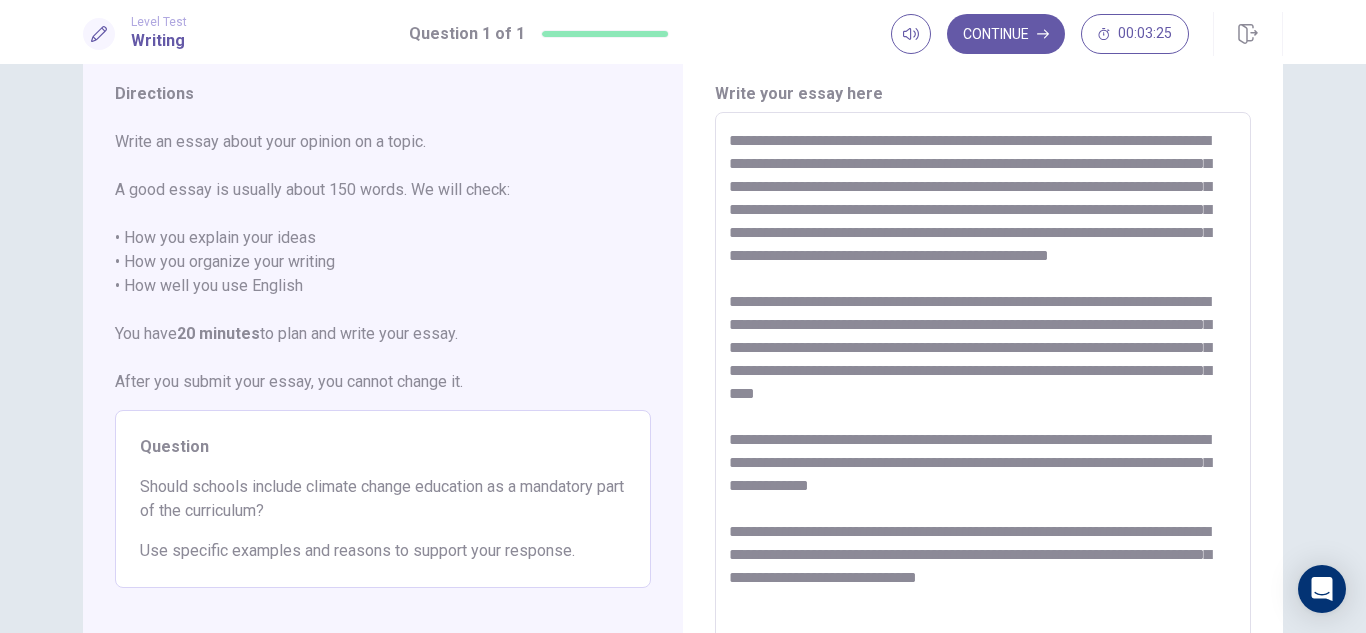 click at bounding box center [983, 389] 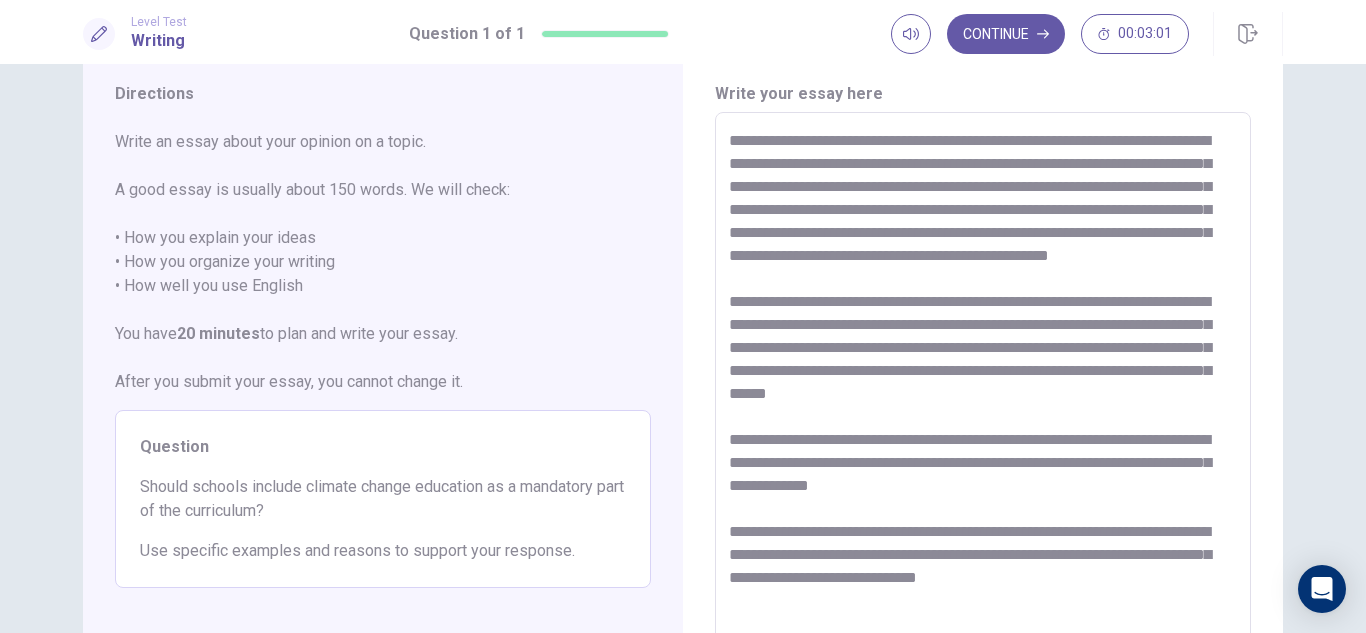 click at bounding box center [983, 389] 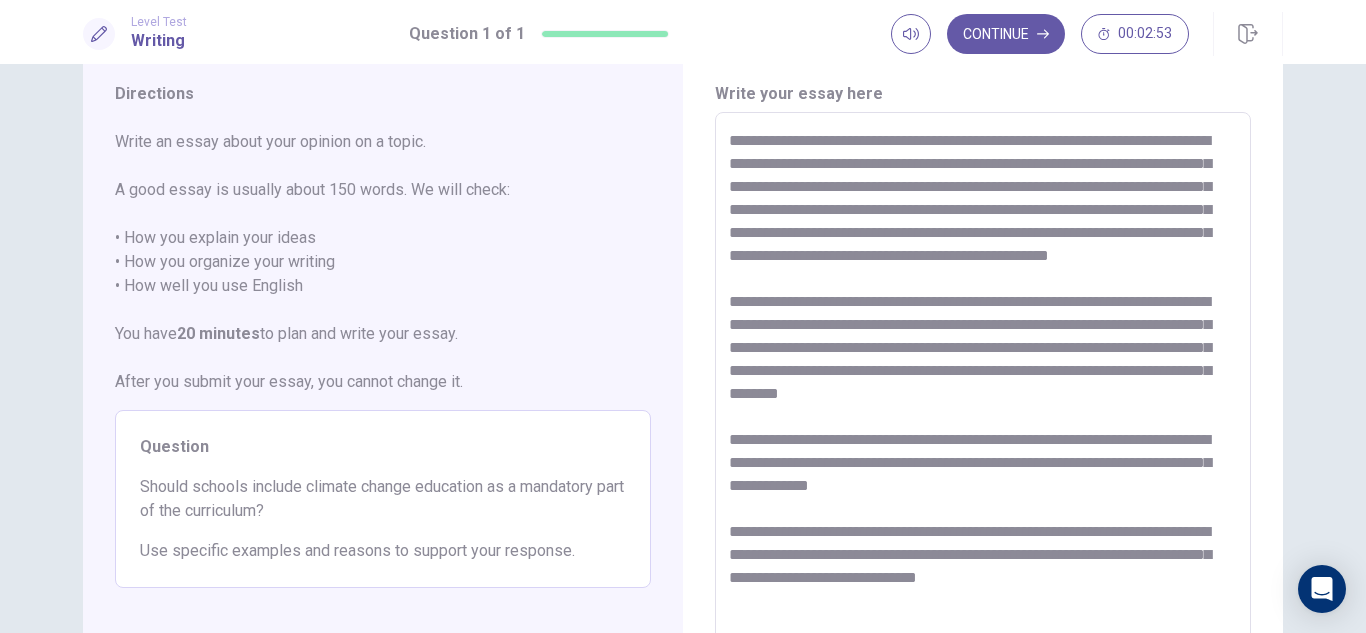 click at bounding box center [983, 389] 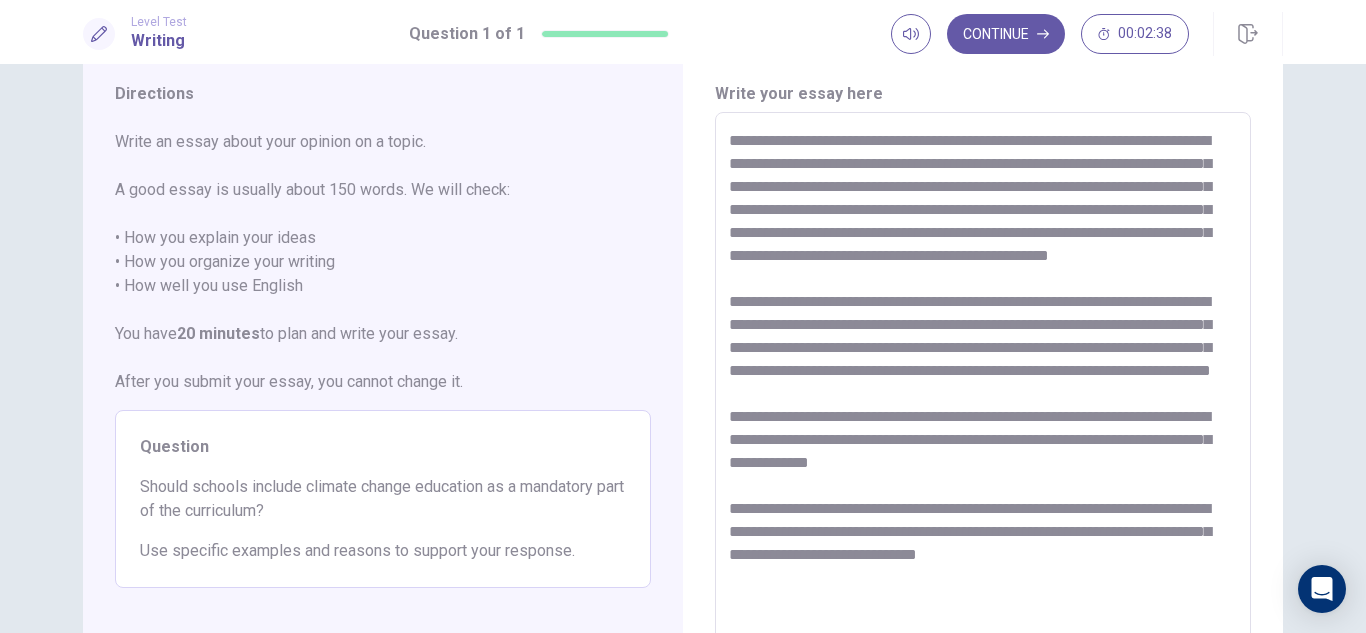click at bounding box center (983, 389) 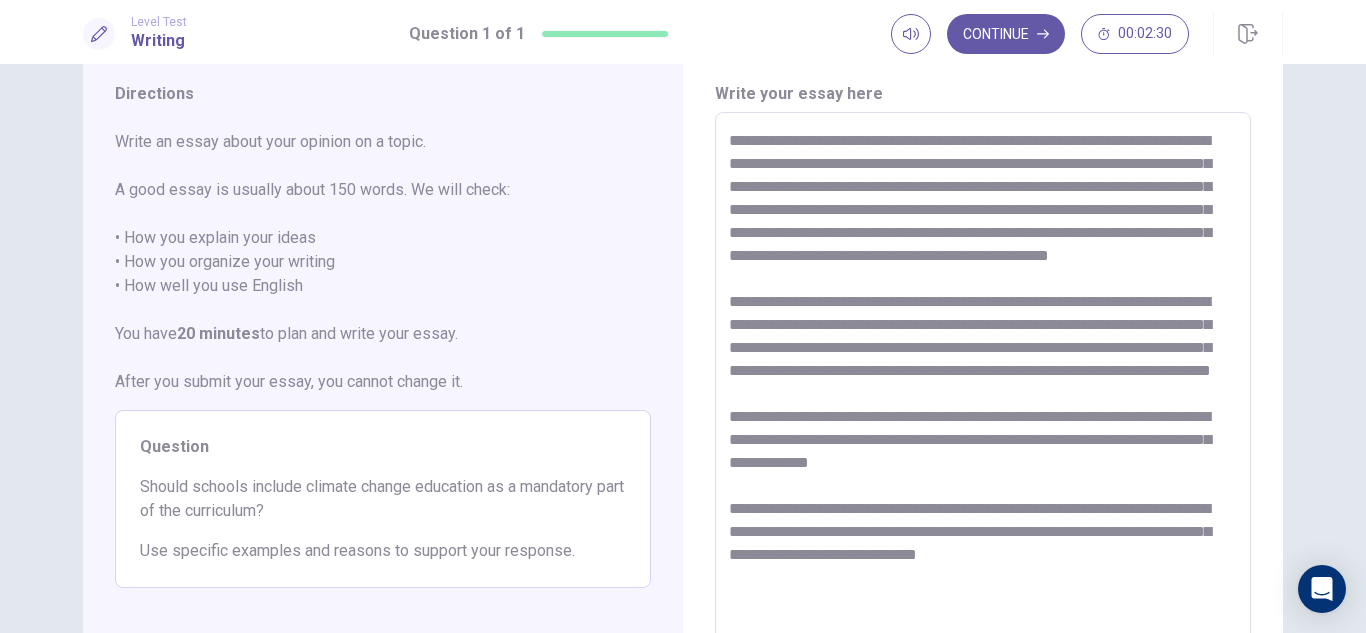 click at bounding box center (983, 389) 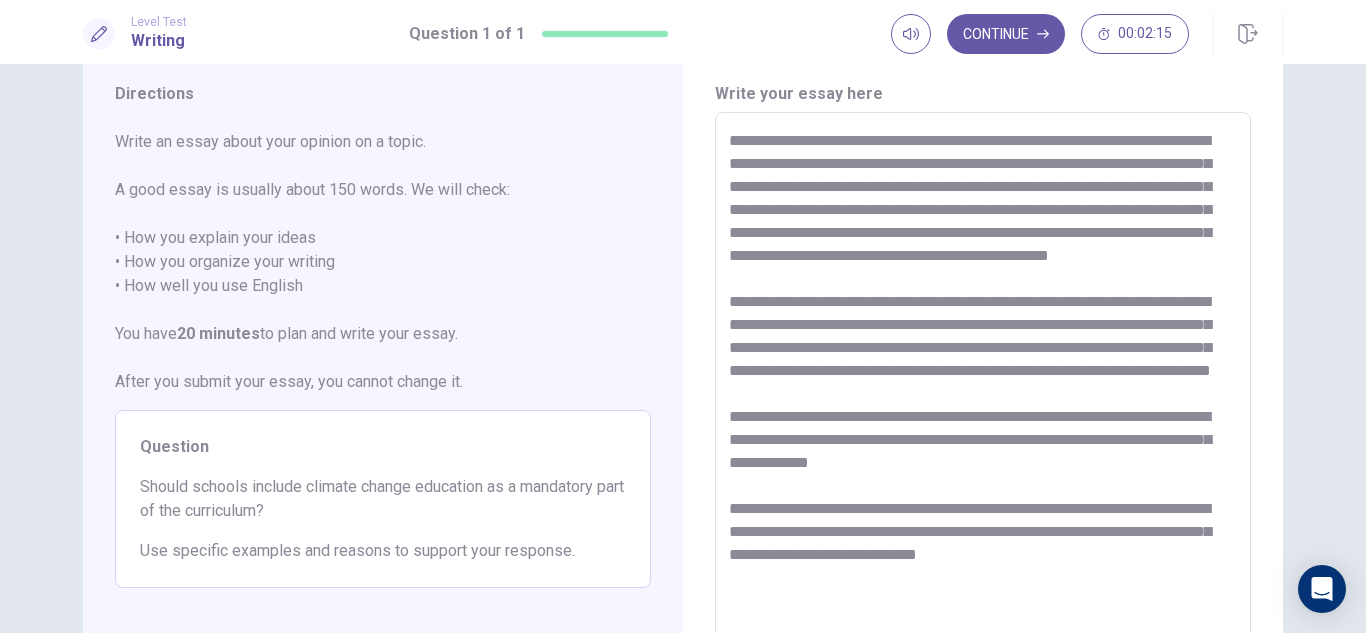 click at bounding box center [983, 389] 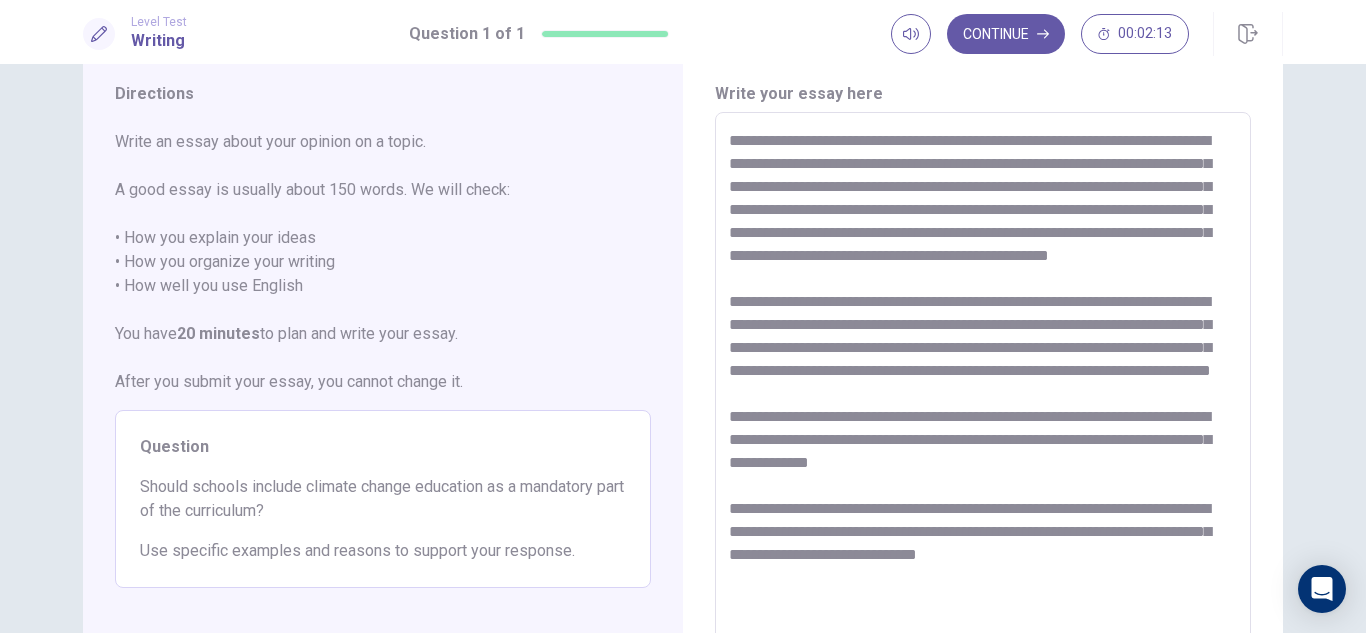 click at bounding box center [983, 389] 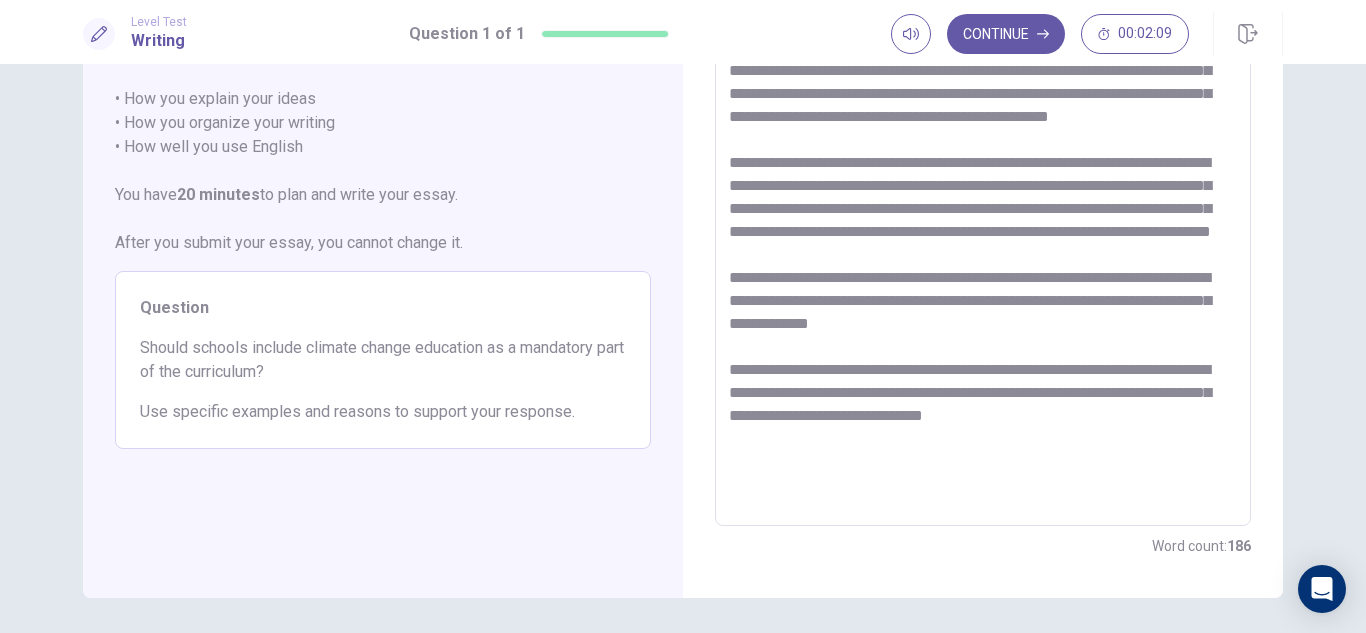 scroll, scrollTop: 202, scrollLeft: 0, axis: vertical 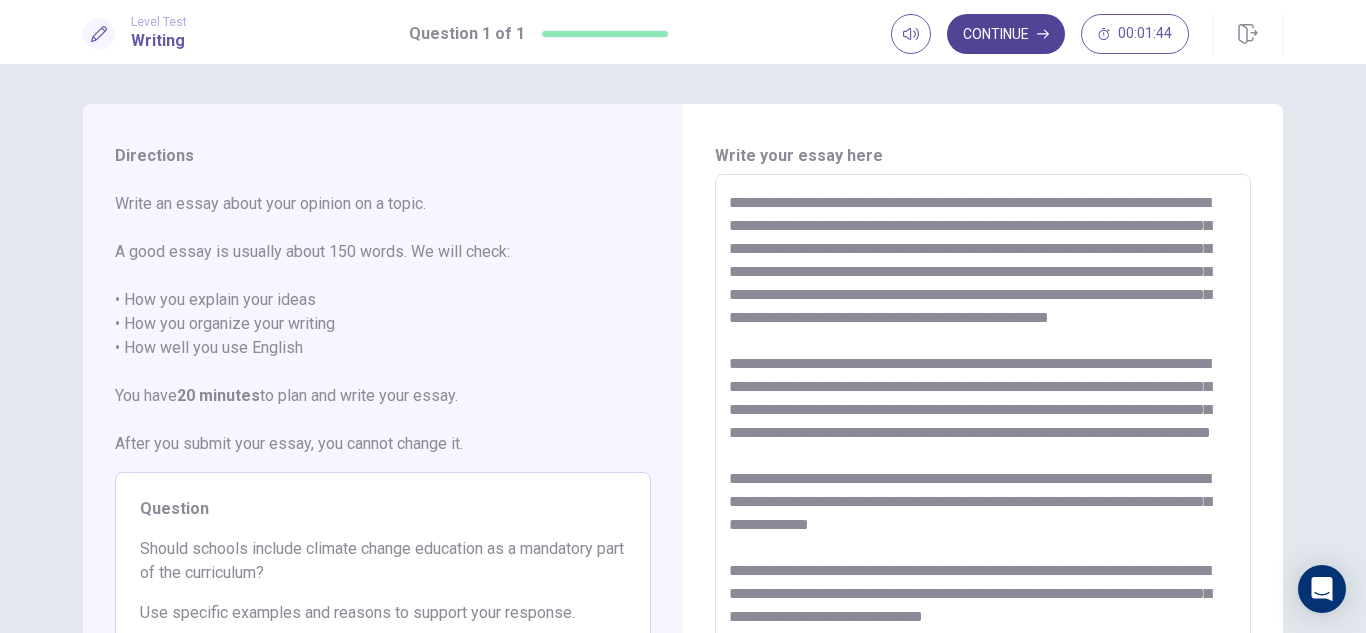 type on "**********" 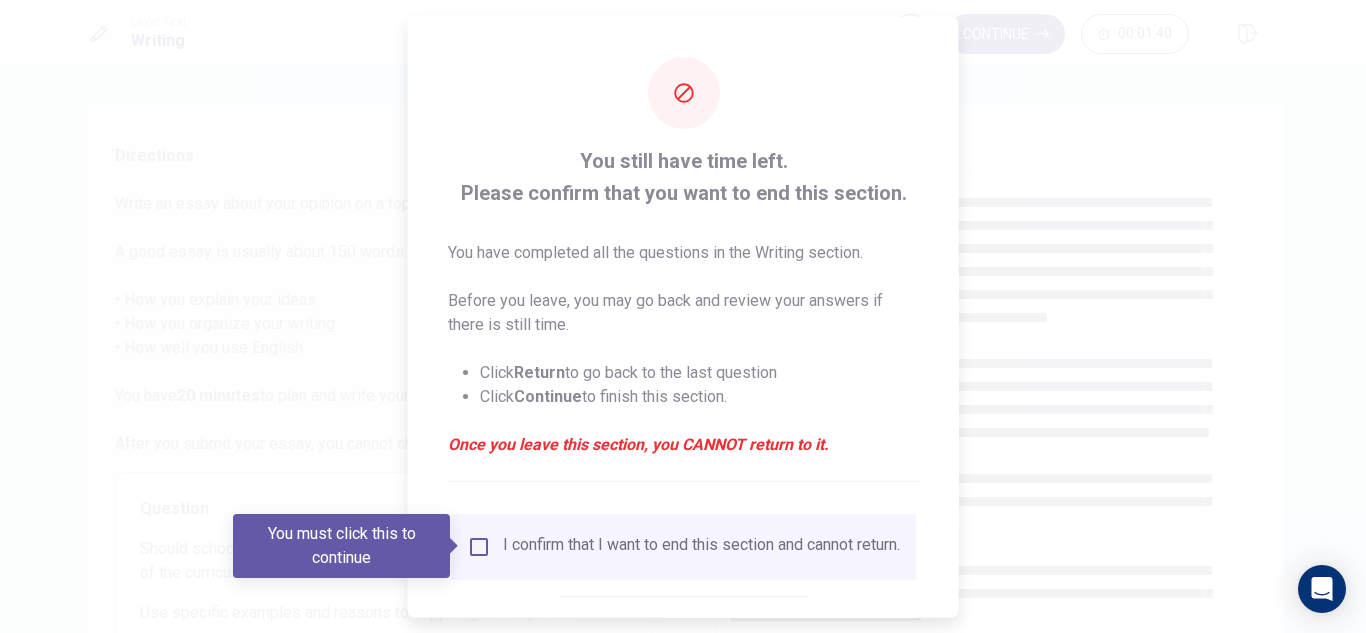click on "I confirm that I want to end this section and cannot return." at bounding box center [683, 546] 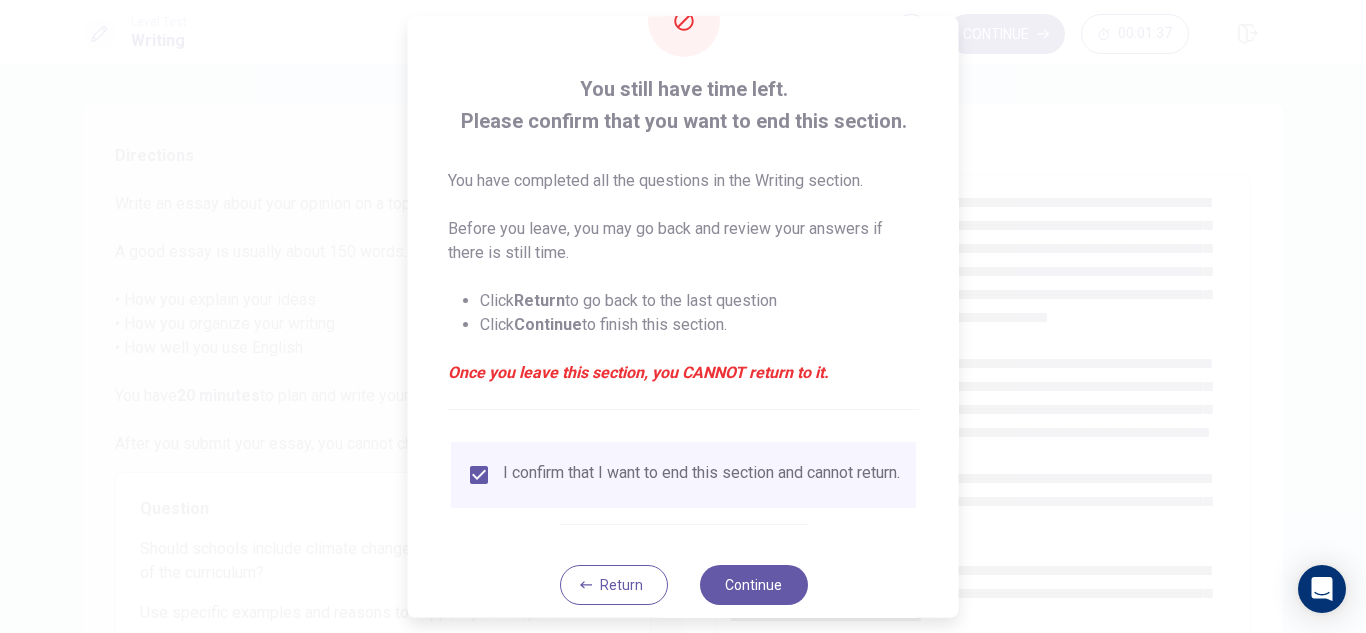 scroll, scrollTop: 113, scrollLeft: 0, axis: vertical 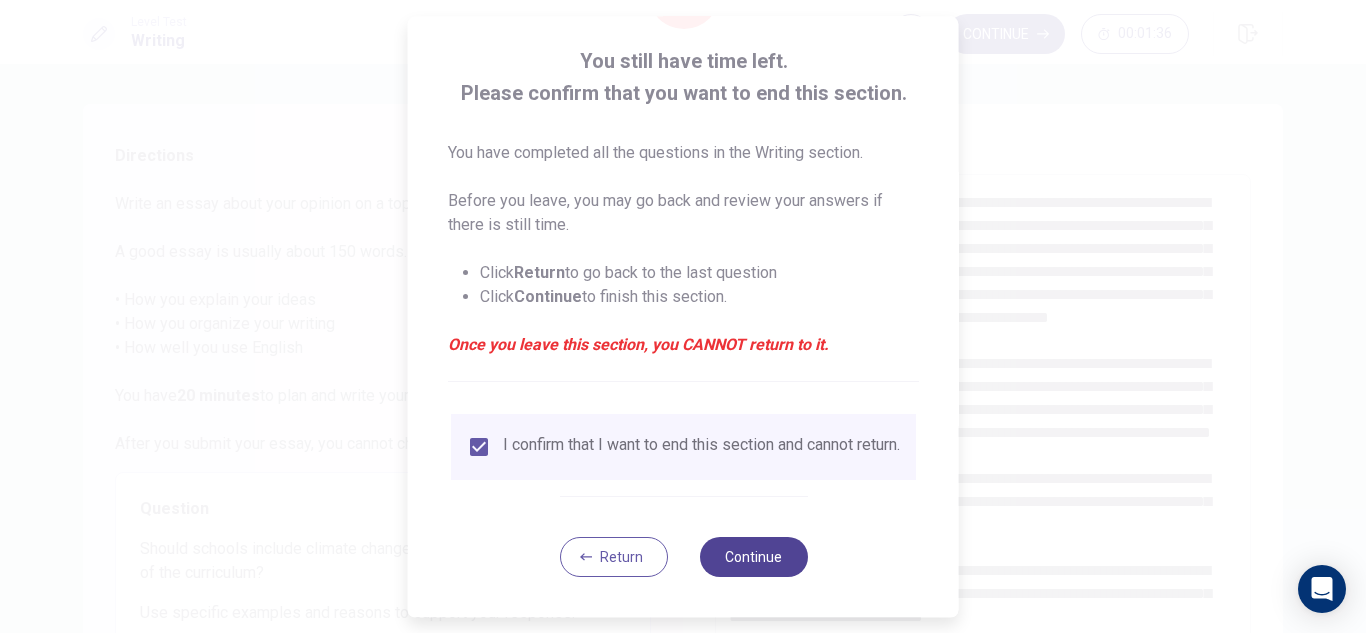 click on "Continue" at bounding box center (753, 557) 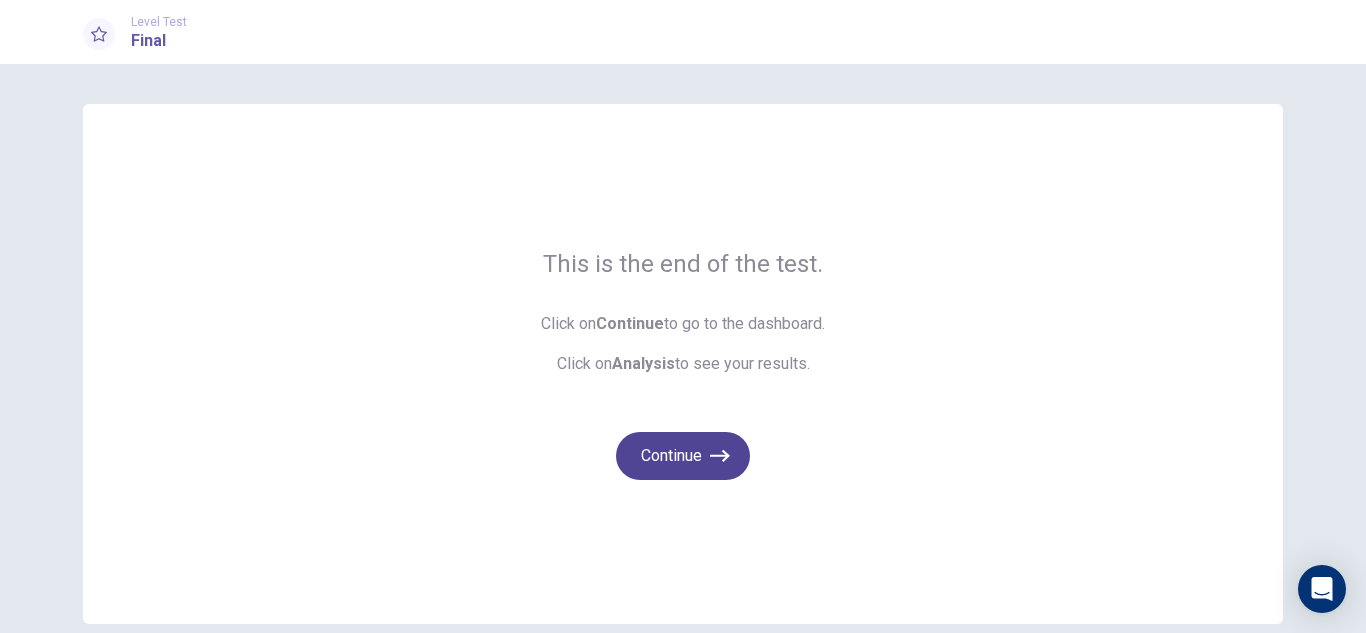 click on "Continue" at bounding box center [683, 456] 